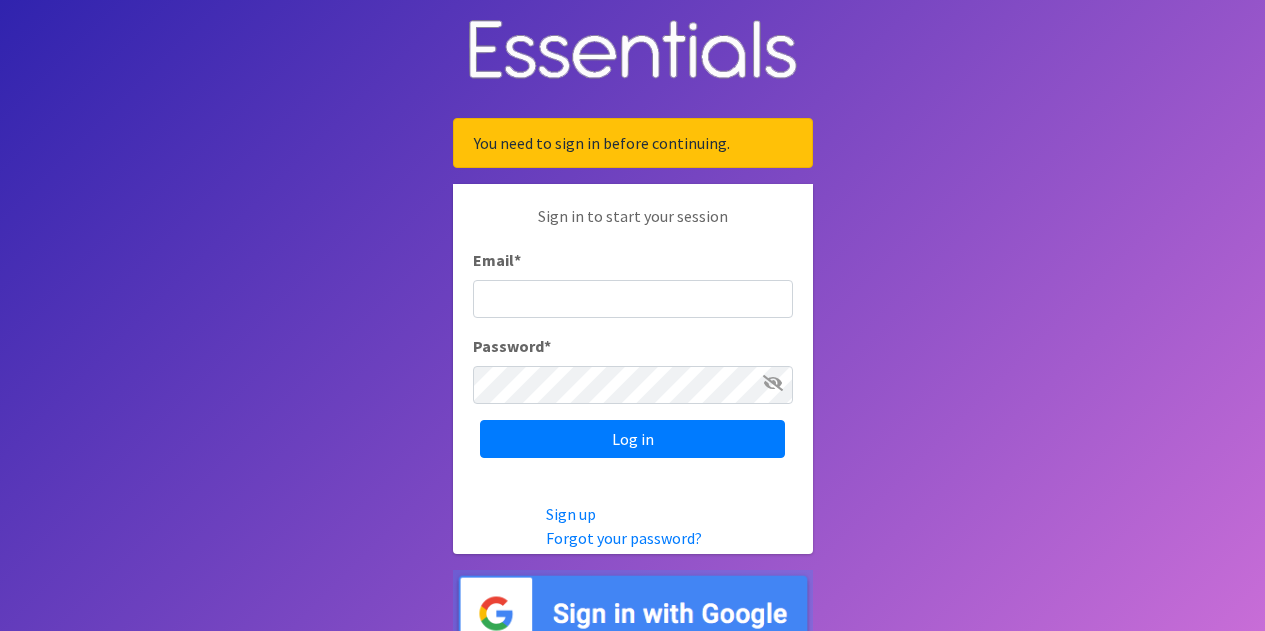 scroll, scrollTop: 0, scrollLeft: 0, axis: both 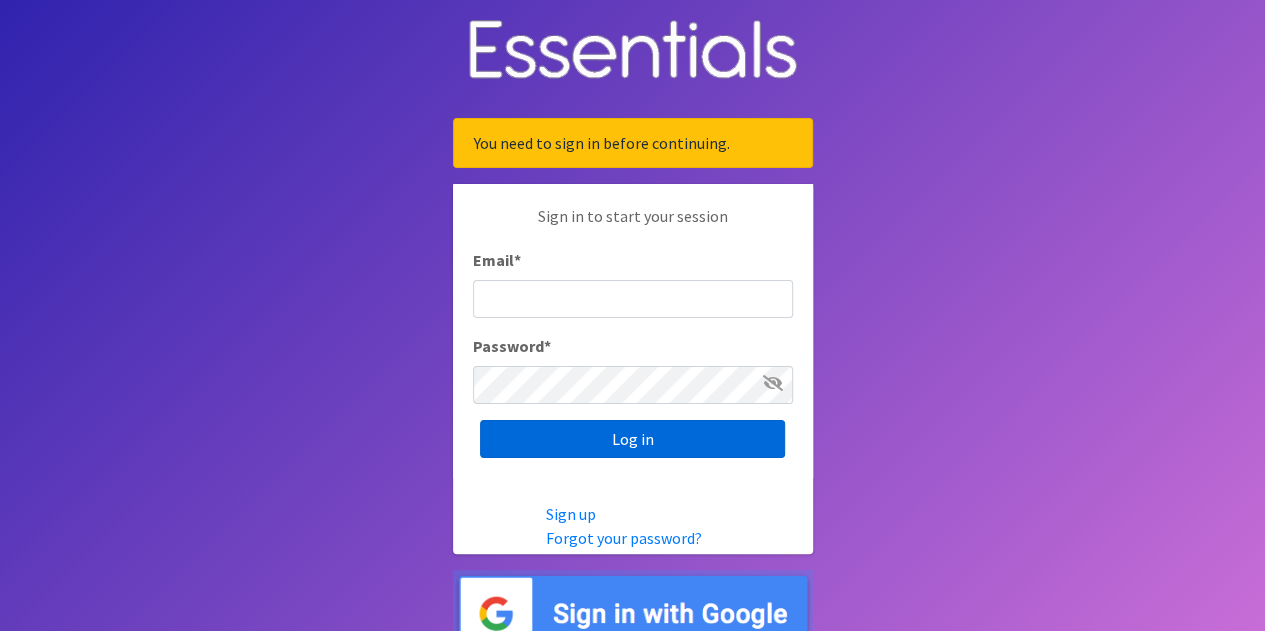 type on "[EMAIL]" 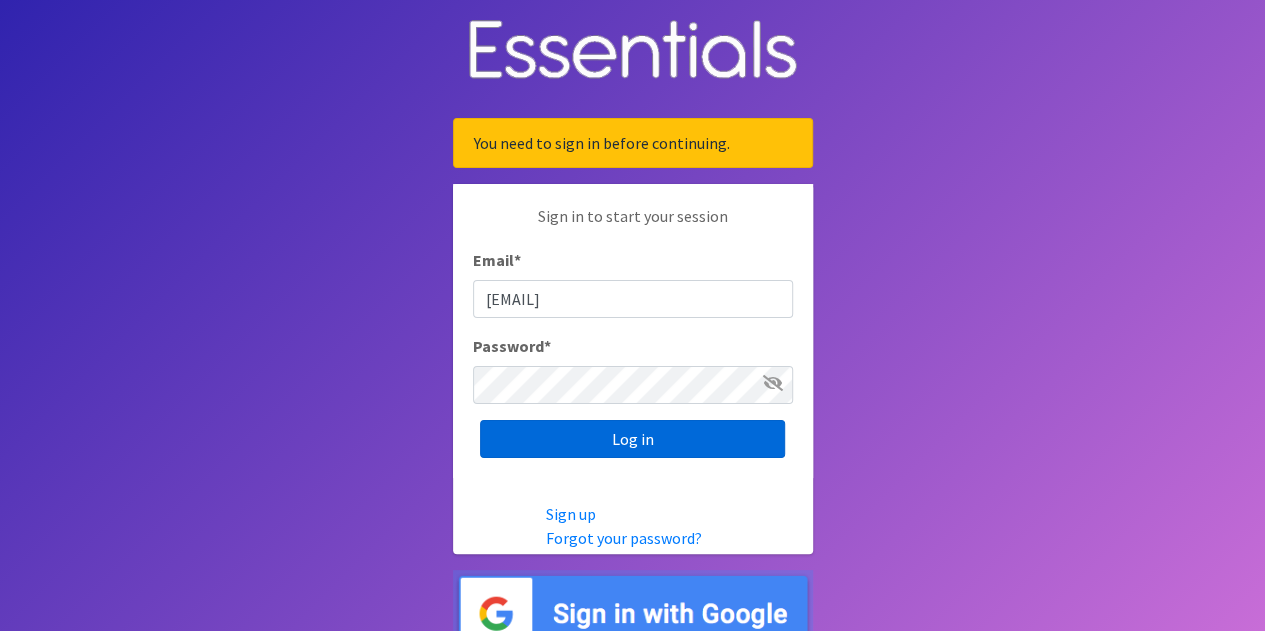 click on "Log in" at bounding box center (632, 439) 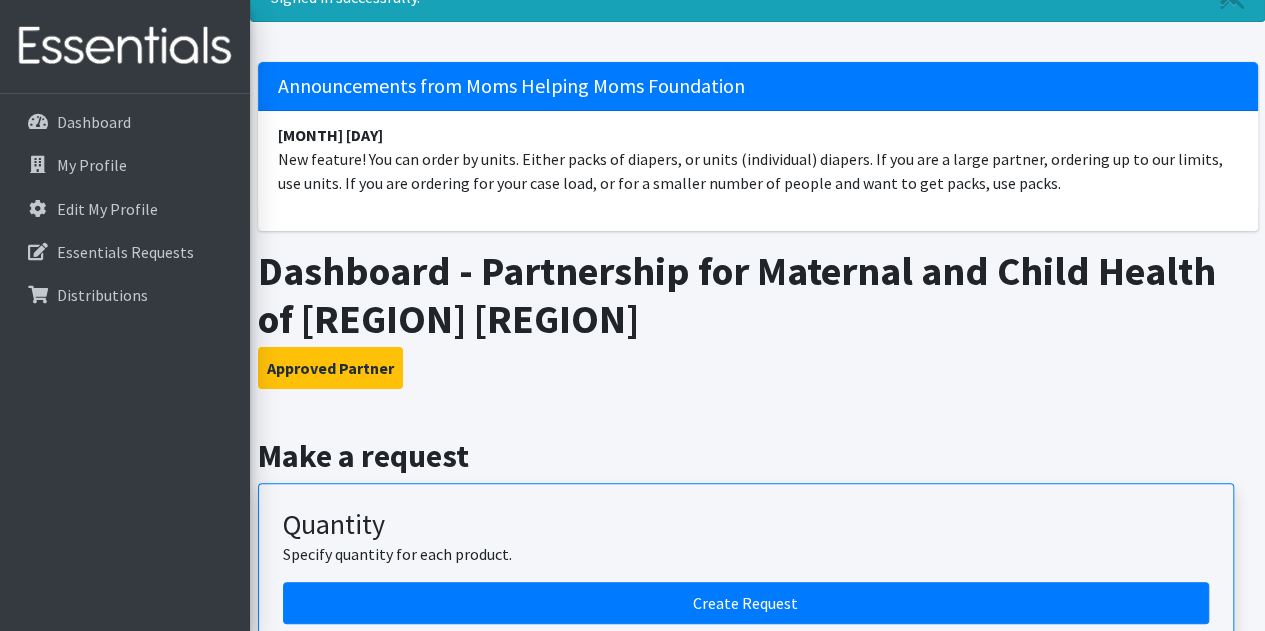 scroll, scrollTop: 200, scrollLeft: 0, axis: vertical 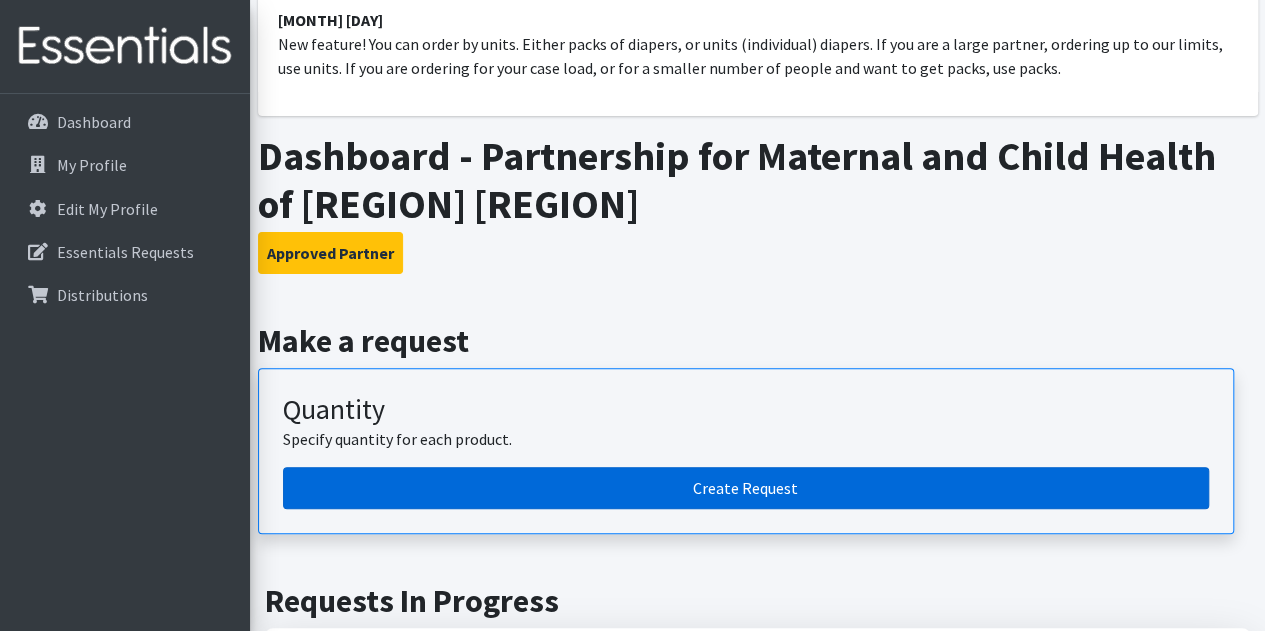 click on "Create Request" at bounding box center [746, 488] 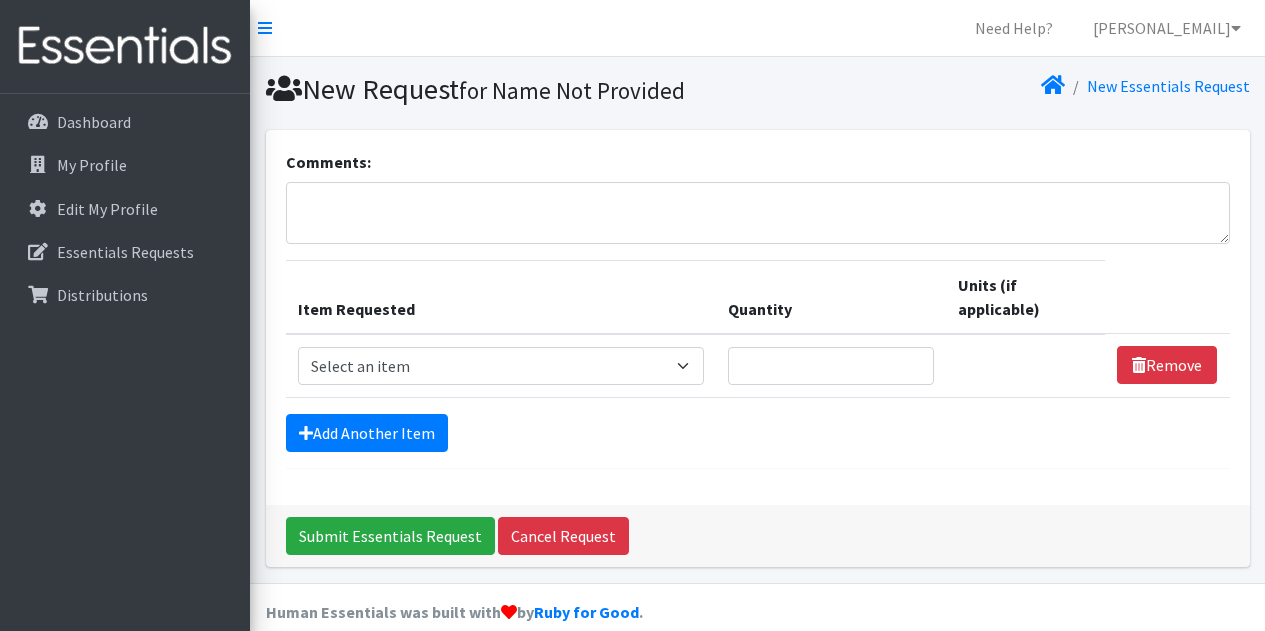scroll, scrollTop: 0, scrollLeft: 0, axis: both 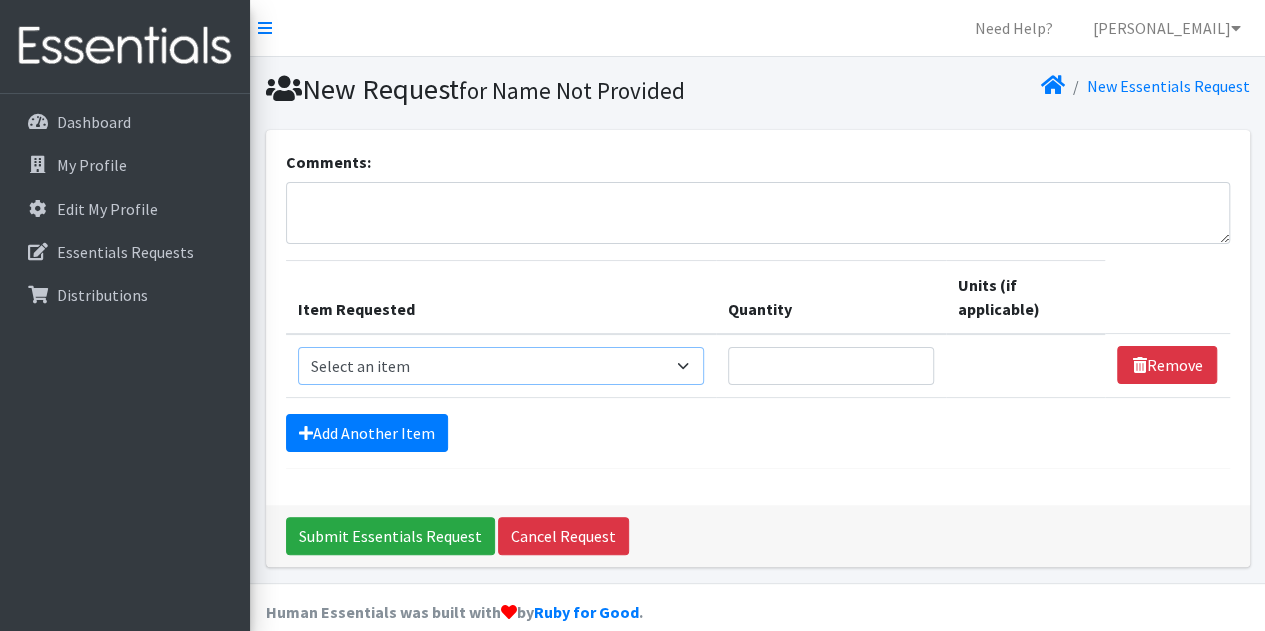 click on "Select an item
# of Children this order will serve
# of Individuals Living in Household
Activity Mat
Baby Carriers
Bath Tubs
Bed Pads
Bibs
Birthday Box - Boy
Birthday Box - Girl
Blankets/Swaddlers/Sleepsacks
Books
Bottles
Breast Pump
Bundle Me's
Car Seat - 3in1 up to 80 lbs.
Car Seat - Infant up to 22lbs. w/ handle
Clothing Boys Spring/Summer 0-6 Months
Clothing Boys Spring/Summer 12-18 Months
Clothing Boys Spring/Summer 18-24 Months
Clothing Boys Spring/Summer 2T
Clothing Boys Spring/Summer 3T
Clothing Boys Spring/Summer 4T
Clothing Boys Spring/Summer 5T
Clothing Boys Spring/Summer 6-12 Months
Clothing Boys Spring/Summer Premie/NB
Clothing Girls Fall/Winter 6-12 Months
Clothing Girls Spring/Summer 0-6 Months
Clothing Girls Spring/Summer 12-18 Months
Clothing Girls Spring/Summer 18-24 Months
Clothing Girls Spring/Summer 2T
Clothing Girls Spring/Summer 3T
Clothing Girls Spring/Summer 4T
Clothing Girls Spring/Summer 5T
Diaper Bags" at bounding box center [501, 366] 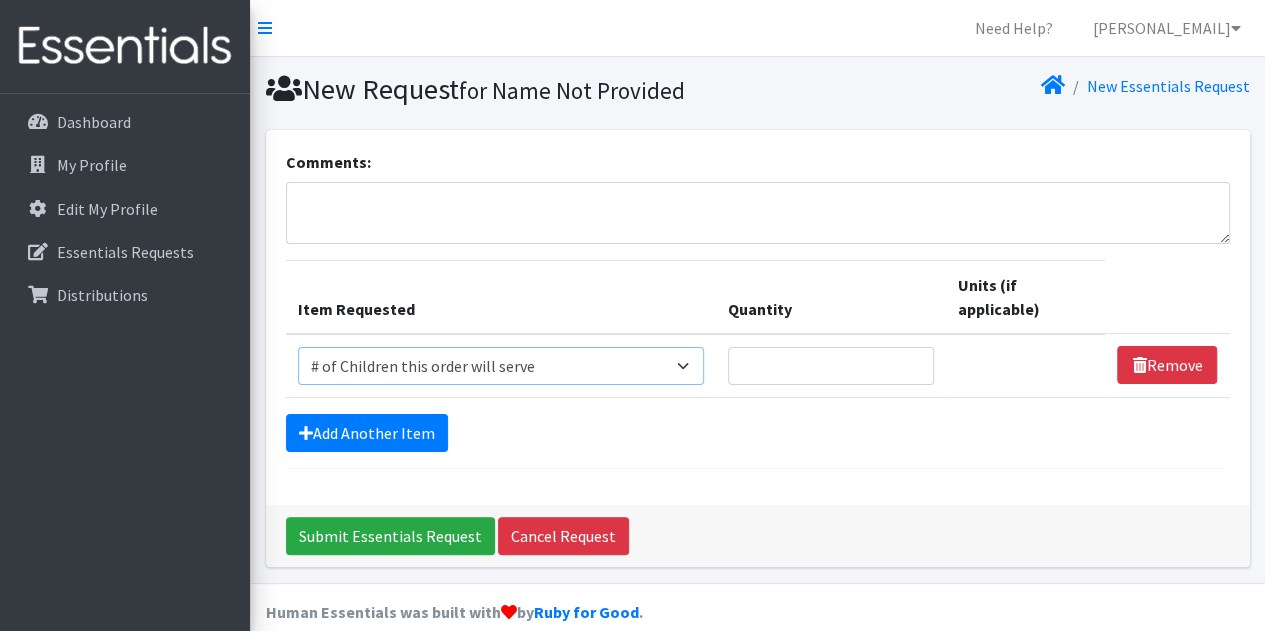 click on "Select an item
# of Children this order will serve
# of Individuals Living in Household
Activity Mat
Baby Carriers
Bath Tubs
Bed Pads
Bibs
Birthday Box - Boy
Birthday Box - Girl
Blankets/Swaddlers/Sleepsacks
Books
Bottles
Breast Pump
Bundle Me's
Car Seat - 3in1 up to 80 lbs.
Car Seat - Infant up to 22lbs. w/ handle
Clothing Boys Spring/Summer 0-6 Months
Clothing Boys Spring/Summer 12-18 Months
Clothing Boys Spring/Summer 18-24 Months
Clothing Boys Spring/Summer 2T
Clothing Boys Spring/Summer 3T
Clothing Boys Spring/Summer 4T
Clothing Boys Spring/Summer 5T
Clothing Boys Spring/Summer 6-12 Months
Clothing Boys Spring/Summer Premie/NB
Clothing Girls Fall/Winter 6-12 Months
Clothing Girls Spring/Summer 0-6 Months
Clothing Girls Spring/Summer 12-18 Months
Clothing Girls Spring/Summer 18-24 Months
Clothing Girls Spring/Summer 2T
Clothing Girls Spring/Summer 3T
Clothing Girls Spring/Summer 4T
Clothing Girls Spring/Summer 5T
Diaper Bags" at bounding box center (501, 366) 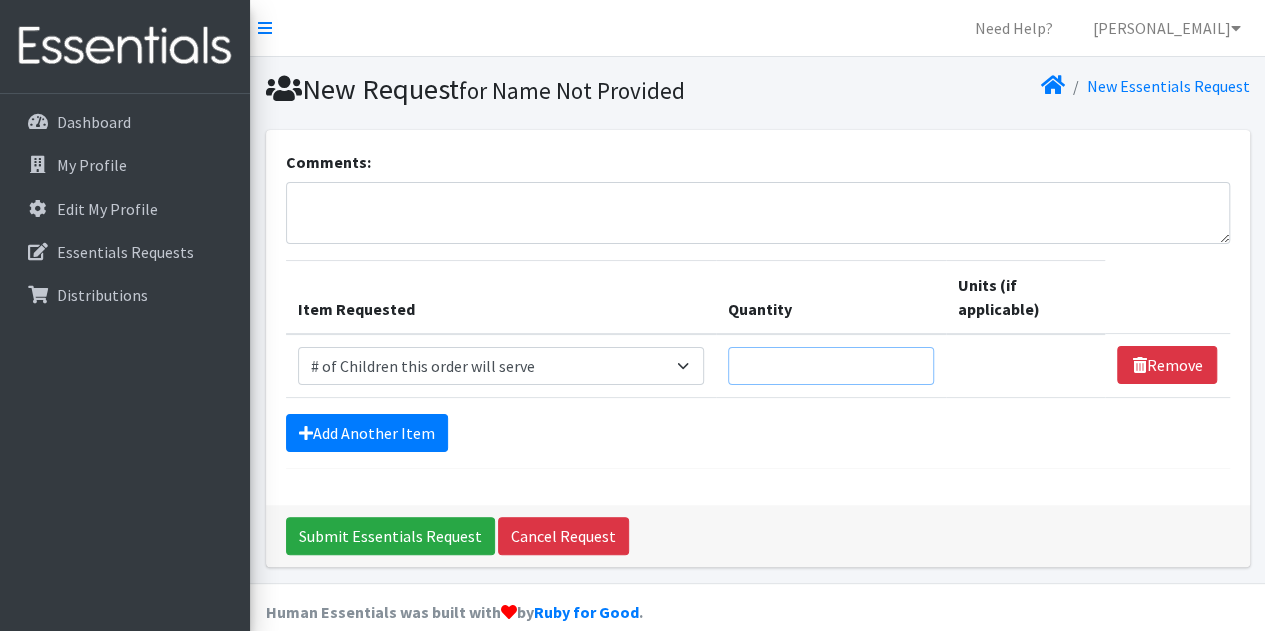 click on "Quantity" at bounding box center [831, 366] 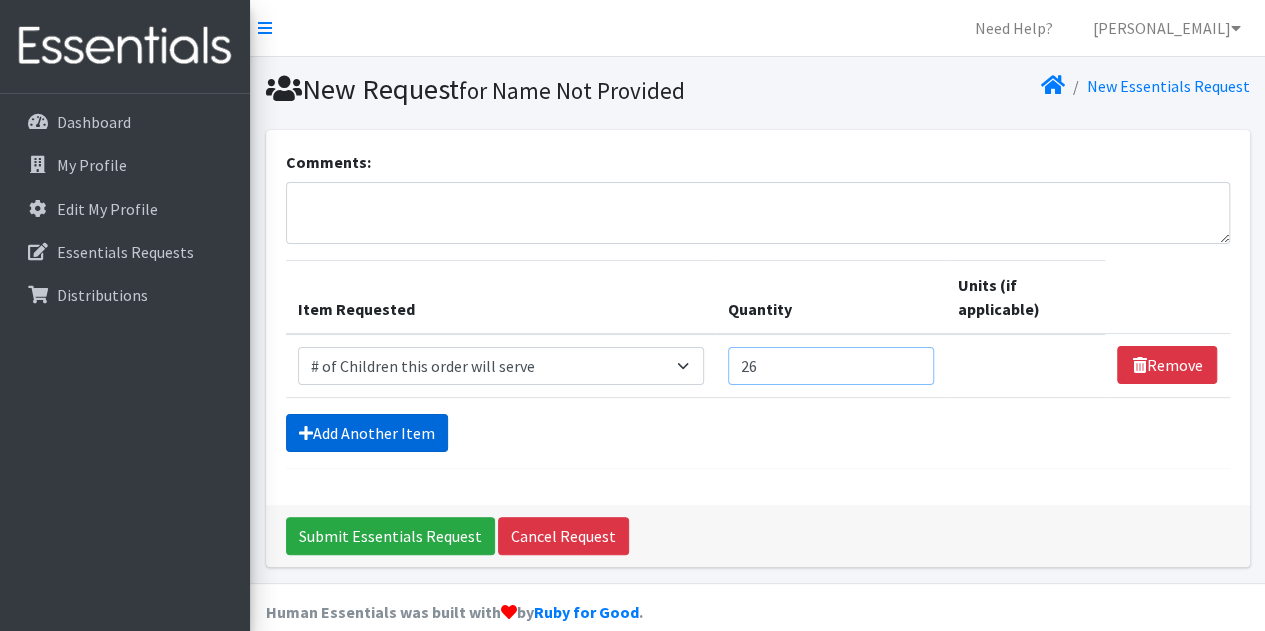 type on "26" 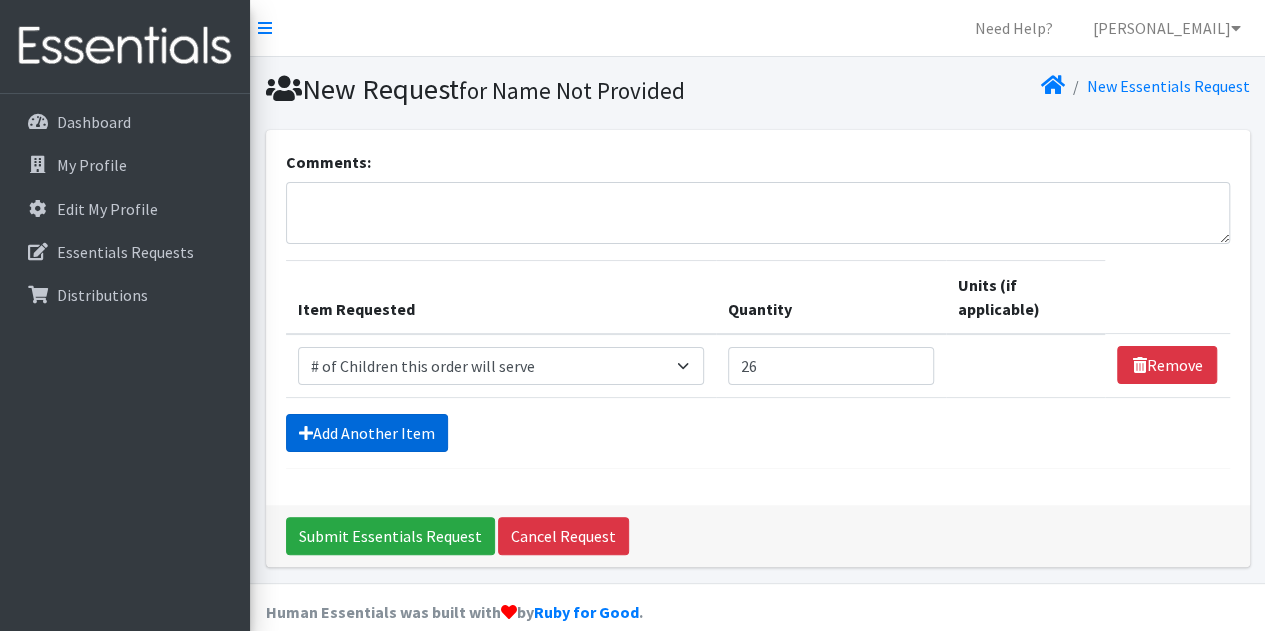 click on "Add Another Item" at bounding box center [367, 433] 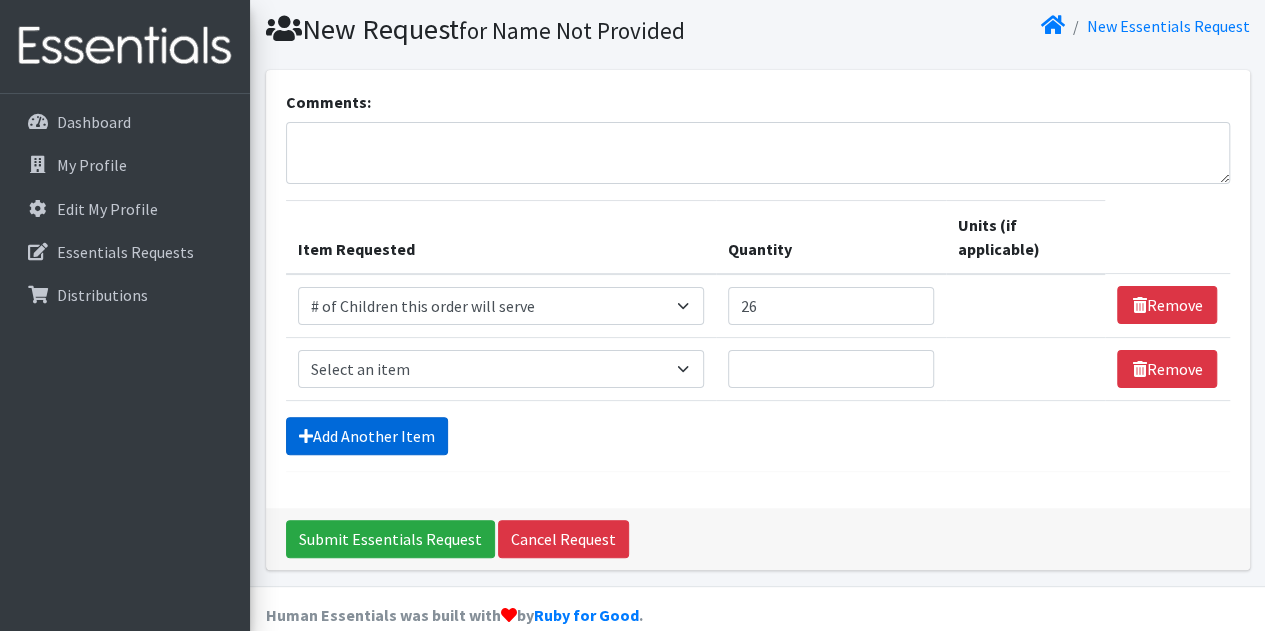 scroll, scrollTop: 86, scrollLeft: 0, axis: vertical 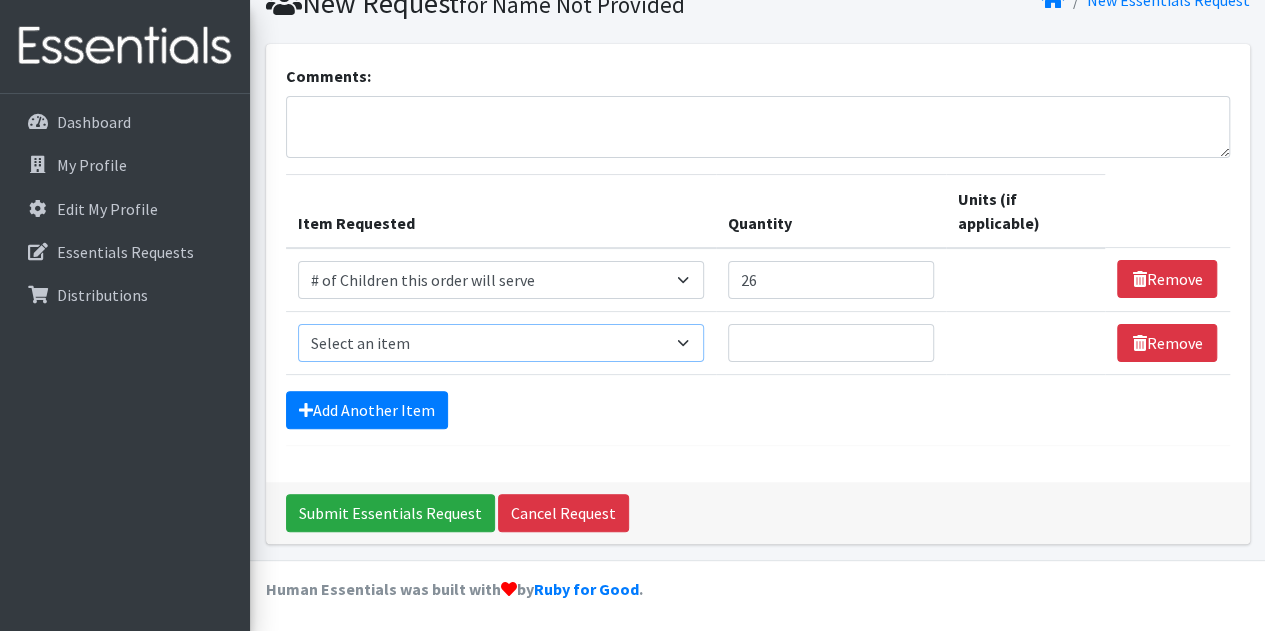 click on "Select an item
# of Children this order will serve
# of Individuals Living in Household
Activity Mat
Baby Carriers
Bath Tubs
Bed Pads
Bibs
Birthday Box - Boy
Birthday Box - Girl
Blankets/Swaddlers/Sleepsacks
Books
Bottles
Breast Pump
Bundle Me's
Car Seat - 3in1 up to 80 lbs.
Car Seat - Infant up to 22lbs. w/ handle
Clothing Boys Spring/Summer 0-6 Months
Clothing Boys Spring/Summer 12-18 Months
Clothing Boys Spring/Summer 18-24 Months
Clothing Boys Spring/Summer 2T
Clothing Boys Spring/Summer 3T
Clothing Boys Spring/Summer 4T
Clothing Boys Spring/Summer 5T
Clothing Boys Spring/Summer 6-12 Months
Clothing Boys Spring/Summer Premie/NB
Clothing Girls Fall/Winter 6-12 Months
Clothing Girls Spring/Summer 0-6 Months
Clothing Girls Spring/Summer 12-18 Months
Clothing Girls Spring/Summer 18-24 Months
Clothing Girls Spring/Summer 2T
Clothing Girls Spring/Summer 3T
Clothing Girls Spring/Summer 4T
Clothing Girls Spring/Summer 5T
Diaper Bags" at bounding box center [501, 343] 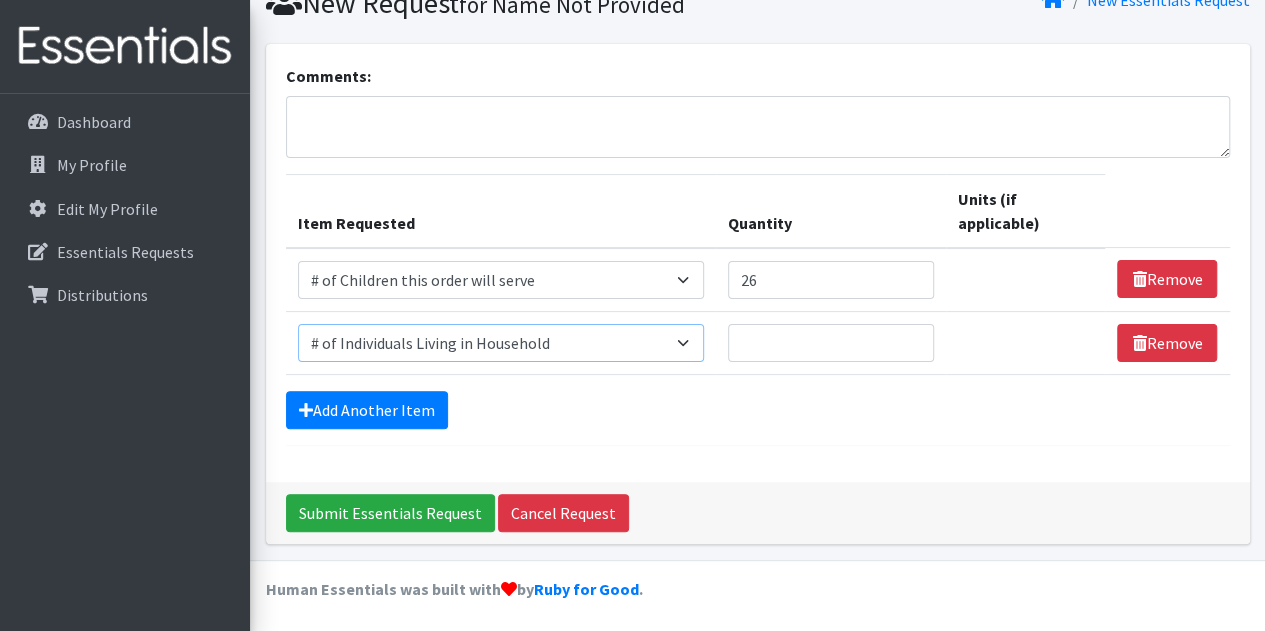 click on "Select an item
# of Children this order will serve
# of Individuals Living in Household
Activity Mat
Baby Carriers
Bath Tubs
Bed Pads
Bibs
Birthday Box - Boy
Birthday Box - Girl
Blankets/Swaddlers/Sleepsacks
Books
Bottles
Breast Pump
Bundle Me's
Car Seat - 3in1 up to 80 lbs.
Car Seat - Infant up to 22lbs. w/ handle
Clothing Boys Spring/Summer 0-6 Months
Clothing Boys Spring/Summer 12-18 Months
Clothing Boys Spring/Summer 18-24 Months
Clothing Boys Spring/Summer 2T
Clothing Boys Spring/Summer 3T
Clothing Boys Spring/Summer 4T
Clothing Boys Spring/Summer 5T
Clothing Boys Spring/Summer 6-12 Months
Clothing Boys Spring/Summer Premie/NB
Clothing Girls Fall/Winter 6-12 Months
Clothing Girls Spring/Summer 0-6 Months
Clothing Girls Spring/Summer 12-18 Months
Clothing Girls Spring/Summer 18-24 Months
Clothing Girls Spring/Summer 2T
Clothing Girls Spring/Summer 3T
Clothing Girls Spring/Summer 4T
Clothing Girls Spring/Summer 5T
Diaper Bags" at bounding box center (501, 343) 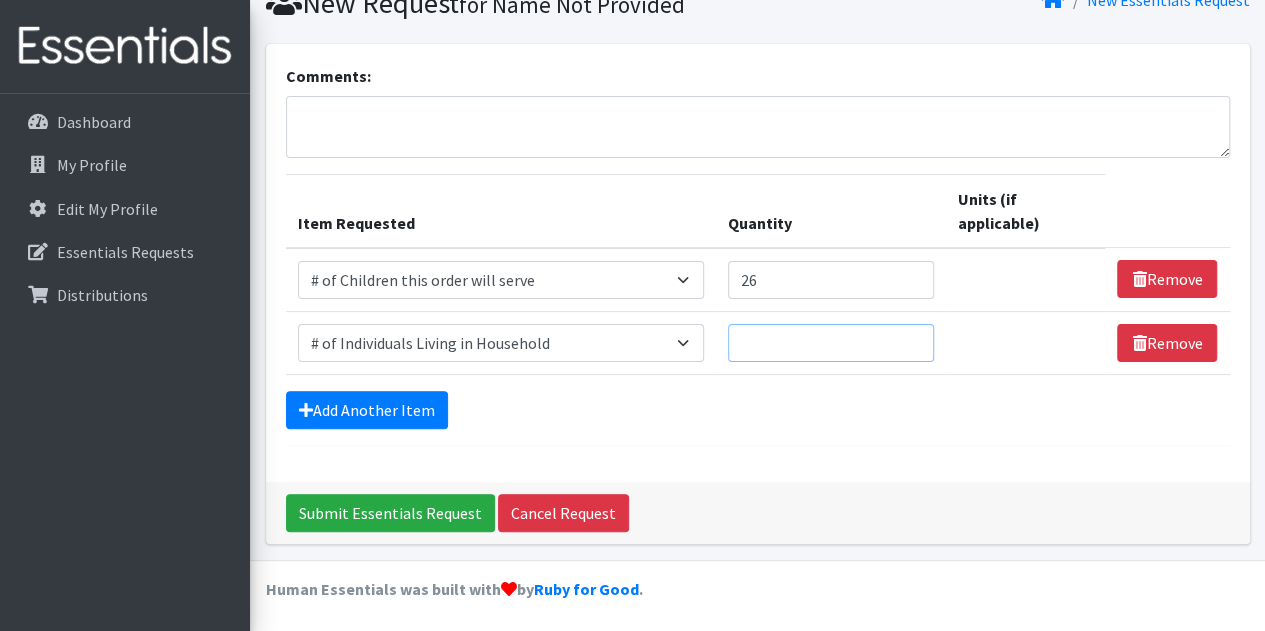 click on "Quantity" at bounding box center (831, 343) 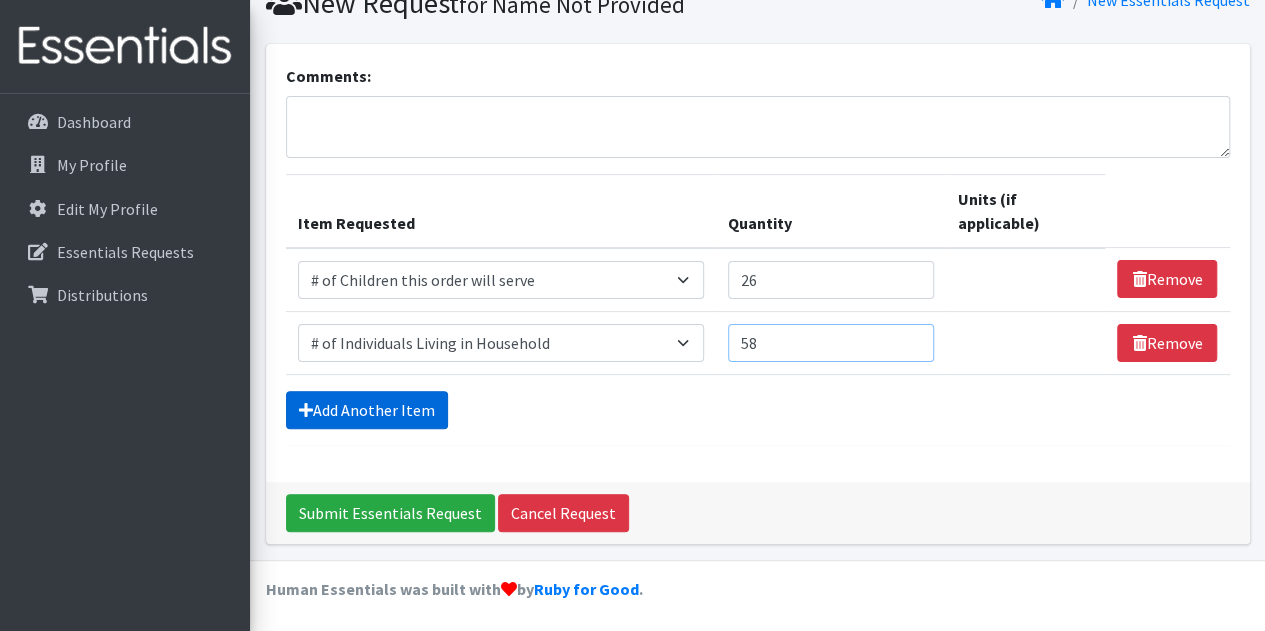 type on "58" 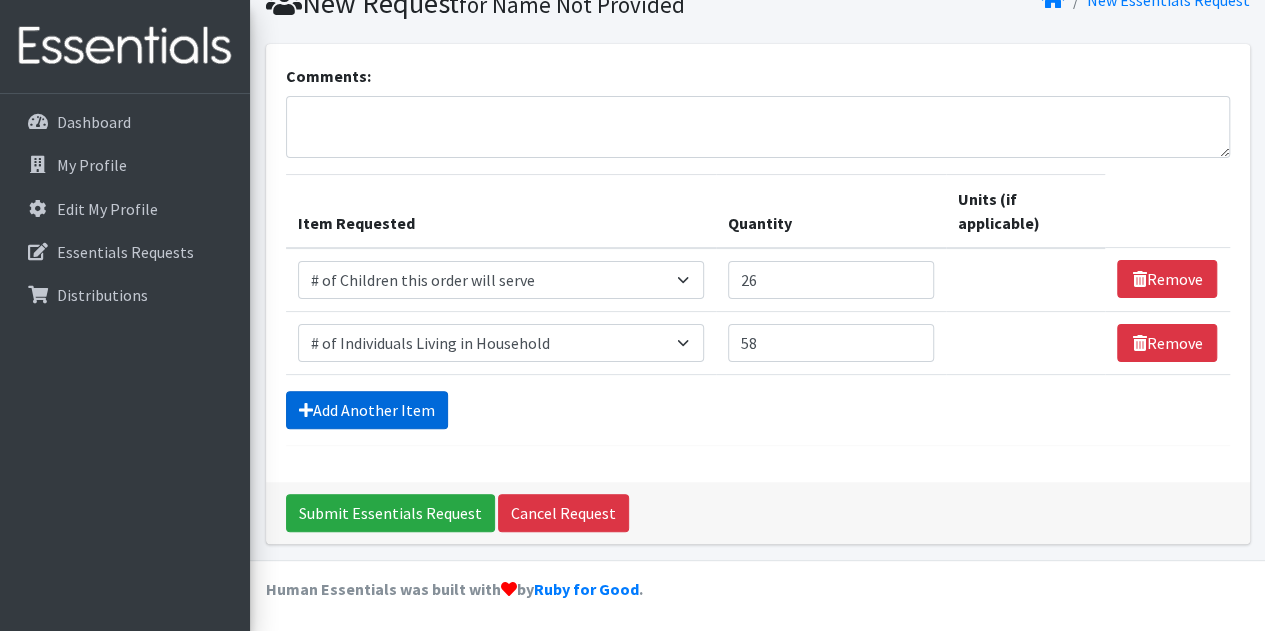 click on "Add Another Item" at bounding box center [367, 410] 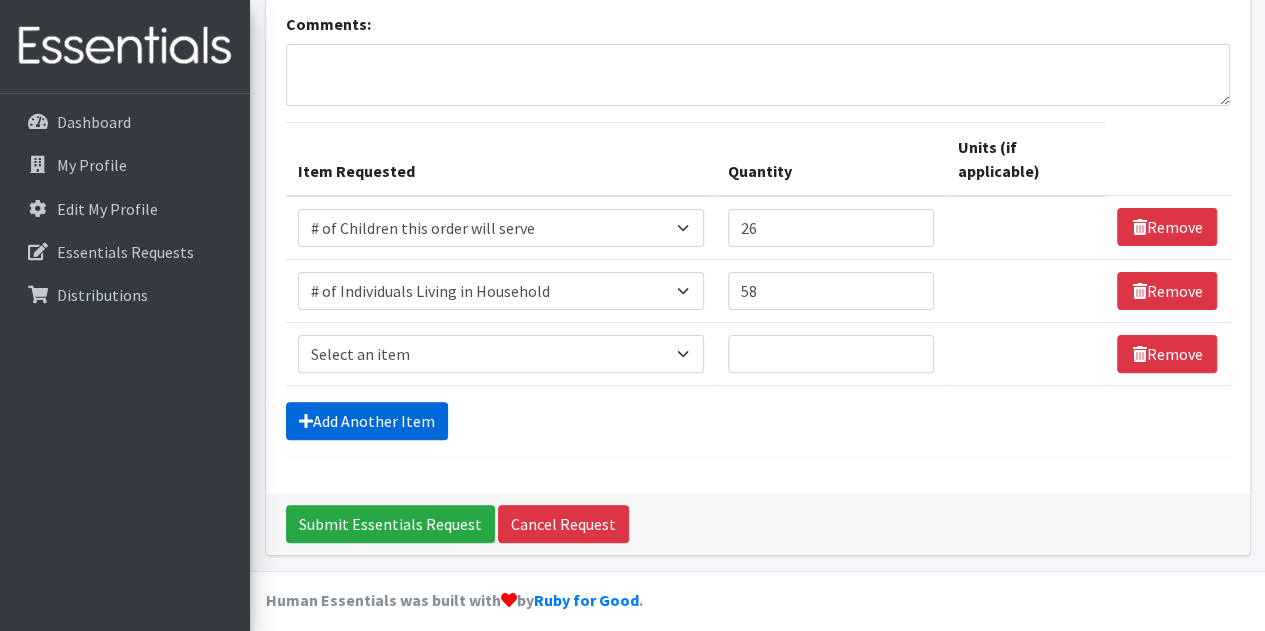 scroll, scrollTop: 148, scrollLeft: 0, axis: vertical 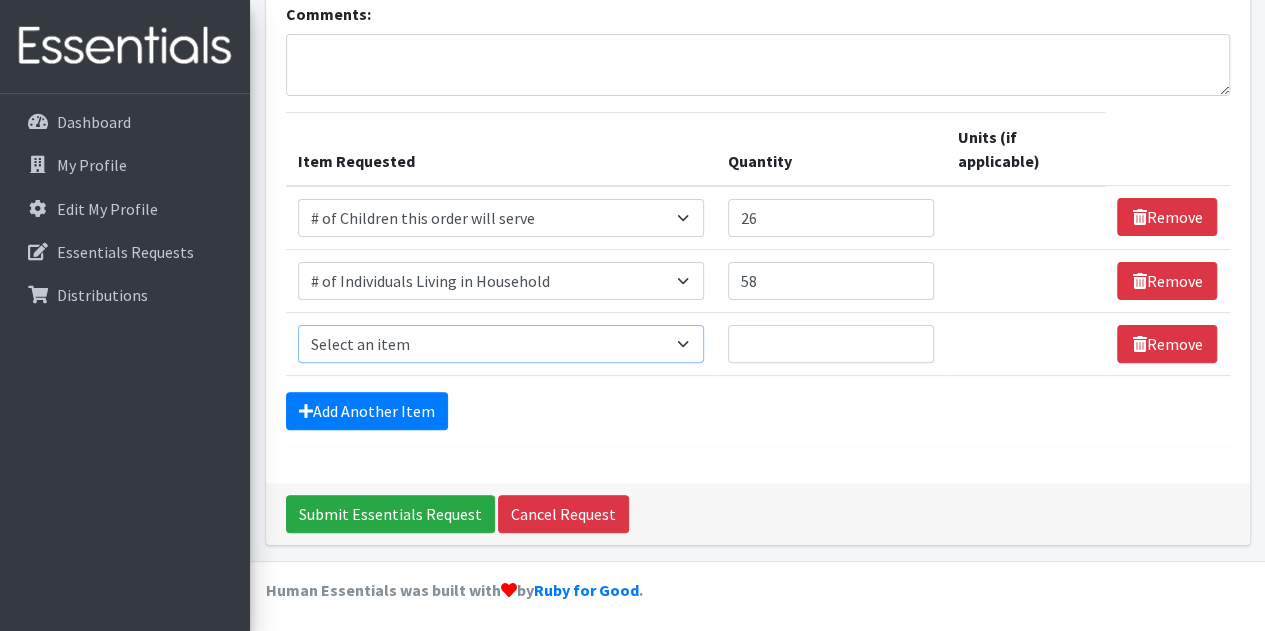 click on "Select an item
# of Children this order will serve
# of Individuals Living in Household
Activity Mat
Baby Carriers
Bath Tubs
Bed Pads
Bibs
Birthday Box - Boy
Birthday Box - Girl
Blankets/Swaddlers/Sleepsacks
Books
Bottles
Breast Pump
Bundle Me's
Car Seat - 3in1 up to 80 lbs.
Car Seat - Infant up to 22lbs. w/ handle
Clothing Boys Spring/Summer 0-6 Months
Clothing Boys Spring/Summer 12-18 Months
Clothing Boys Spring/Summer 18-24 Months
Clothing Boys Spring/Summer 2T
Clothing Boys Spring/Summer 3T
Clothing Boys Spring/Summer 4T
Clothing Boys Spring/Summer 5T
Clothing Boys Spring/Summer 6-12 Months
Clothing Boys Spring/Summer Premie/NB
Clothing Girls Fall/Winter 6-12 Months
Clothing Girls Spring/Summer 0-6 Months
Clothing Girls Spring/Summer 12-18 Months
Clothing Girls Spring/Summer 18-24 Months
Clothing Girls Spring/Summer 2T
Clothing Girls Spring/Summer 3T
Clothing Girls Spring/Summer 4T
Clothing Girls Spring/Summer 5T
Diaper Bags" at bounding box center (501, 344) 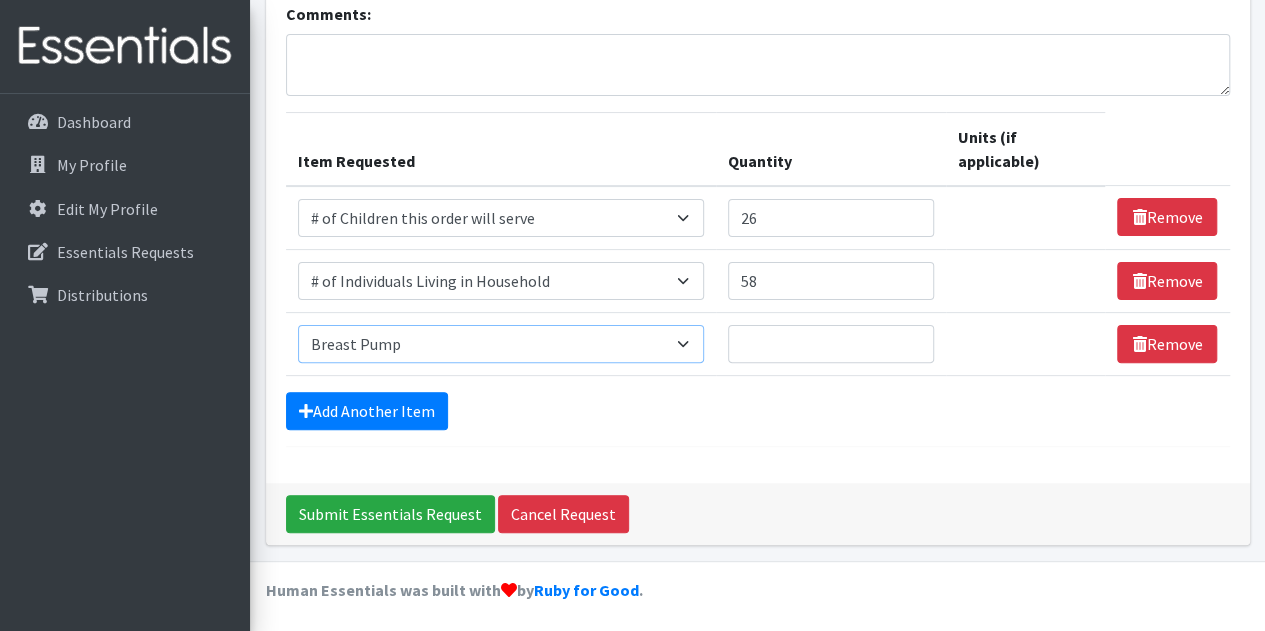 click on "Select an item
# of Children this order will serve
# of Individuals Living in Household
Activity Mat
Baby Carriers
Bath Tubs
Bed Pads
Bibs
Birthday Box - Boy
Birthday Box - Girl
Blankets/Swaddlers/Sleepsacks
Books
Bottles
Breast Pump
Bundle Me's
Car Seat - 3in1 up to 80 lbs.
Car Seat - Infant up to 22lbs. w/ handle
Clothing Boys Spring/Summer 0-6 Months
Clothing Boys Spring/Summer 12-18 Months
Clothing Boys Spring/Summer 18-24 Months
Clothing Boys Spring/Summer 2T
Clothing Boys Spring/Summer 3T
Clothing Boys Spring/Summer 4T
Clothing Boys Spring/Summer 5T
Clothing Boys Spring/Summer 6-12 Months
Clothing Boys Spring/Summer Premie/NB
Clothing Girls Fall/Winter 6-12 Months
Clothing Girls Spring/Summer 0-6 Months
Clothing Girls Spring/Summer 12-18 Months
Clothing Girls Spring/Summer 18-24 Months
Clothing Girls Spring/Summer 2T
Clothing Girls Spring/Summer 3T
Clothing Girls Spring/Summer 4T
Clothing Girls Spring/Summer 5T
Diaper Bags" at bounding box center [501, 344] 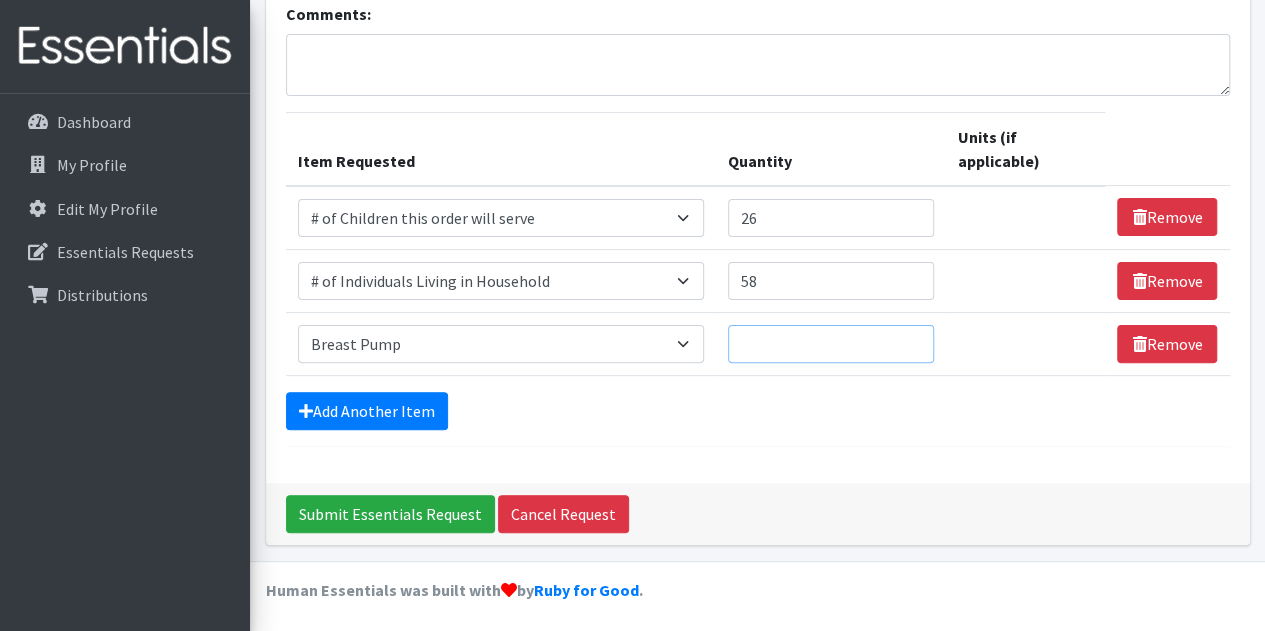 click on "Quantity" at bounding box center (831, 344) 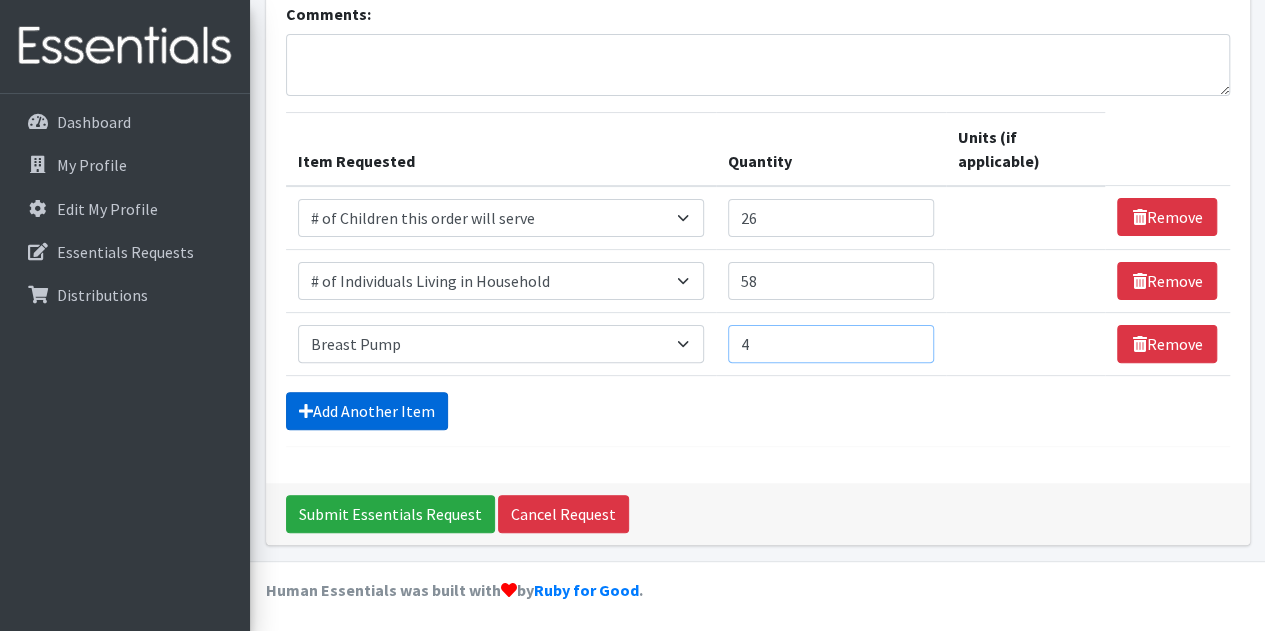 type on "4" 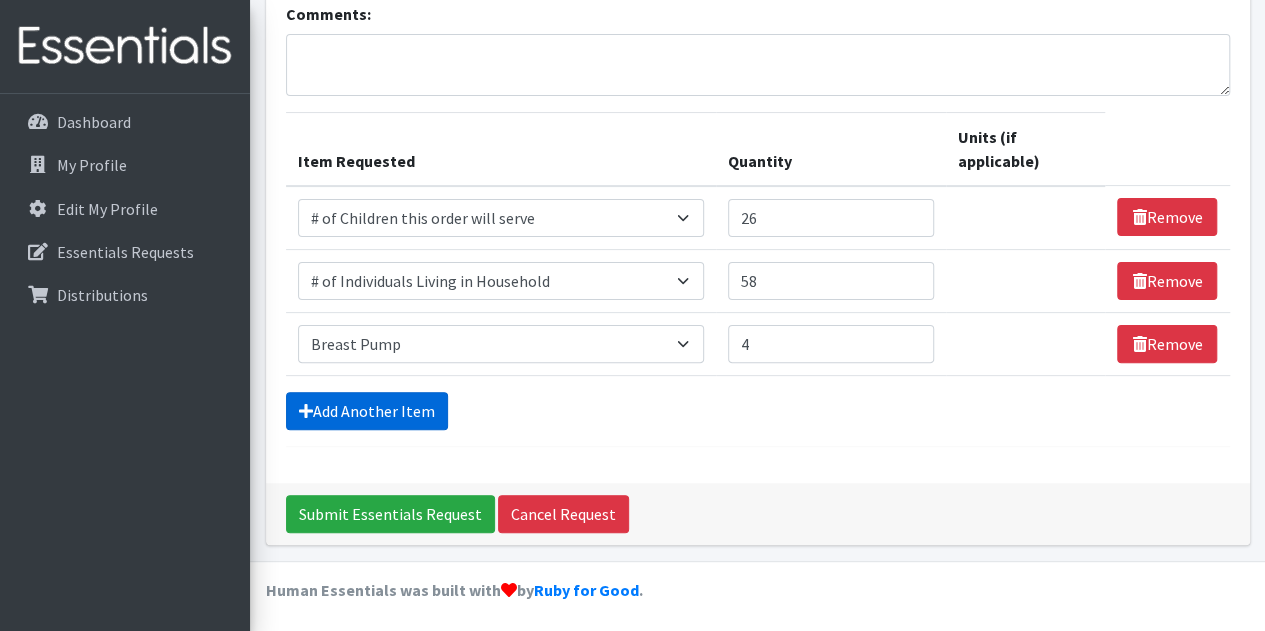 click on "Add Another Item" at bounding box center [367, 411] 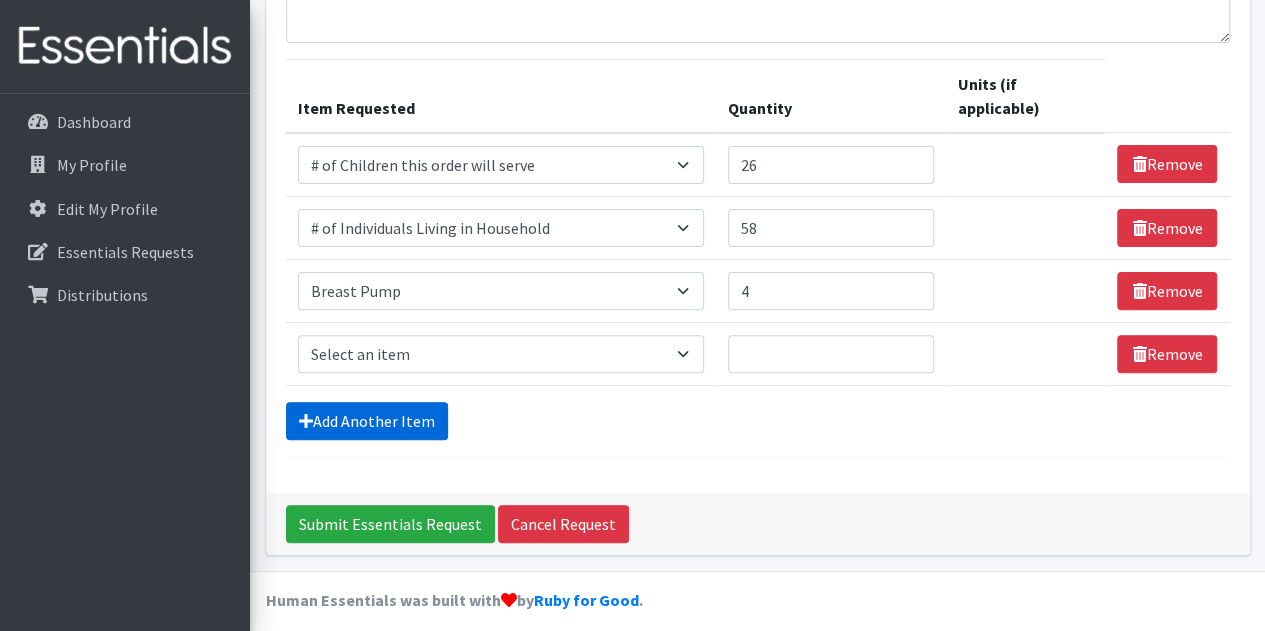 scroll, scrollTop: 211, scrollLeft: 0, axis: vertical 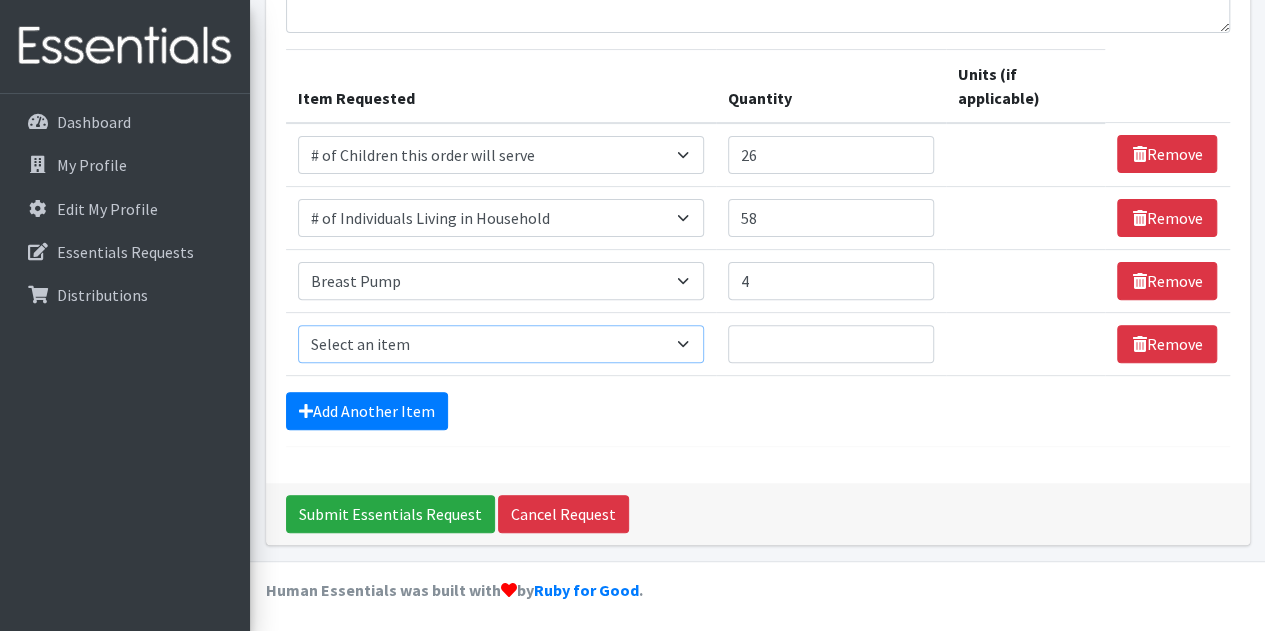 click on "Select an item
# of Children this order will serve
# of Individuals Living in Household
Activity Mat
Baby Carriers
Bath Tubs
Bed Pads
Bibs
Birthday Box - Boy
Birthday Box - Girl
Blankets/Swaddlers/Sleepsacks
Books
Bottles
Breast Pump
Bundle Me's
Car Seat - 3in1 up to 80 lbs.
Car Seat - Infant up to 22lbs. w/ handle
Clothing Boys Spring/Summer 0-6 Months
Clothing Boys Spring/Summer 12-18 Months
Clothing Boys Spring/Summer 18-24 Months
Clothing Boys Spring/Summer 2T
Clothing Boys Spring/Summer 3T
Clothing Boys Spring/Summer 4T
Clothing Boys Spring/Summer 5T
Clothing Boys Spring/Summer 6-12 Months
Clothing Boys Spring/Summer Premie/NB
Clothing Girls Fall/Winter 6-12 Months
Clothing Girls Spring/Summer 0-6 Months
Clothing Girls Spring/Summer 12-18 Months
Clothing Girls Spring/Summer 18-24 Months
Clothing Girls Spring/Summer 2T
Clothing Girls Spring/Summer 3T
Clothing Girls Spring/Summer 4T
Clothing Girls Spring/Summer 5T
Diaper Bags" at bounding box center [501, 344] 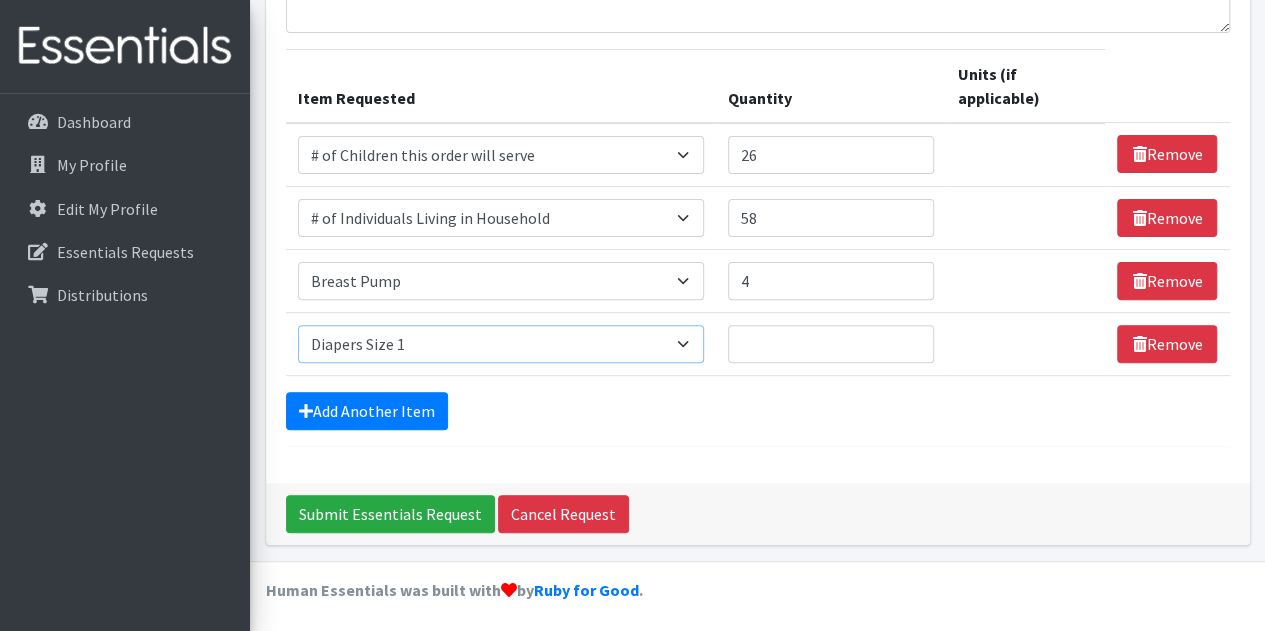 click on "Select an item
# of Children this order will serve
# of Individuals Living in Household
Activity Mat
Baby Carriers
Bath Tubs
Bed Pads
Bibs
Birthday Box - Boy
Birthday Box - Girl
Blankets/Swaddlers/Sleepsacks
Books
Bottles
Breast Pump
Bundle Me's
Car Seat - 3in1 up to 80 lbs.
Car Seat - Infant up to 22lbs. w/ handle
Clothing Boys Spring/Summer 0-6 Months
Clothing Boys Spring/Summer 12-18 Months
Clothing Boys Spring/Summer 18-24 Months
Clothing Boys Spring/Summer 2T
Clothing Boys Spring/Summer 3T
Clothing Boys Spring/Summer 4T
Clothing Boys Spring/Summer 5T
Clothing Boys Spring/Summer 6-12 Months
Clothing Boys Spring/Summer Premie/NB
Clothing Girls Fall/Winter 6-12 Months
Clothing Girls Spring/Summer 0-6 Months
Clothing Girls Spring/Summer 12-18 Months
Clothing Girls Spring/Summer 18-24 Months
Clothing Girls Spring/Summer 2T
Clothing Girls Spring/Summer 3T
Clothing Girls Spring/Summer 4T
Clothing Girls Spring/Summer 5T
Diaper Bags" at bounding box center (501, 344) 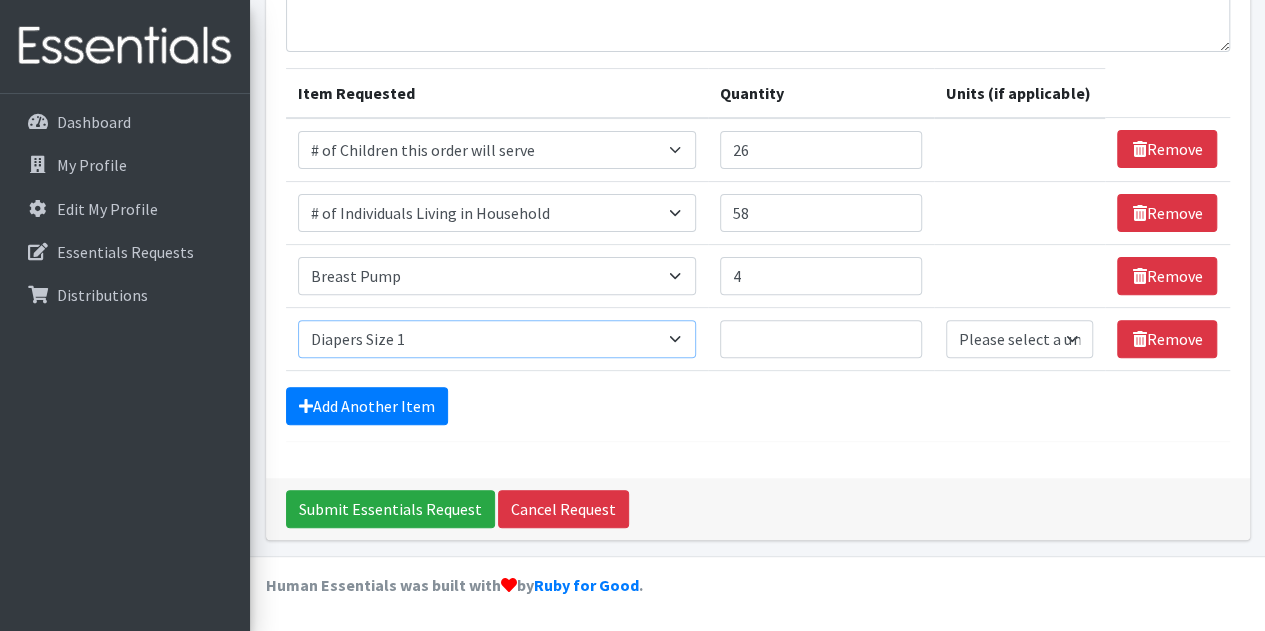 scroll, scrollTop: 187, scrollLeft: 0, axis: vertical 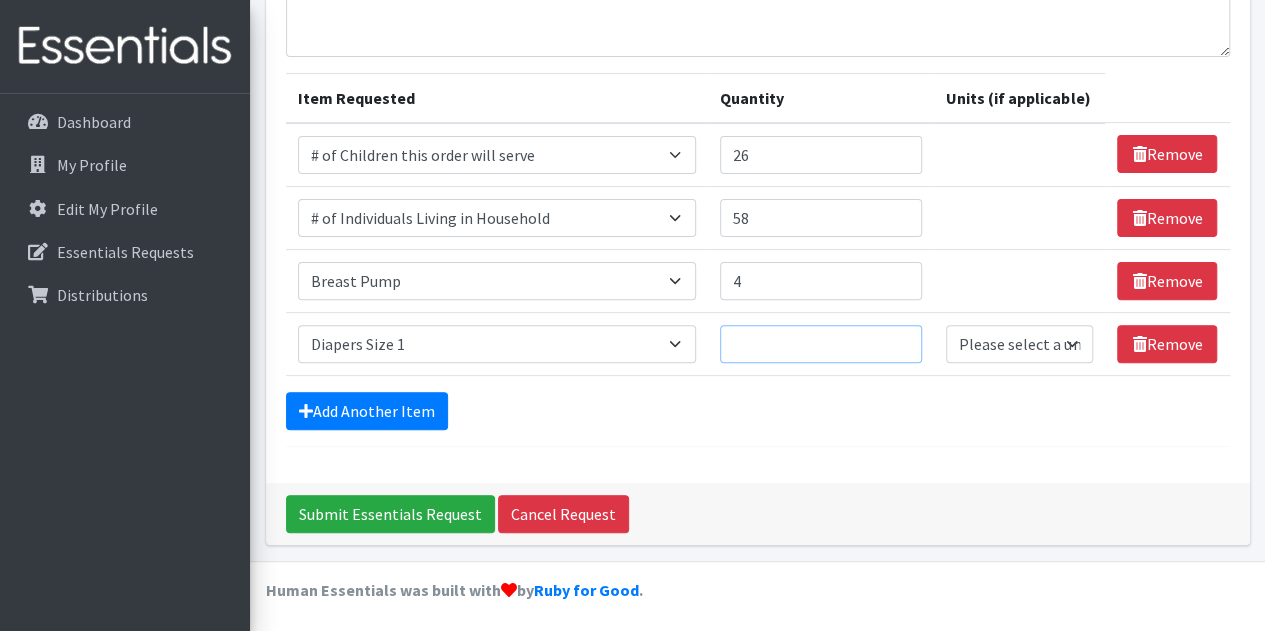 click on "Quantity" at bounding box center (821, 344) 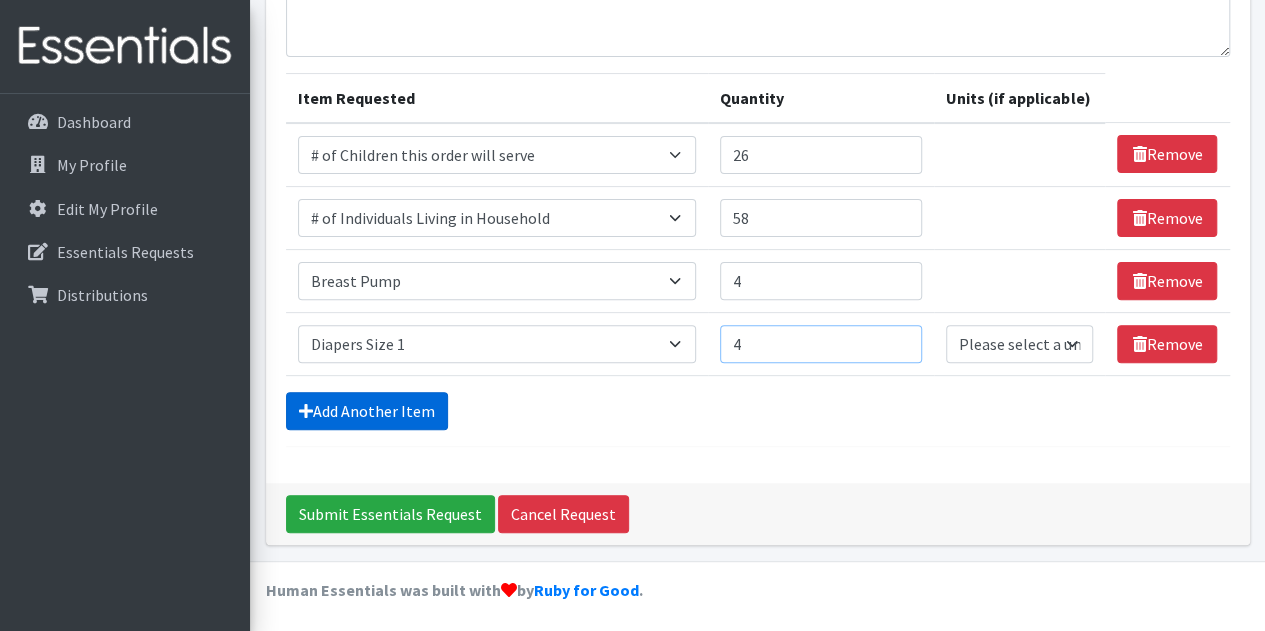 type on "4" 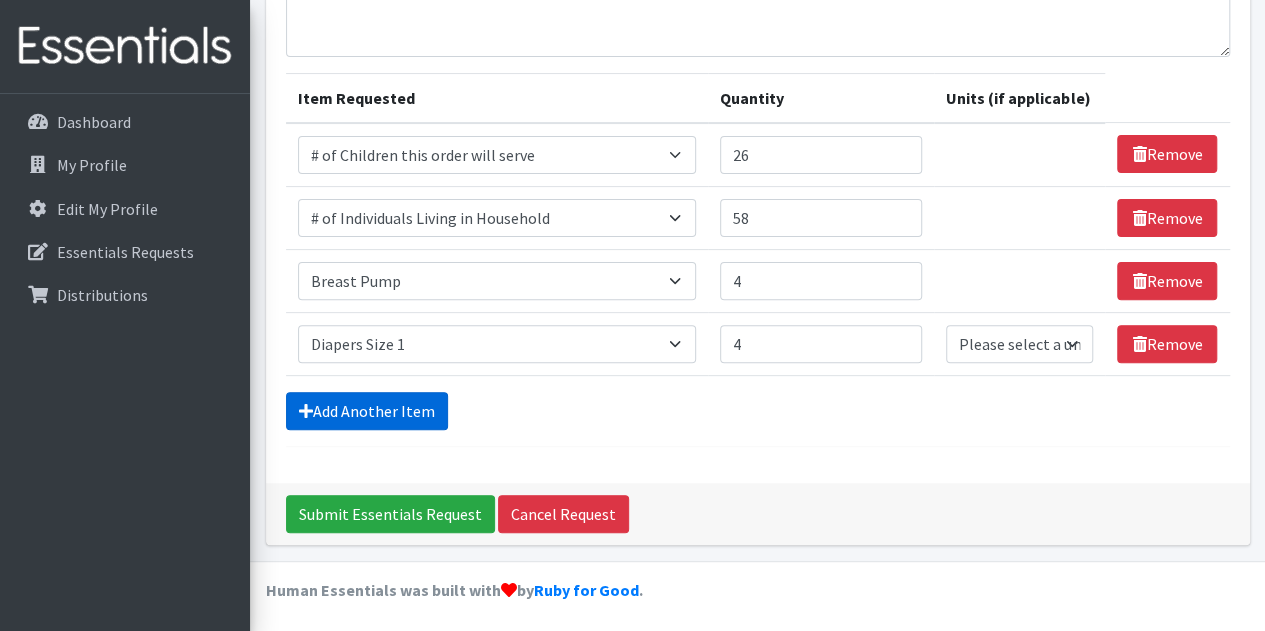 click on "Add Another Item" at bounding box center (367, 411) 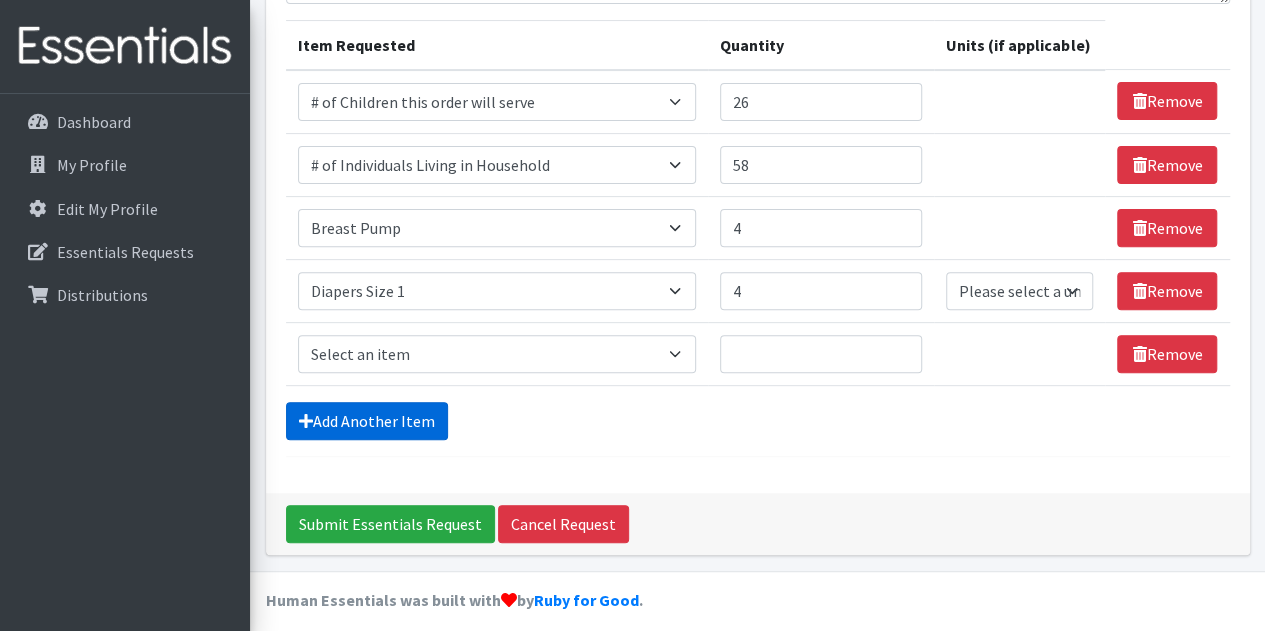 scroll, scrollTop: 250, scrollLeft: 0, axis: vertical 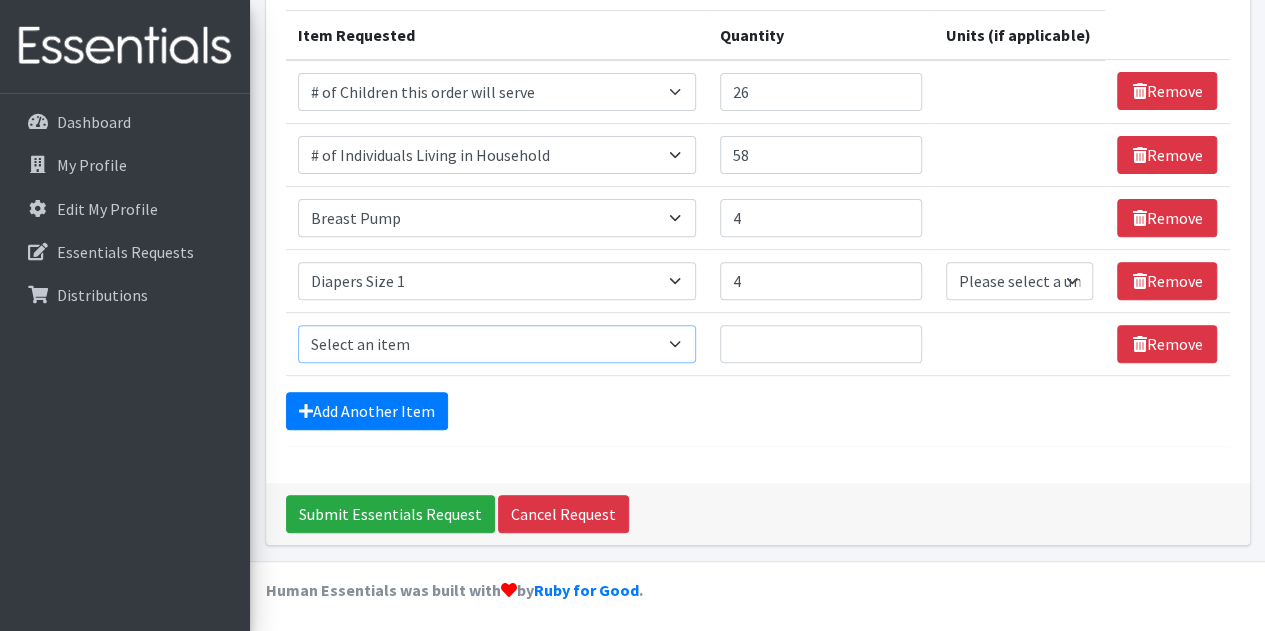 click on "Select an item
# of Children this order will serve
# of Individuals Living in Household
Activity Mat
Baby Carriers
Bath Tubs
Bed Pads
Bibs
Birthday Box - Boy
Birthday Box - Girl
Blankets/Swaddlers/Sleepsacks
Books
Bottles
Breast Pump
Bundle Me's
Car Seat - 3in1 up to 80 lbs.
Car Seat - Infant up to 22lbs. w/ handle
Clothing Boys Spring/Summer 0-6 Months
Clothing Boys Spring/Summer 12-18 Months
Clothing Boys Spring/Summer 18-24 Months
Clothing Boys Spring/Summer 2T
Clothing Boys Spring/Summer 3T
Clothing Boys Spring/Summer 4T
Clothing Boys Spring/Summer 5T
Clothing Boys Spring/Summer 6-12 Months
Clothing Boys Spring/Summer Premie/NB
Clothing Girls Fall/Winter 6-12 Months
Clothing Girls Spring/Summer 0-6 Months
Clothing Girls Spring/Summer 12-18 Months
Clothing Girls Spring/Summer 18-24 Months
Clothing Girls Spring/Summer 2T
Clothing Girls Spring/Summer 3T
Clothing Girls Spring/Summer 4T
Clothing Girls Spring/Summer 5T
Diaper Bags" at bounding box center (497, 344) 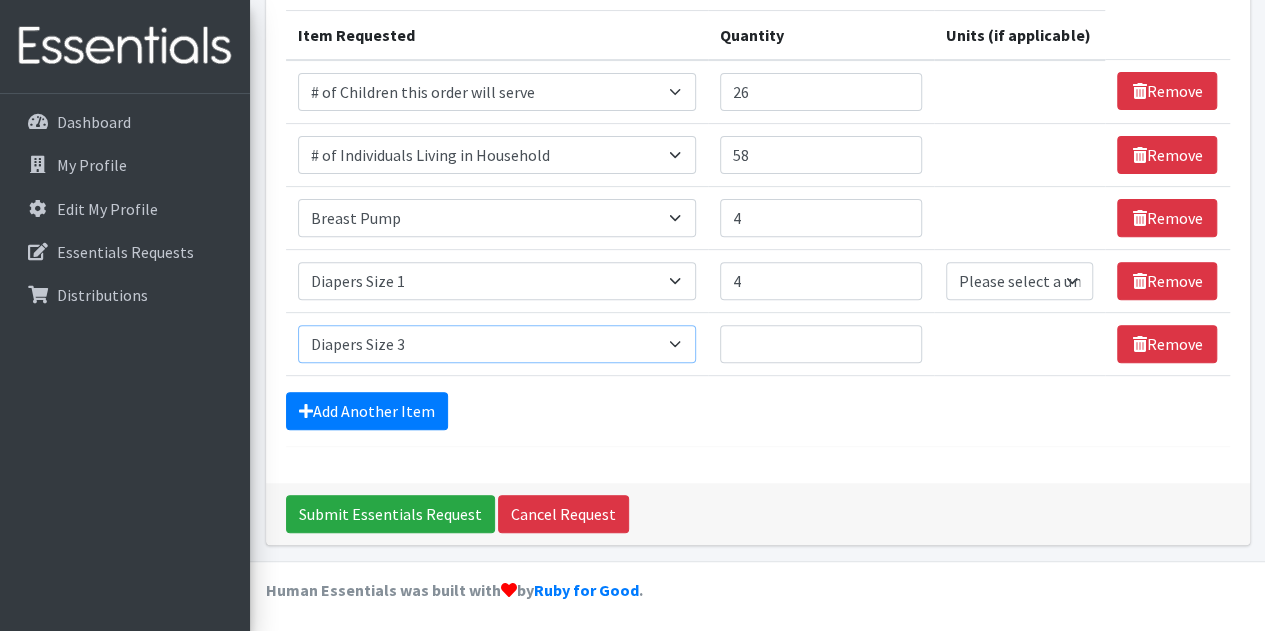 click on "Select an item
# of Children this order will serve
# of Individuals Living in Household
Activity Mat
Baby Carriers
Bath Tubs
Bed Pads
Bibs
Birthday Box - Boy
Birthday Box - Girl
Blankets/Swaddlers/Sleepsacks
Books
Bottles
Breast Pump
Bundle Me's
Car Seat - 3in1 up to 80 lbs.
Car Seat - Infant up to 22lbs. w/ handle
Clothing Boys Spring/Summer 0-6 Months
Clothing Boys Spring/Summer 12-18 Months
Clothing Boys Spring/Summer 18-24 Months
Clothing Boys Spring/Summer 2T
Clothing Boys Spring/Summer 3T
Clothing Boys Spring/Summer 4T
Clothing Boys Spring/Summer 5T
Clothing Boys Spring/Summer 6-12 Months
Clothing Boys Spring/Summer Premie/NB
Clothing Girls Fall/Winter 6-12 Months
Clothing Girls Spring/Summer 0-6 Months
Clothing Girls Spring/Summer 12-18 Months
Clothing Girls Spring/Summer 18-24 Months
Clothing Girls Spring/Summer 2T
Clothing Girls Spring/Summer 3T
Clothing Girls Spring/Summer 4T
Clothing Girls Spring/Summer 5T
Diaper Bags" at bounding box center (497, 344) 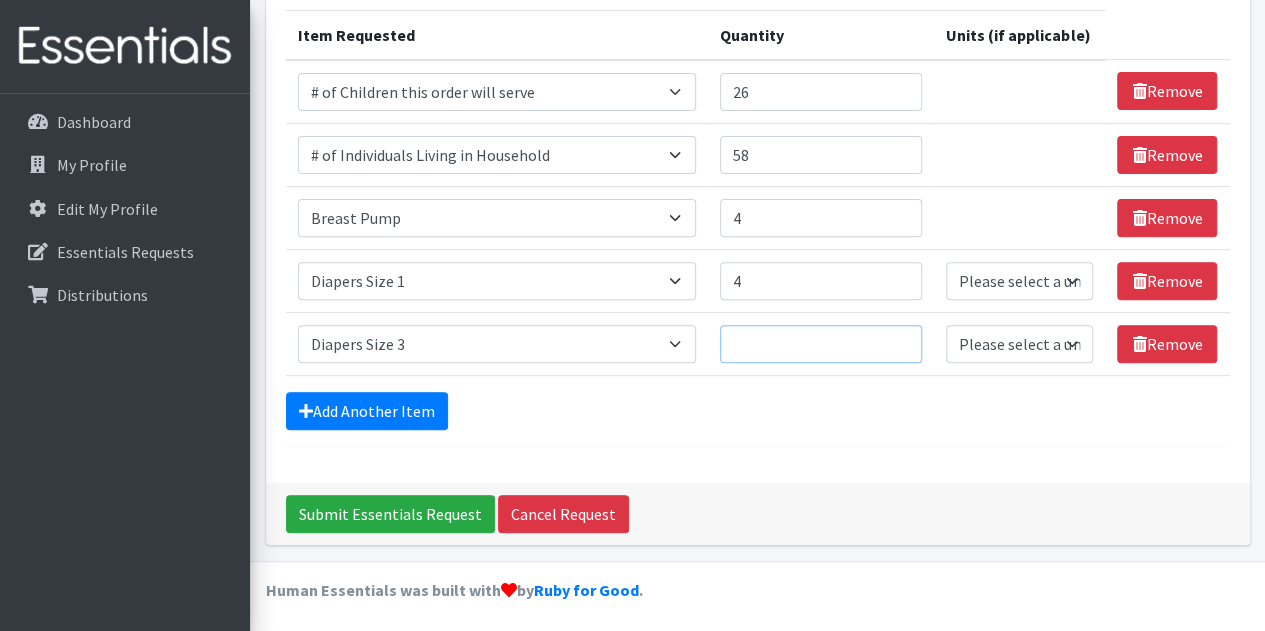 click on "Quantity" at bounding box center [821, 344] 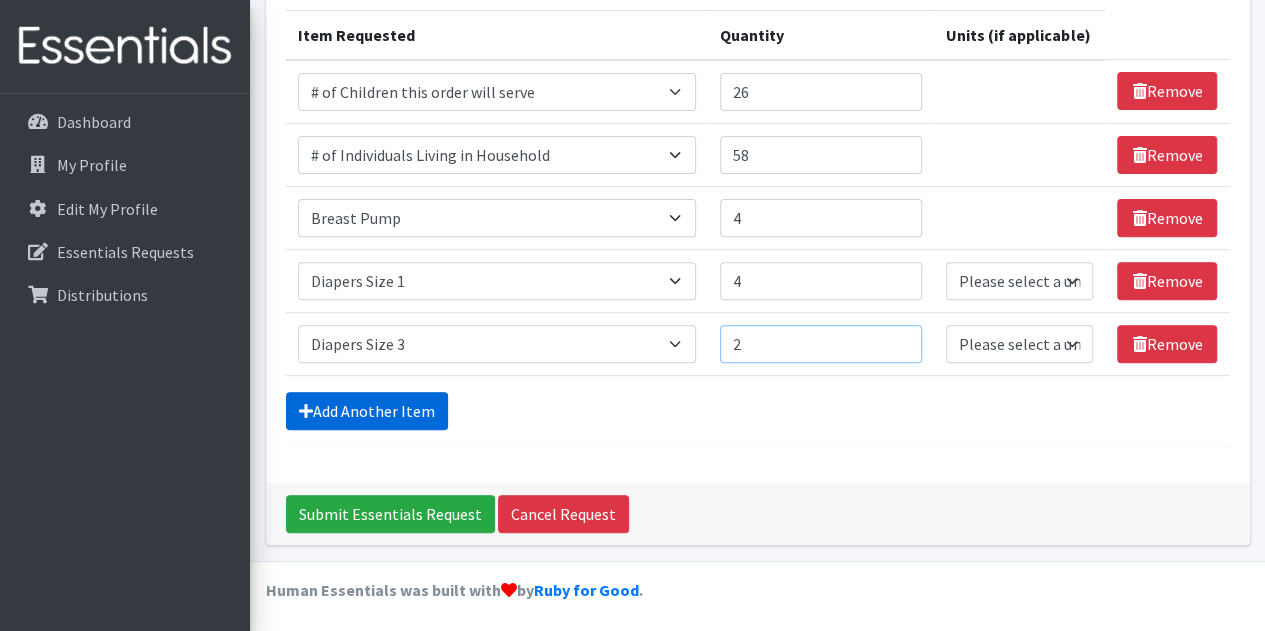 type on "2" 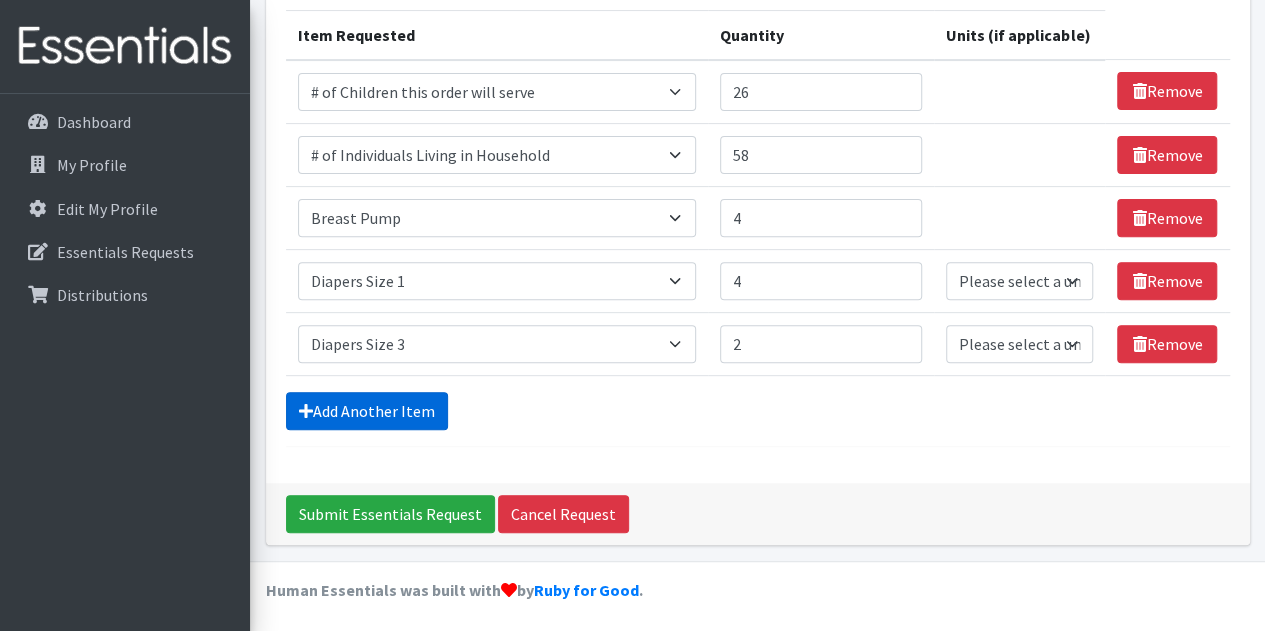 click on "Add Another Item" at bounding box center (367, 411) 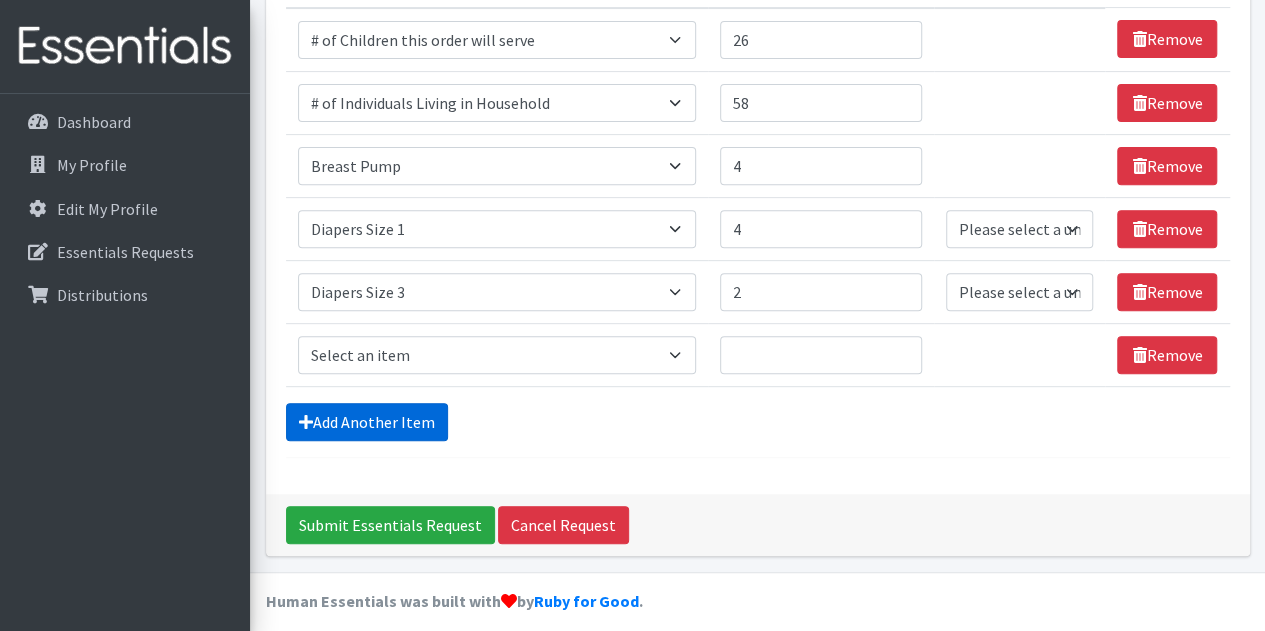 scroll, scrollTop: 312, scrollLeft: 0, axis: vertical 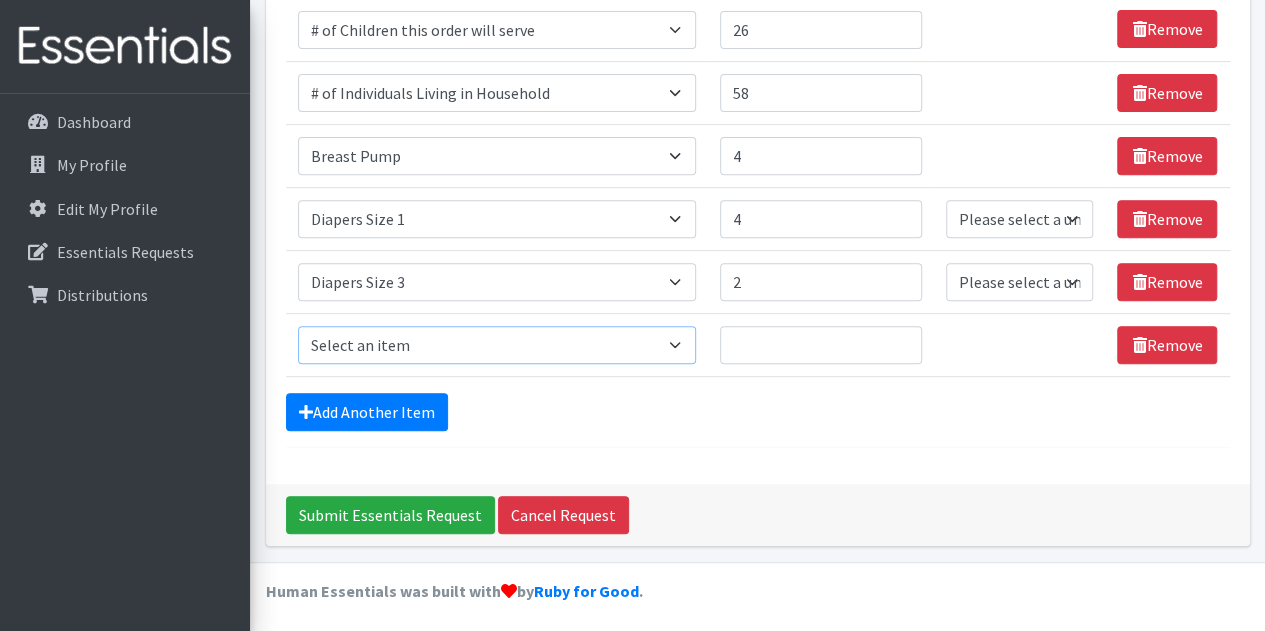 click on "Select an item
# of Children this order will serve
# of Individuals Living in Household
Activity Mat
Baby Carriers
Bath Tubs
Bed Pads
Bibs
Birthday Box - Boy
Birthday Box - Girl
Blankets/Swaddlers/Sleepsacks
Books
Bottles
Breast Pump
Bundle Me's
Car Seat - 3in1 up to 80 lbs.
Car Seat - Infant up to 22lbs. w/ handle
Clothing Boys Spring/Summer 0-6 Months
Clothing Boys Spring/Summer 12-18 Months
Clothing Boys Spring/Summer 18-24 Months
Clothing Boys Spring/Summer 2T
Clothing Boys Spring/Summer 3T
Clothing Boys Spring/Summer 4T
Clothing Boys Spring/Summer 5T
Clothing Boys Spring/Summer 6-12 Months
Clothing Boys Spring/Summer Premie/NB
Clothing Girls Fall/Winter 6-12 Months
Clothing Girls Spring/Summer 0-6 Months
Clothing Girls Spring/Summer 12-18 Months
Clothing Girls Spring/Summer 18-24 Months
Clothing Girls Spring/Summer 2T
Clothing Girls Spring/Summer 3T
Clothing Girls Spring/Summer 4T
Clothing Girls Spring/Summer 5T
Diaper Bags" at bounding box center [497, 345] 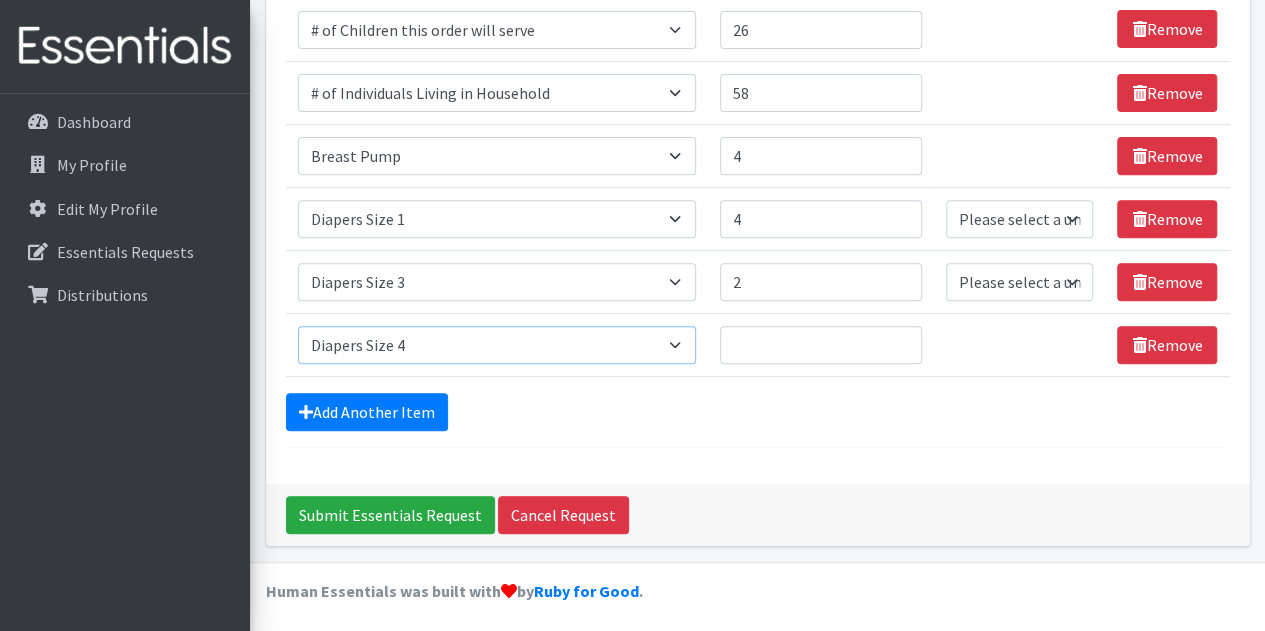 click on "Select an item
# of Children this order will serve
# of Individuals Living in Household
Activity Mat
Baby Carriers
Bath Tubs
Bed Pads
Bibs
Birthday Box - Boy
Birthday Box - Girl
Blankets/Swaddlers/Sleepsacks
Books
Bottles
Breast Pump
Bundle Me's
Car Seat - 3in1 up to 80 lbs.
Car Seat - Infant up to 22lbs. w/ handle
Clothing Boys Spring/Summer 0-6 Months
Clothing Boys Spring/Summer 12-18 Months
Clothing Boys Spring/Summer 18-24 Months
Clothing Boys Spring/Summer 2T
Clothing Boys Spring/Summer 3T
Clothing Boys Spring/Summer 4T
Clothing Boys Spring/Summer 5T
Clothing Boys Spring/Summer 6-12 Months
Clothing Boys Spring/Summer Premie/NB
Clothing Girls Fall/Winter 6-12 Months
Clothing Girls Spring/Summer 0-6 Months
Clothing Girls Spring/Summer 12-18 Months
Clothing Girls Spring/Summer 18-24 Months
Clothing Girls Spring/Summer 2T
Clothing Girls Spring/Summer 3T
Clothing Girls Spring/Summer 4T
Clothing Girls Spring/Summer 5T
Diaper Bags" at bounding box center (497, 345) 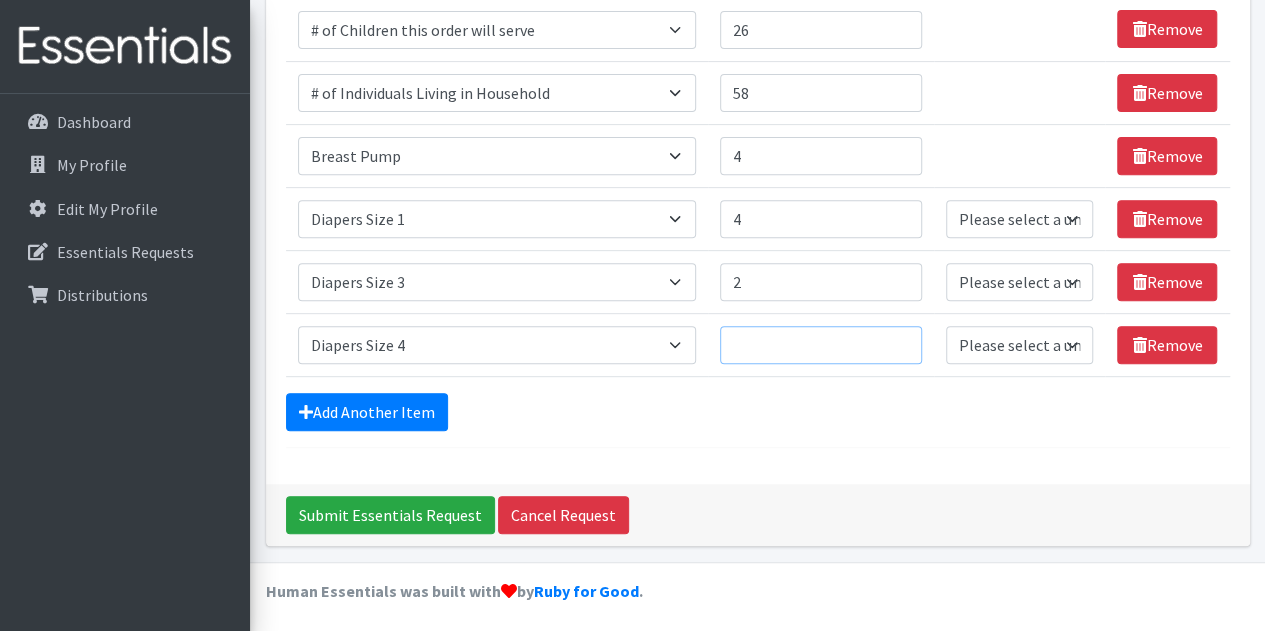 click on "Quantity" at bounding box center [821, 345] 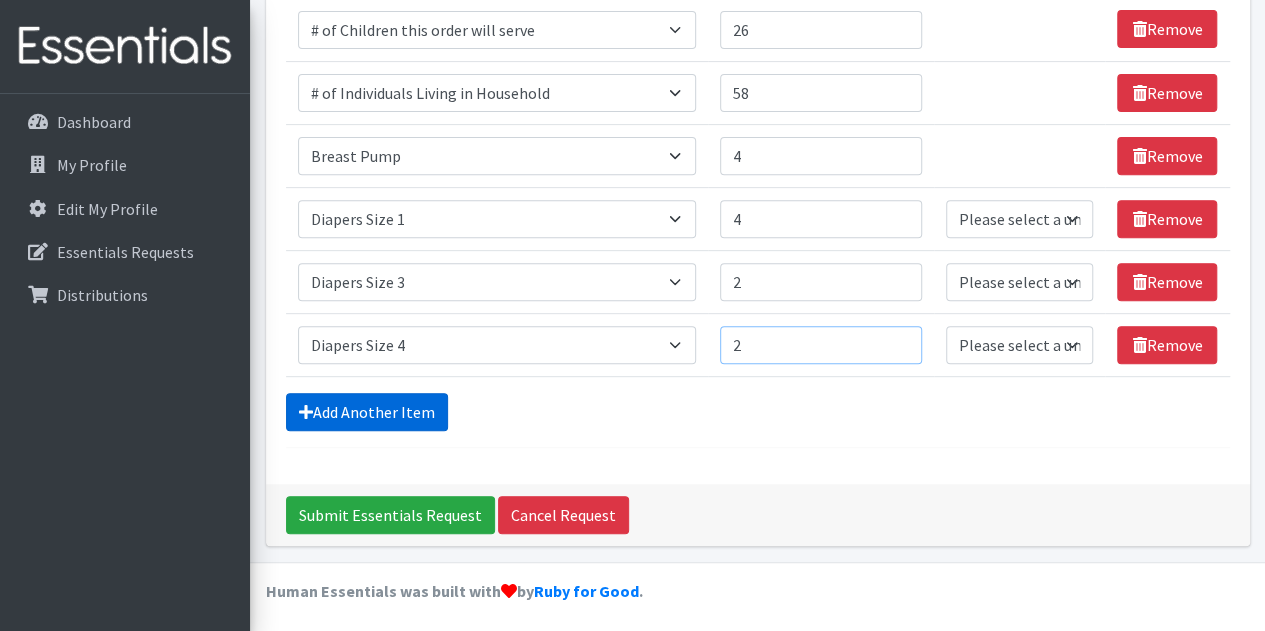 type on "2" 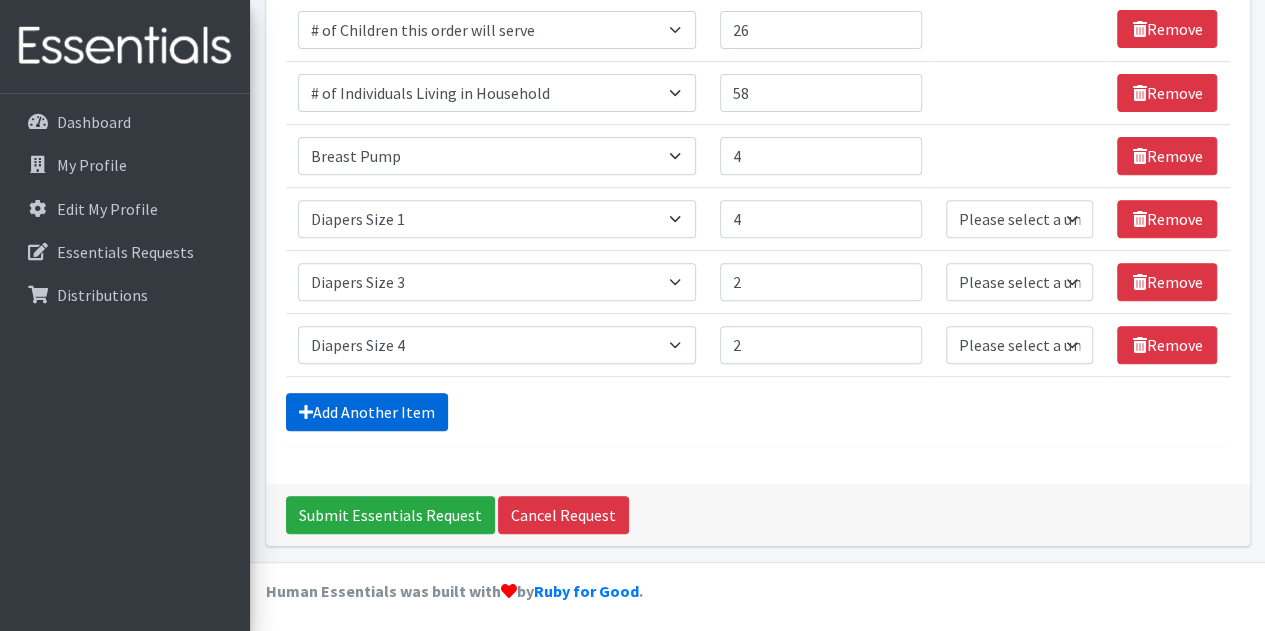 click on "Add Another Item" at bounding box center [367, 412] 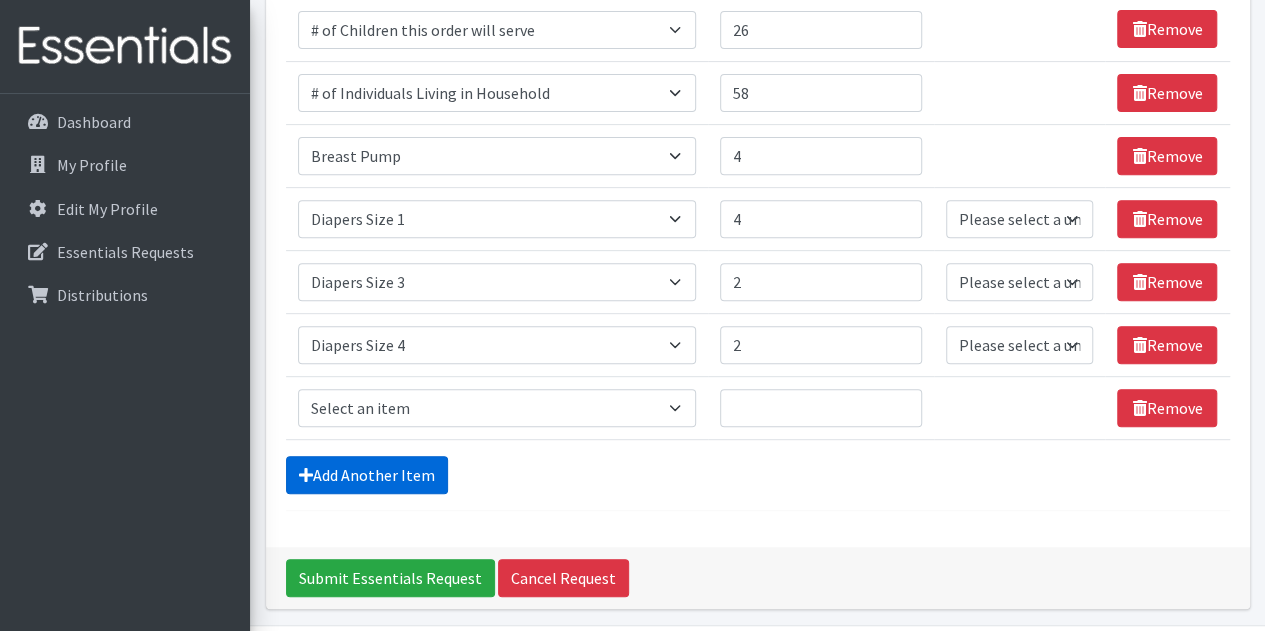 scroll, scrollTop: 375, scrollLeft: 0, axis: vertical 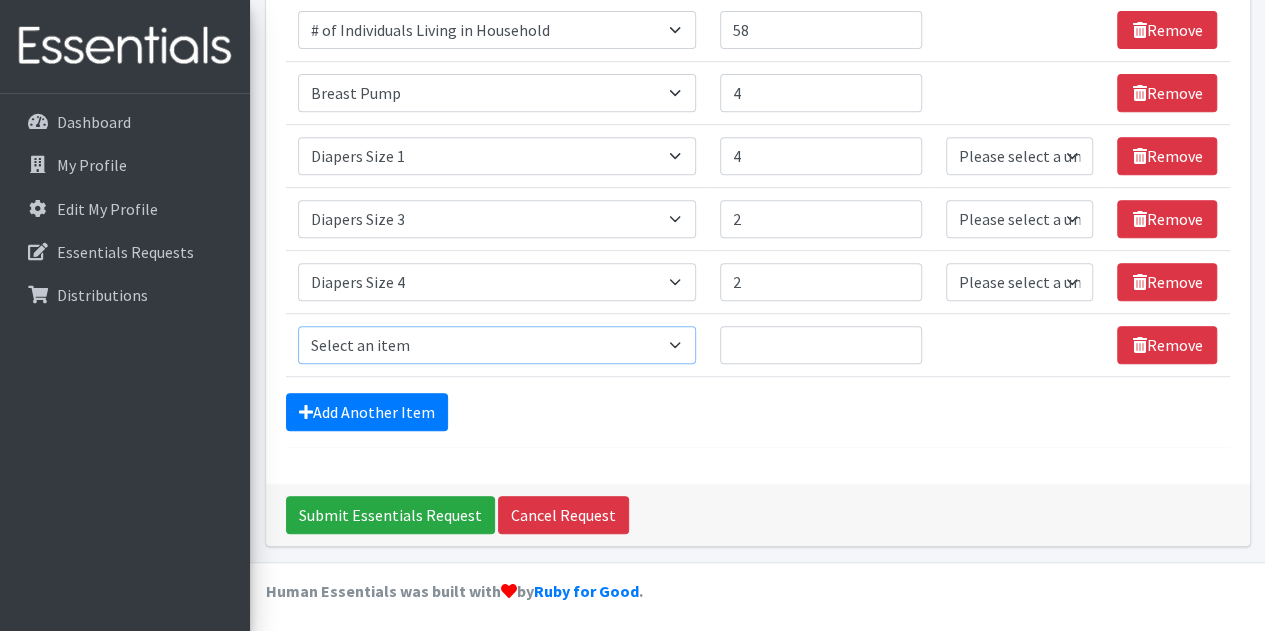 click on "Select an item
# of Children this order will serve
# of Individuals Living in Household
Activity Mat
Baby Carriers
Bath Tubs
Bed Pads
Bibs
Birthday Box - Boy
Birthday Box - Girl
Blankets/Swaddlers/Sleepsacks
Books
Bottles
Breast Pump
Bundle Me's
Car Seat - 3in1 up to 80 lbs.
Car Seat - Infant up to 22lbs. w/ handle
Clothing Boys Spring/Summer 0-6 Months
Clothing Boys Spring/Summer 12-18 Months
Clothing Boys Spring/Summer 18-24 Months
Clothing Boys Spring/Summer 2T
Clothing Boys Spring/Summer 3T
Clothing Boys Spring/Summer 4T
Clothing Boys Spring/Summer 5T
Clothing Boys Spring/Summer 6-12 Months
Clothing Boys Spring/Summer Premie/NB
Clothing Girls Fall/Winter 6-12 Months
Clothing Girls Spring/Summer 0-6 Months
Clothing Girls Spring/Summer 12-18 Months
Clothing Girls Spring/Summer 18-24 Months
Clothing Girls Spring/Summer 2T
Clothing Girls Spring/Summer 3T
Clothing Girls Spring/Summer 4T
Clothing Girls Spring/Summer 5T
Diaper Bags" at bounding box center [497, 345] 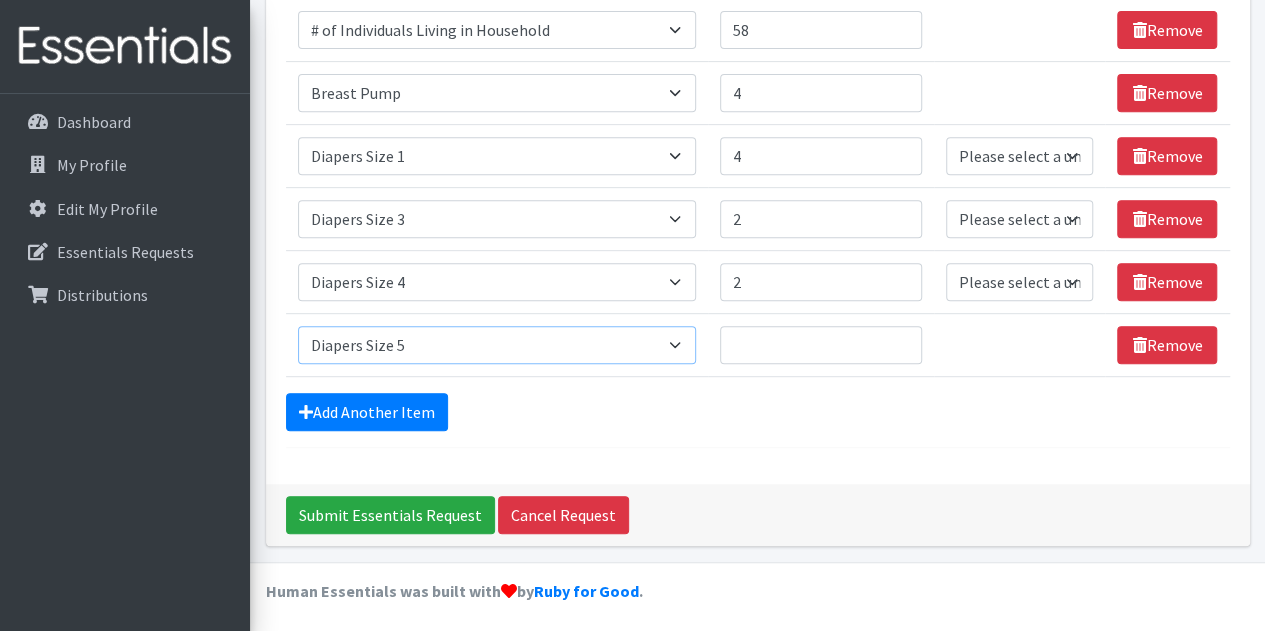 click on "Select an item
# of Children this order will serve
# of Individuals Living in Household
Activity Mat
Baby Carriers
Bath Tubs
Bed Pads
Bibs
Birthday Box - Boy
Birthday Box - Girl
Blankets/Swaddlers/Sleepsacks
Books
Bottles
Breast Pump
Bundle Me's
Car Seat - 3in1 up to 80 lbs.
Car Seat - Infant up to 22lbs. w/ handle
Clothing Boys Spring/Summer 0-6 Months
Clothing Boys Spring/Summer 12-18 Months
Clothing Boys Spring/Summer 18-24 Months
Clothing Boys Spring/Summer 2T
Clothing Boys Spring/Summer 3T
Clothing Boys Spring/Summer 4T
Clothing Boys Spring/Summer 5T
Clothing Boys Spring/Summer 6-12 Months
Clothing Boys Spring/Summer Premie/NB
Clothing Girls Fall/Winter 6-12 Months
Clothing Girls Spring/Summer 0-6 Months
Clothing Girls Spring/Summer 12-18 Months
Clothing Girls Spring/Summer 18-24 Months
Clothing Girls Spring/Summer 2T
Clothing Girls Spring/Summer 3T
Clothing Girls Spring/Summer 4T
Clothing Girls Spring/Summer 5T
Diaper Bags" at bounding box center [497, 345] 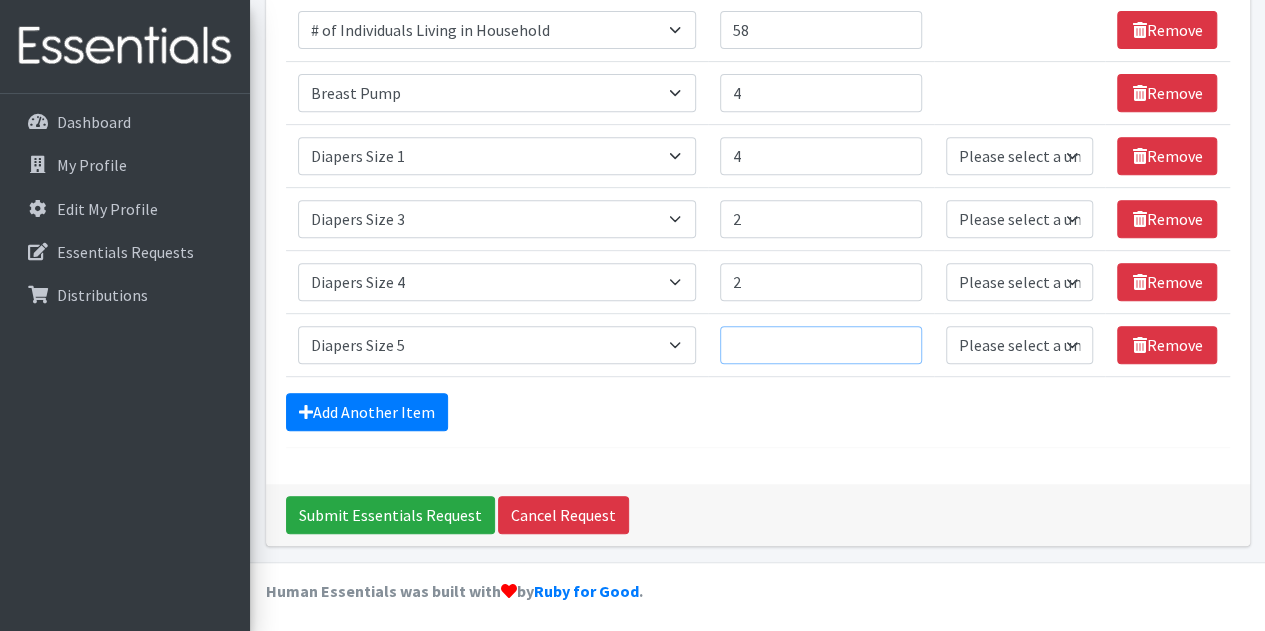 click on "Quantity" at bounding box center (821, 345) 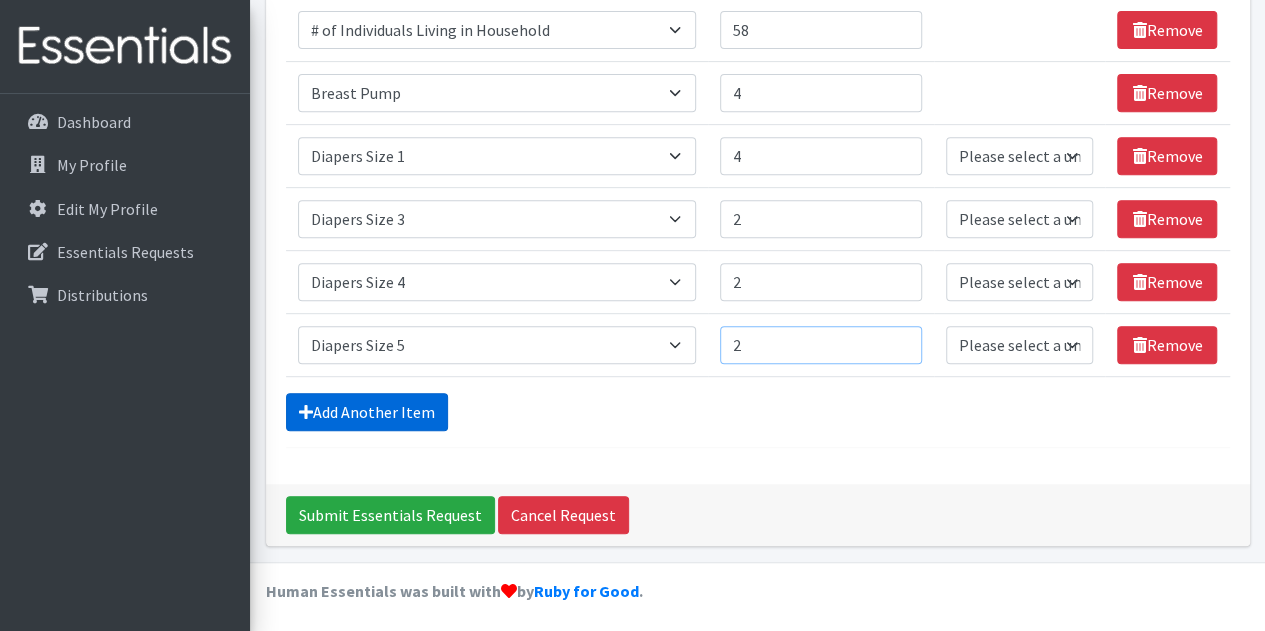 type on "2" 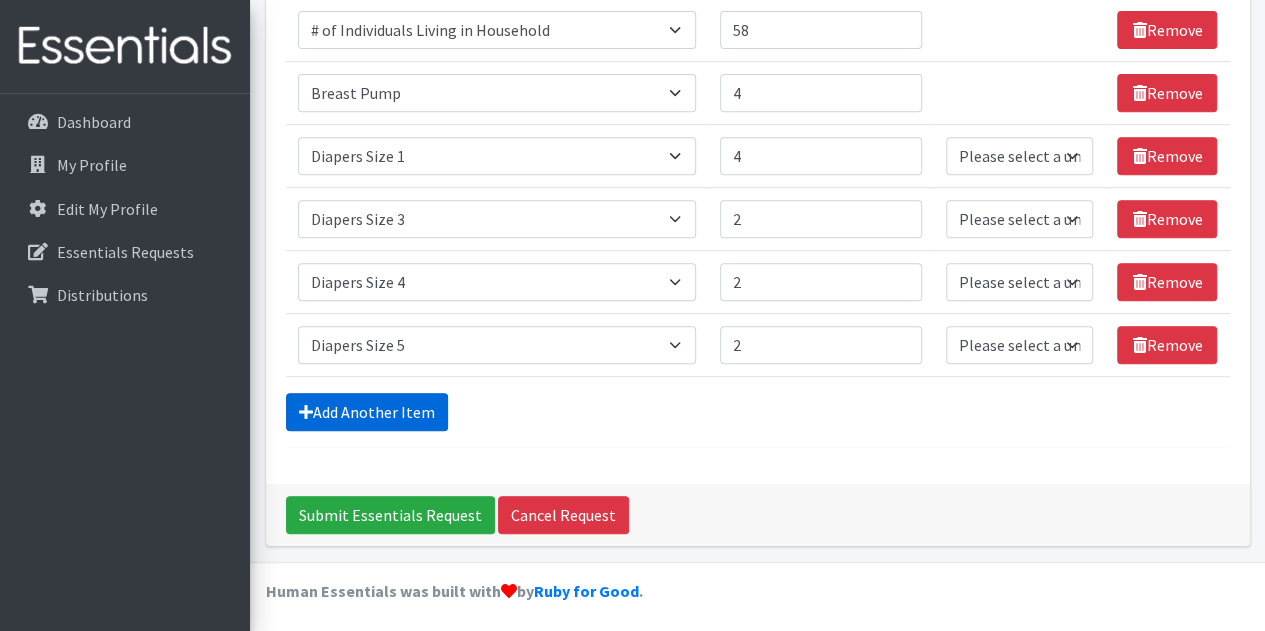 click on "Add Another Item" at bounding box center (367, 412) 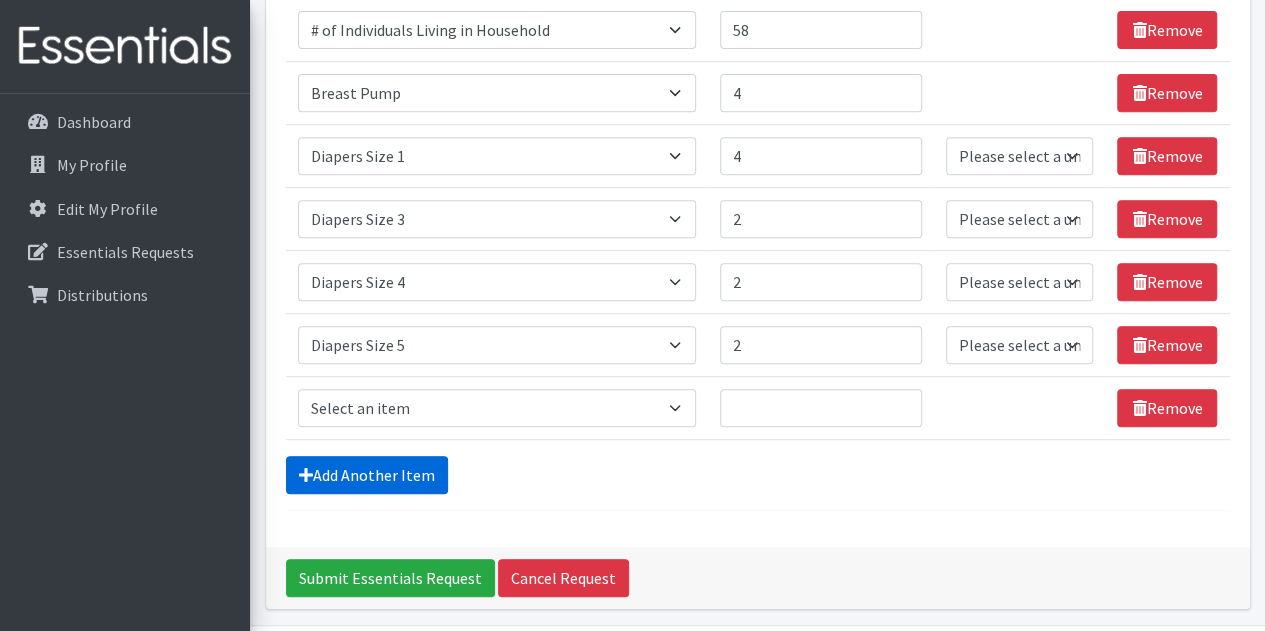 scroll, scrollTop: 438, scrollLeft: 0, axis: vertical 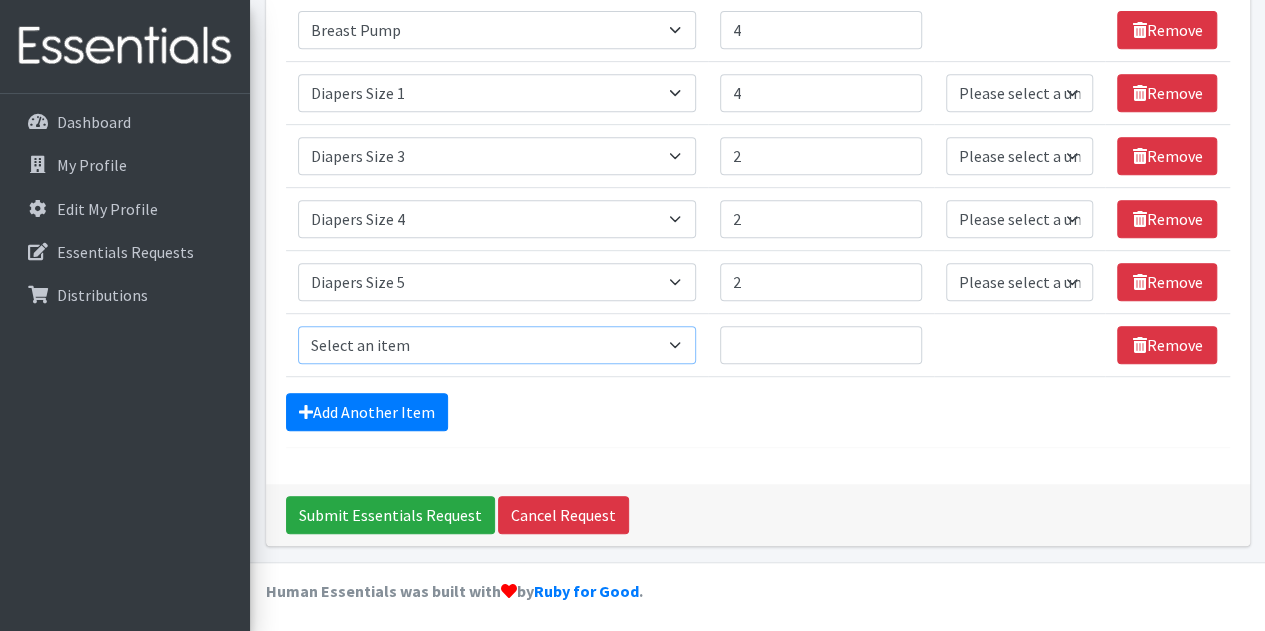 click on "Select an item
# of Children this order will serve
# of Individuals Living in Household
Activity Mat
Baby Carriers
Bath Tubs
Bed Pads
Bibs
Birthday Box - Boy
Birthday Box - Girl
Blankets/Swaddlers/Sleepsacks
Books
Bottles
Breast Pump
Bundle Me's
Car Seat - 3in1 up to 80 lbs.
Car Seat - Infant up to 22lbs. w/ handle
Clothing Boys Spring/Summer 0-6 Months
Clothing Boys Spring/Summer 12-18 Months
Clothing Boys Spring/Summer 18-24 Months
Clothing Boys Spring/Summer 2T
Clothing Boys Spring/Summer 3T
Clothing Boys Spring/Summer 4T
Clothing Boys Spring/Summer 5T
Clothing Boys Spring/Summer 6-12 Months
Clothing Boys Spring/Summer Premie/NB
Clothing Girls Fall/Winter 6-12 Months
Clothing Girls Spring/Summer 0-6 Months
Clothing Girls Spring/Summer 12-18 Months
Clothing Girls Spring/Summer 18-24 Months
Clothing Girls Spring/Summer 2T
Clothing Girls Spring/Summer 3T
Clothing Girls Spring/Summer 4T
Clothing Girls Spring/Summer 5T
Diaper Bags" at bounding box center (497, 345) 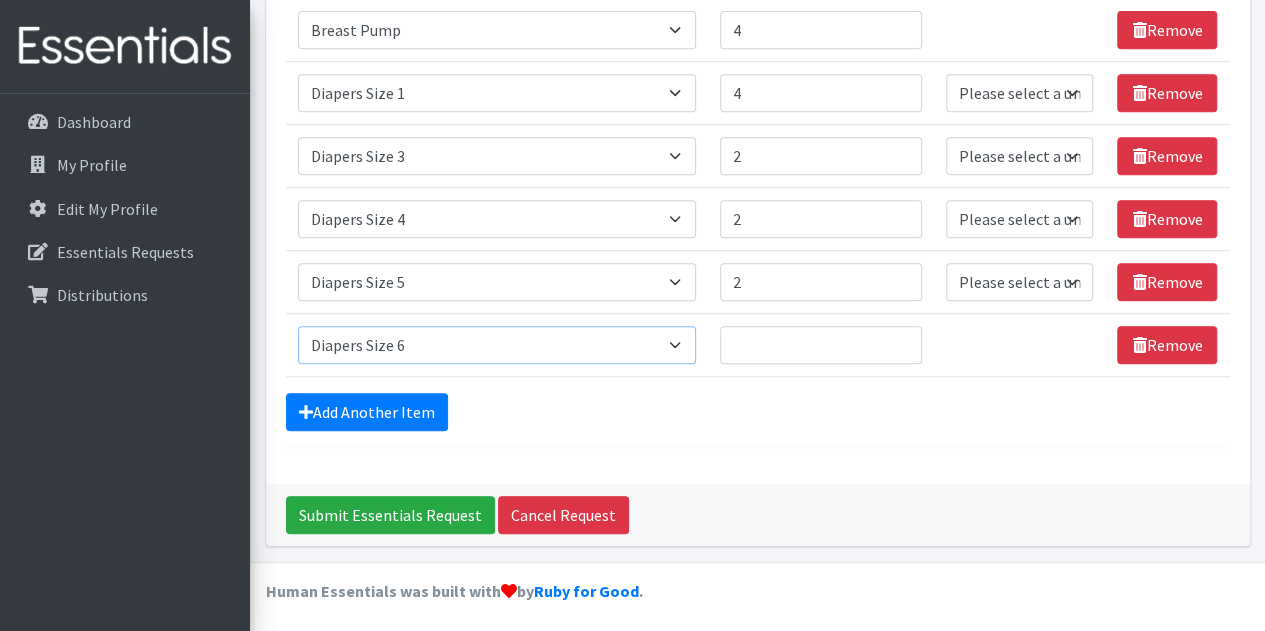 click on "Select an item
# of Children this order will serve
# of Individuals Living in Household
Activity Mat
Baby Carriers
Bath Tubs
Bed Pads
Bibs
Birthday Box - Boy
Birthday Box - Girl
Blankets/Swaddlers/Sleepsacks
Books
Bottles
Breast Pump
Bundle Me's
Car Seat - 3in1 up to 80 lbs.
Car Seat - Infant up to 22lbs. w/ handle
Clothing Boys Spring/Summer 0-6 Months
Clothing Boys Spring/Summer 12-18 Months
Clothing Boys Spring/Summer 18-24 Months
Clothing Boys Spring/Summer 2T
Clothing Boys Spring/Summer 3T
Clothing Boys Spring/Summer 4T
Clothing Boys Spring/Summer 5T
Clothing Boys Spring/Summer 6-12 Months
Clothing Boys Spring/Summer Premie/NB
Clothing Girls Fall/Winter 6-12 Months
Clothing Girls Spring/Summer 0-6 Months
Clothing Girls Spring/Summer 12-18 Months
Clothing Girls Spring/Summer 18-24 Months
Clothing Girls Spring/Summer 2T
Clothing Girls Spring/Summer 3T
Clothing Girls Spring/Summer 4T
Clothing Girls Spring/Summer 5T
Diaper Bags" at bounding box center [497, 345] 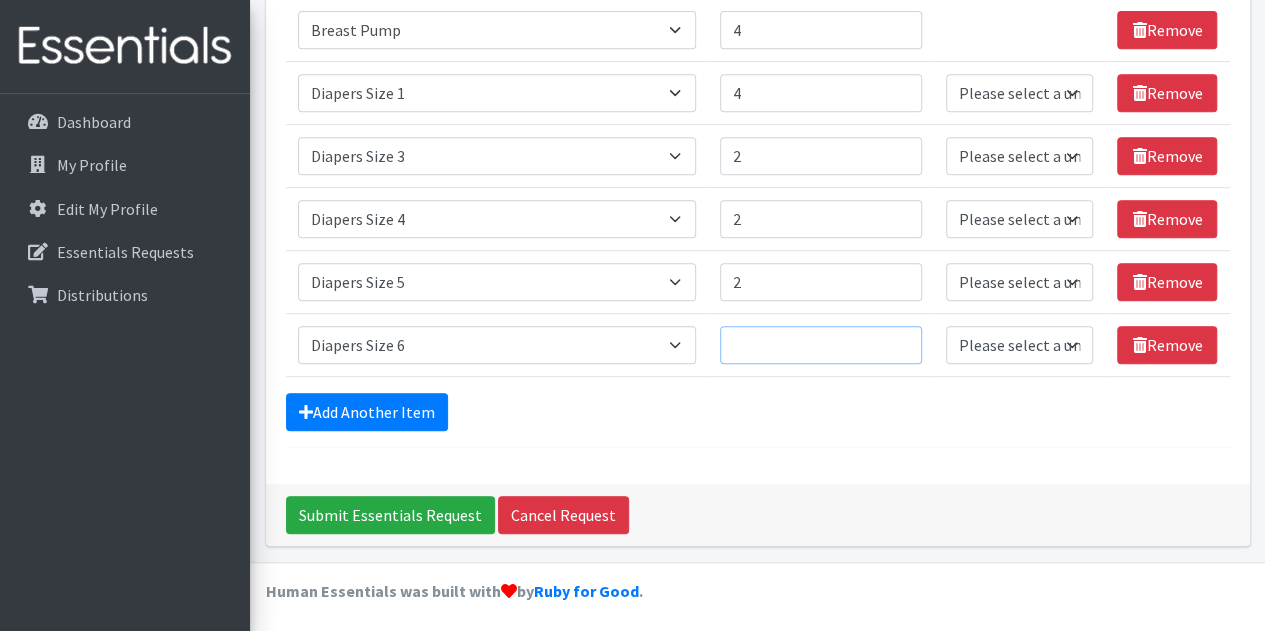 click on "Quantity" at bounding box center (821, 345) 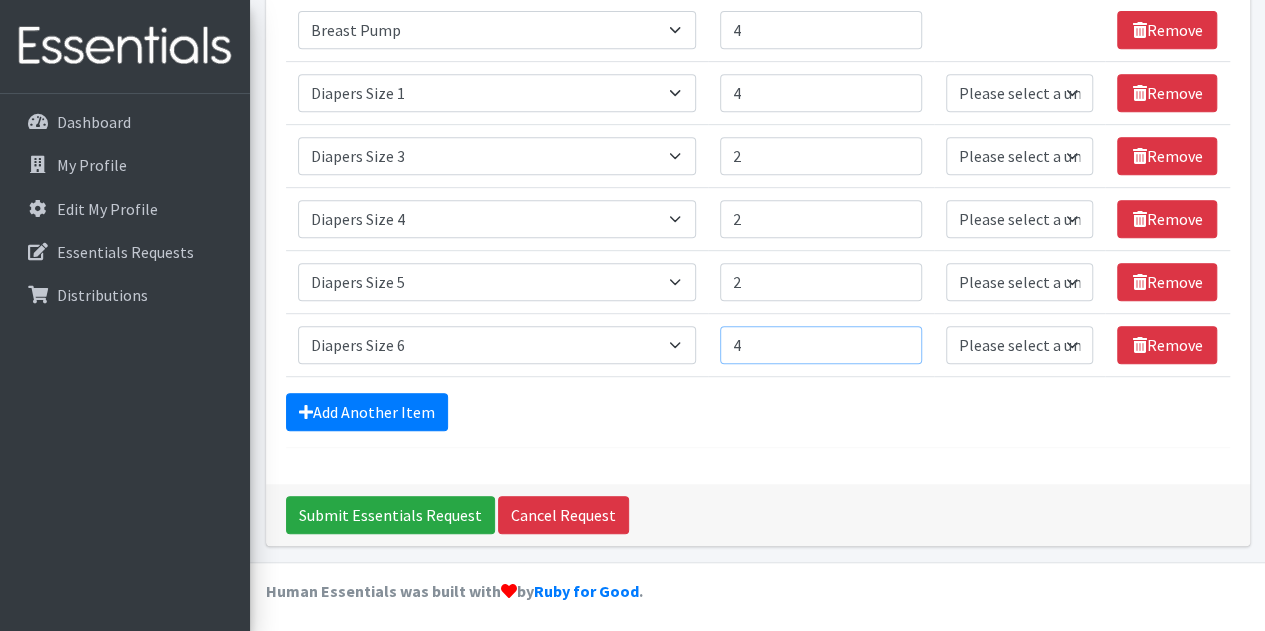type on "4" 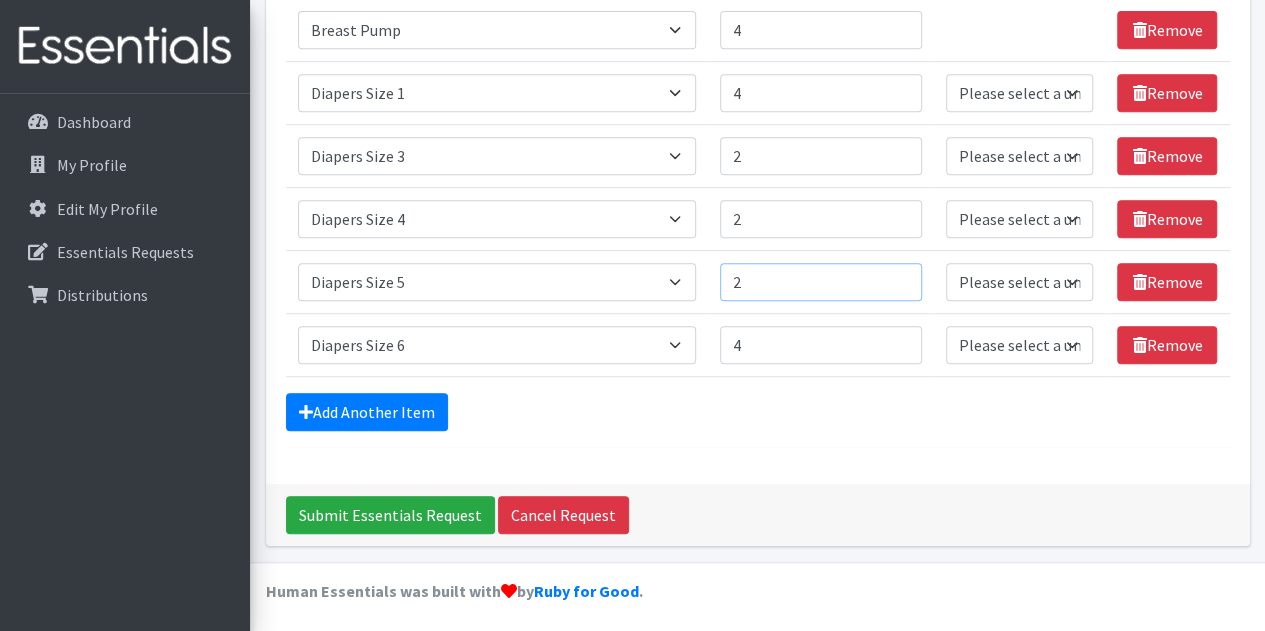 drag, startPoint x: 764, startPoint y: 281, endPoint x: 704, endPoint y: 281, distance: 60 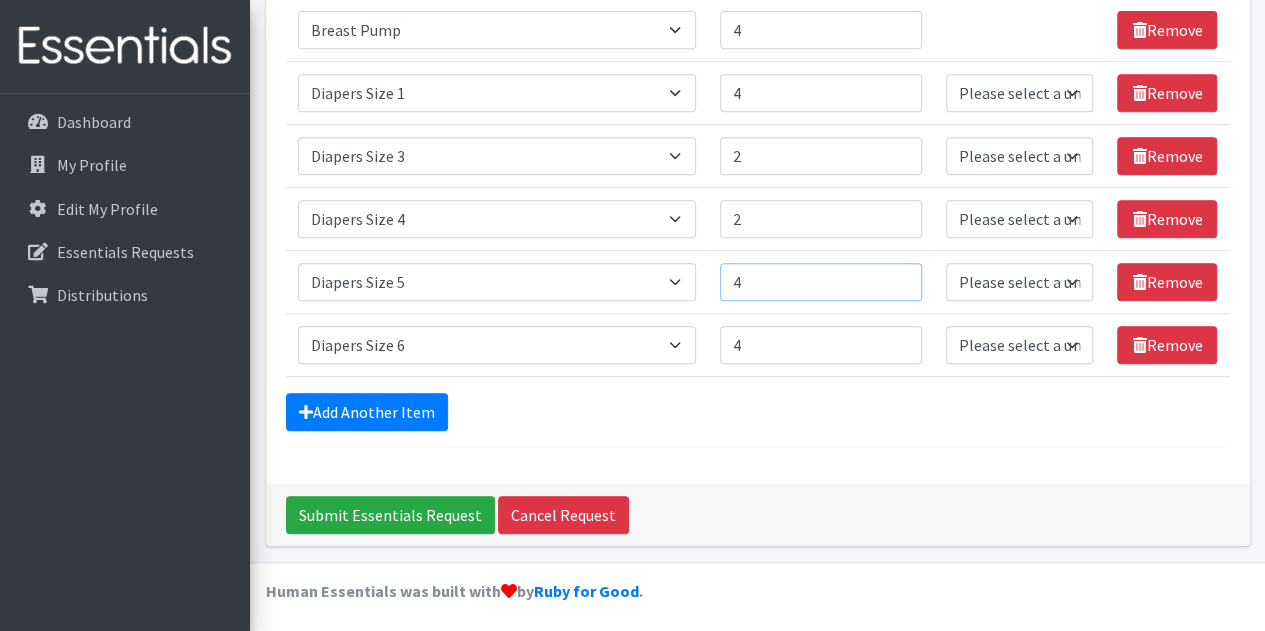 type on "4" 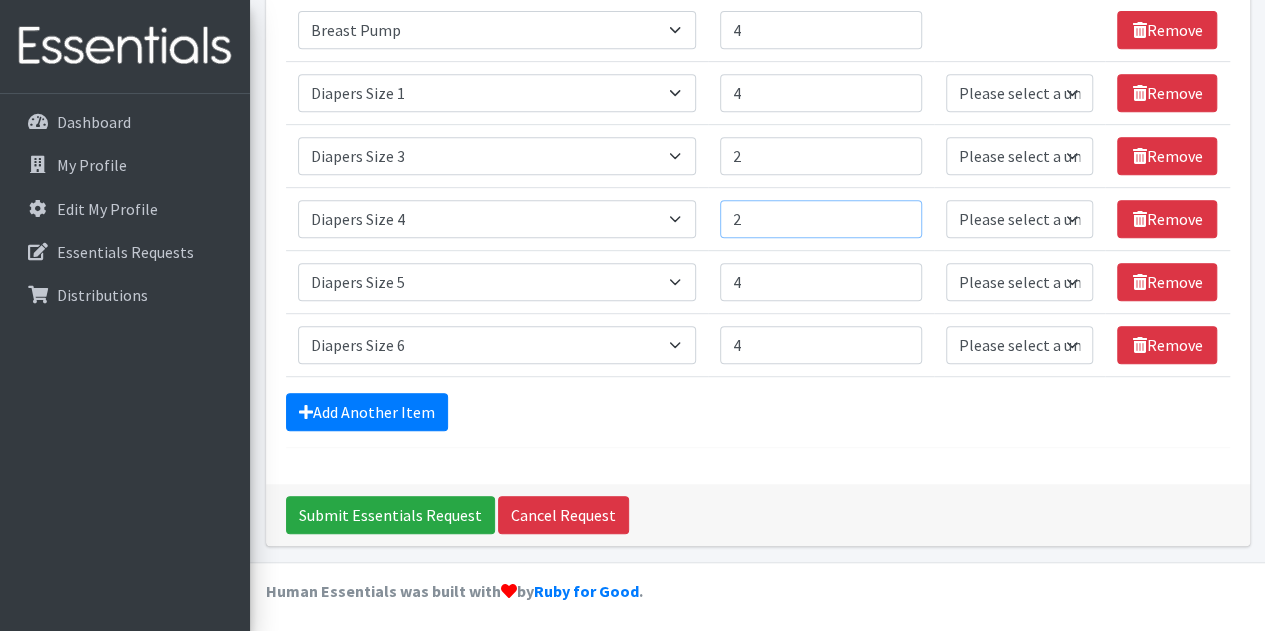 drag, startPoint x: 760, startPoint y: 211, endPoint x: 612, endPoint y: 222, distance: 148.40822 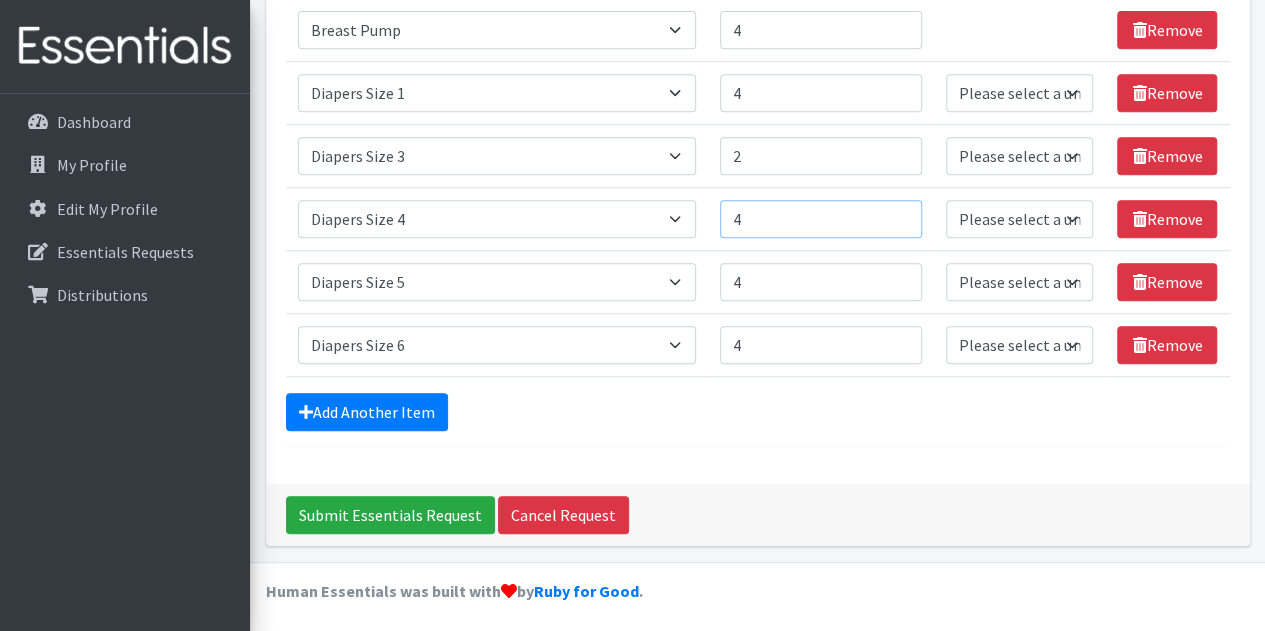 type on "4" 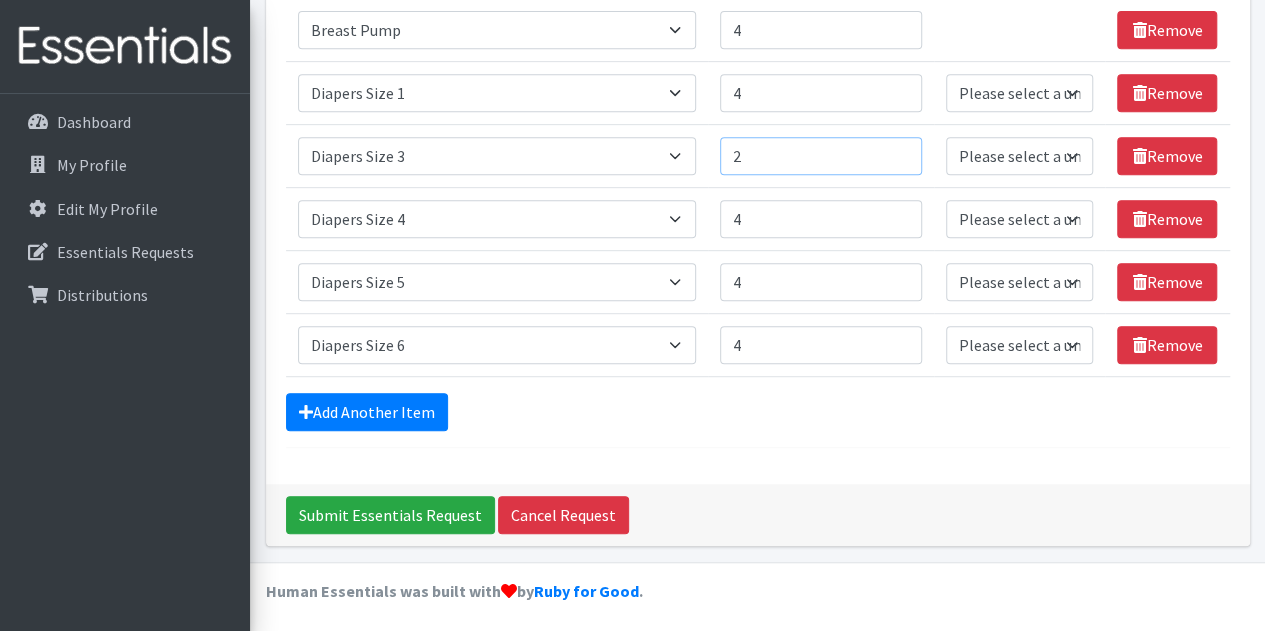 drag, startPoint x: 758, startPoint y: 154, endPoint x: 634, endPoint y: 160, distance: 124.14507 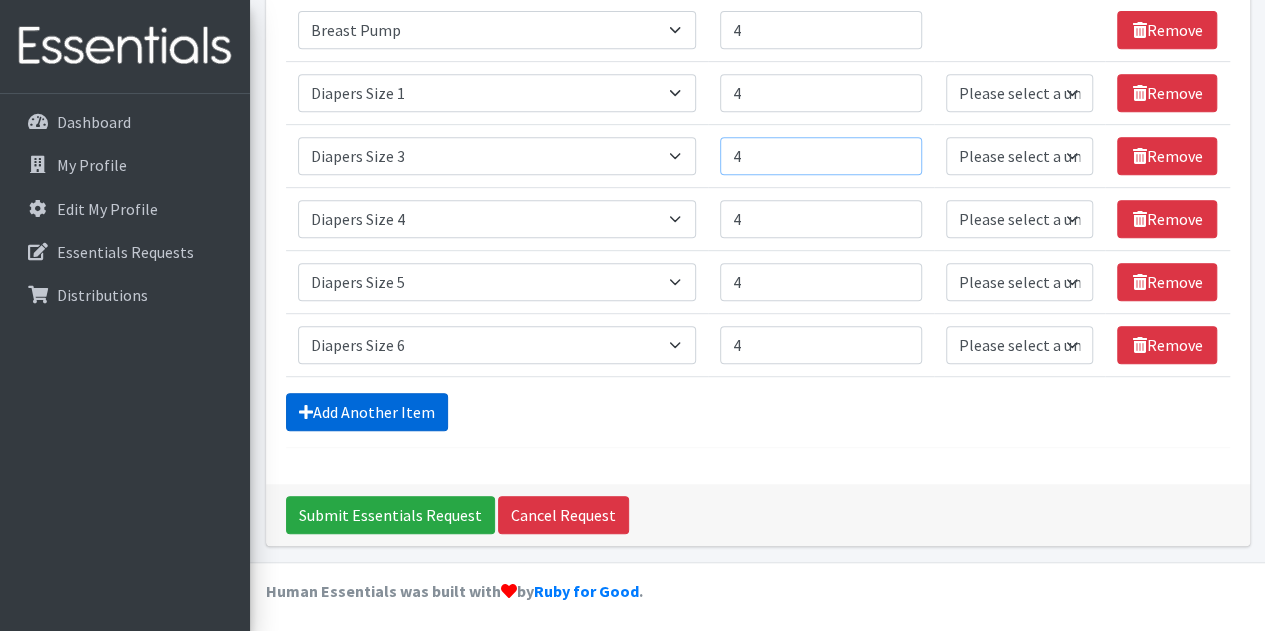 type on "4" 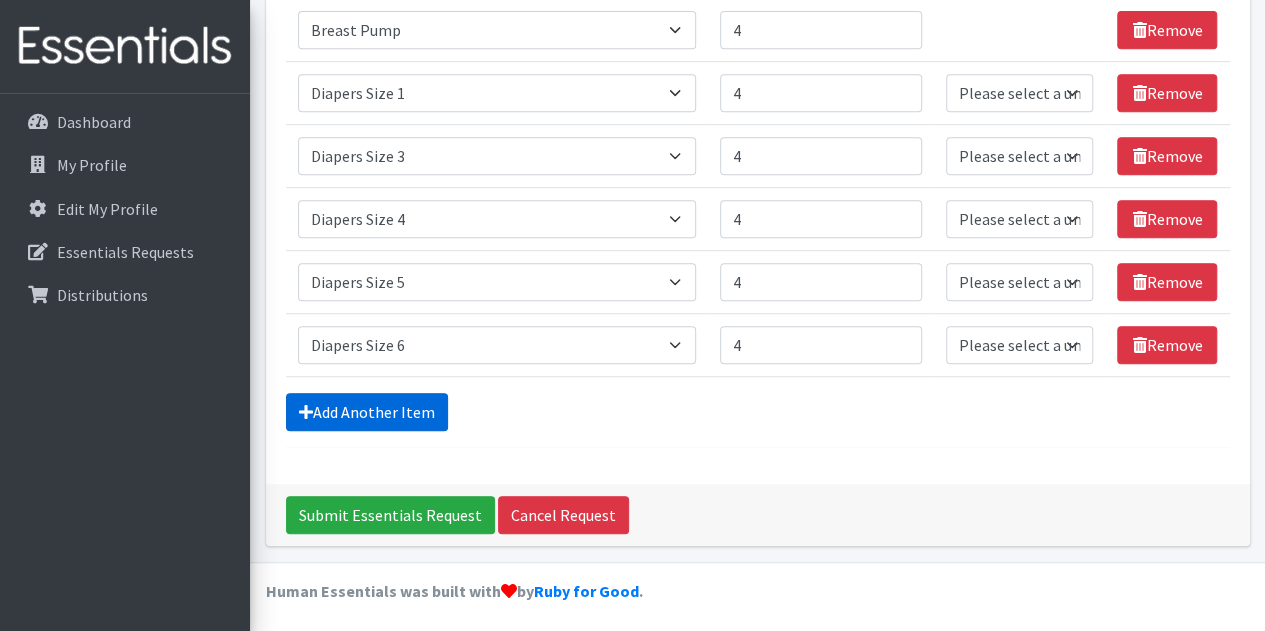 click on "Add Another Item" at bounding box center [367, 412] 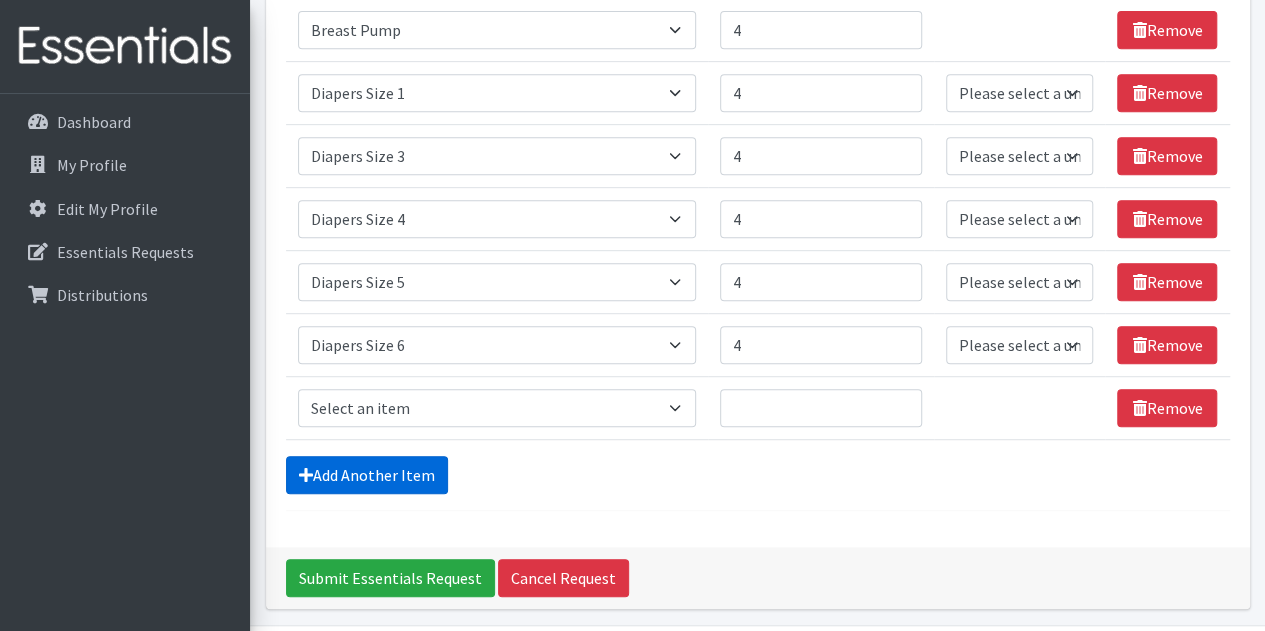 scroll, scrollTop: 500, scrollLeft: 0, axis: vertical 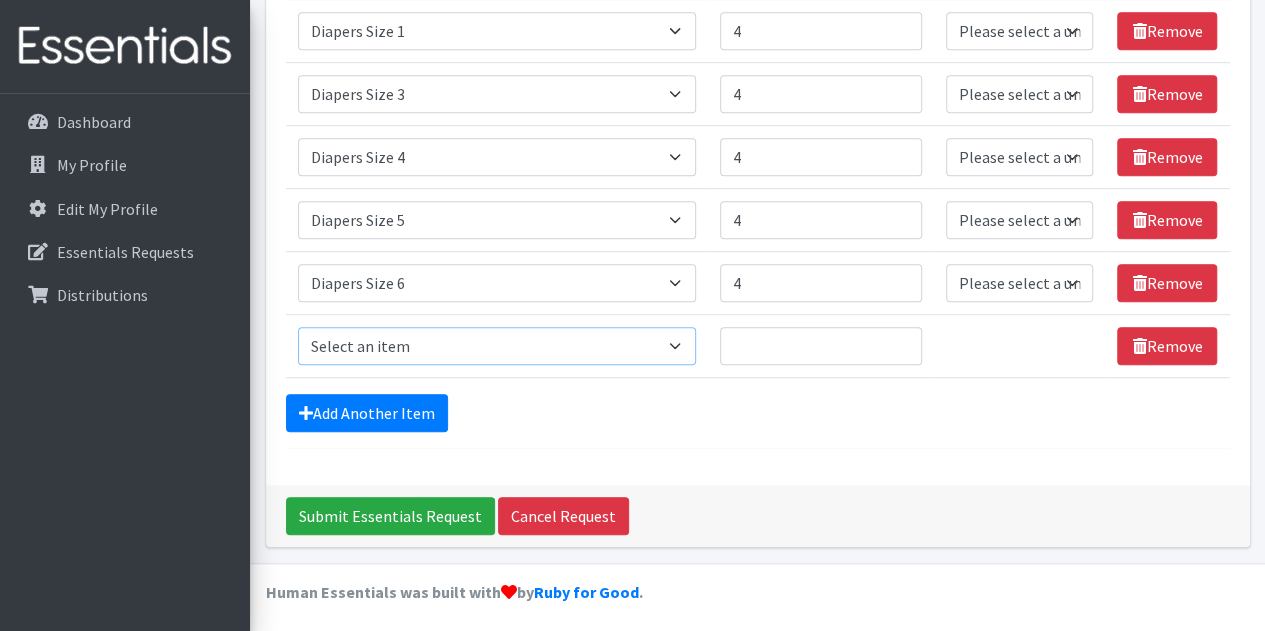 click on "Select an item
# of Children this order will serve
# of Individuals Living in Household
Activity Mat
Baby Carriers
Bath Tubs
Bed Pads
Bibs
Birthday Box - Boy
Birthday Box - Girl
Blankets/Swaddlers/Sleepsacks
Books
Bottles
Breast Pump
Bundle Me's
Car Seat - 3in1 up to 80 lbs.
Car Seat - Infant up to 22lbs. w/ handle
Clothing Boys Spring/Summer 0-6 Months
Clothing Boys Spring/Summer 12-18 Months
Clothing Boys Spring/Summer 18-24 Months
Clothing Boys Spring/Summer 2T
Clothing Boys Spring/Summer 3T
Clothing Boys Spring/Summer 4T
Clothing Boys Spring/Summer 5T
Clothing Boys Spring/Summer 6-12 Months
Clothing Boys Spring/Summer Premie/NB
Clothing Girls Fall/Winter 6-12 Months
Clothing Girls Spring/Summer 0-6 Months
Clothing Girls Spring/Summer 12-18 Months
Clothing Girls Spring/Summer 18-24 Months
Clothing Girls Spring/Summer 2T
Clothing Girls Spring/Summer 3T
Clothing Girls Spring/Summer 4T
Clothing Girls Spring/Summer 5T
Diaper Bags" at bounding box center [497, 346] 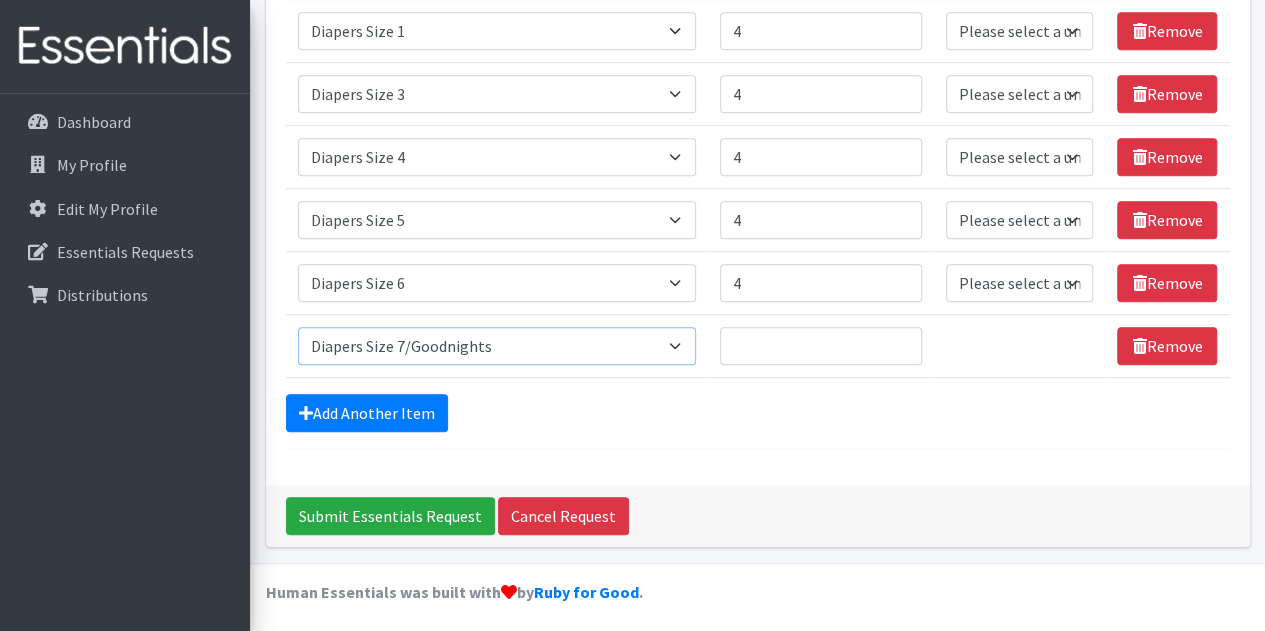 click on "Select an item
# of Children this order will serve
# of Individuals Living in Household
Activity Mat
Baby Carriers
Bath Tubs
Bed Pads
Bibs
Birthday Box - Boy
Birthday Box - Girl
Blankets/Swaddlers/Sleepsacks
Books
Bottles
Breast Pump
Bundle Me's
Car Seat - 3in1 up to 80 lbs.
Car Seat - Infant up to 22lbs. w/ handle
Clothing Boys Spring/Summer 0-6 Months
Clothing Boys Spring/Summer 12-18 Months
Clothing Boys Spring/Summer 18-24 Months
Clothing Boys Spring/Summer 2T
Clothing Boys Spring/Summer 3T
Clothing Boys Spring/Summer 4T
Clothing Boys Spring/Summer 5T
Clothing Boys Spring/Summer 6-12 Months
Clothing Boys Spring/Summer Premie/NB
Clothing Girls Fall/Winter 6-12 Months
Clothing Girls Spring/Summer 0-6 Months
Clothing Girls Spring/Summer 12-18 Months
Clothing Girls Spring/Summer 18-24 Months
Clothing Girls Spring/Summer 2T
Clothing Girls Spring/Summer 3T
Clothing Girls Spring/Summer 4T
Clothing Girls Spring/Summer 5T
Diaper Bags" at bounding box center [497, 346] 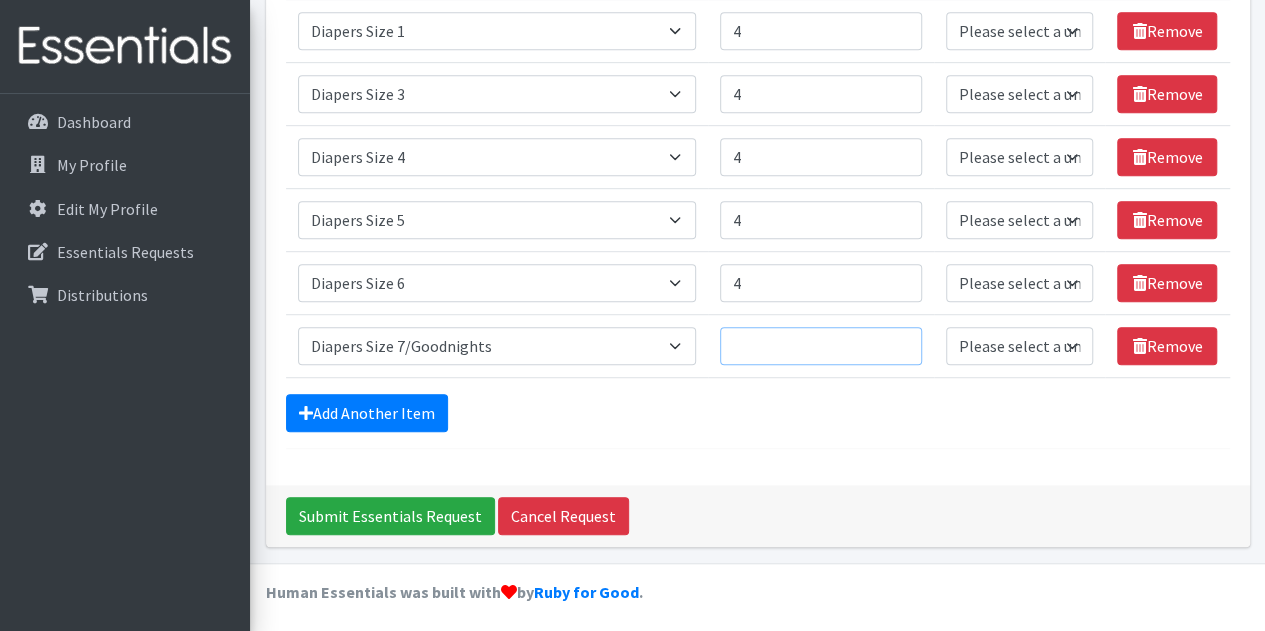 click on "Quantity" at bounding box center [821, 346] 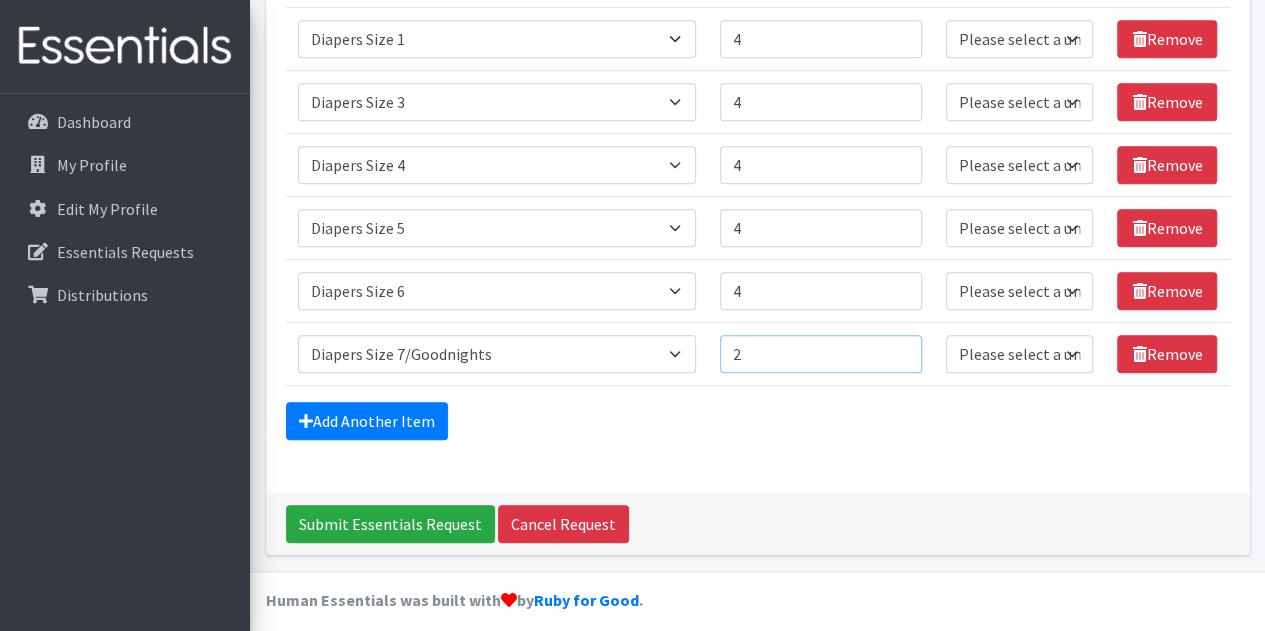scroll, scrollTop: 500, scrollLeft: 0, axis: vertical 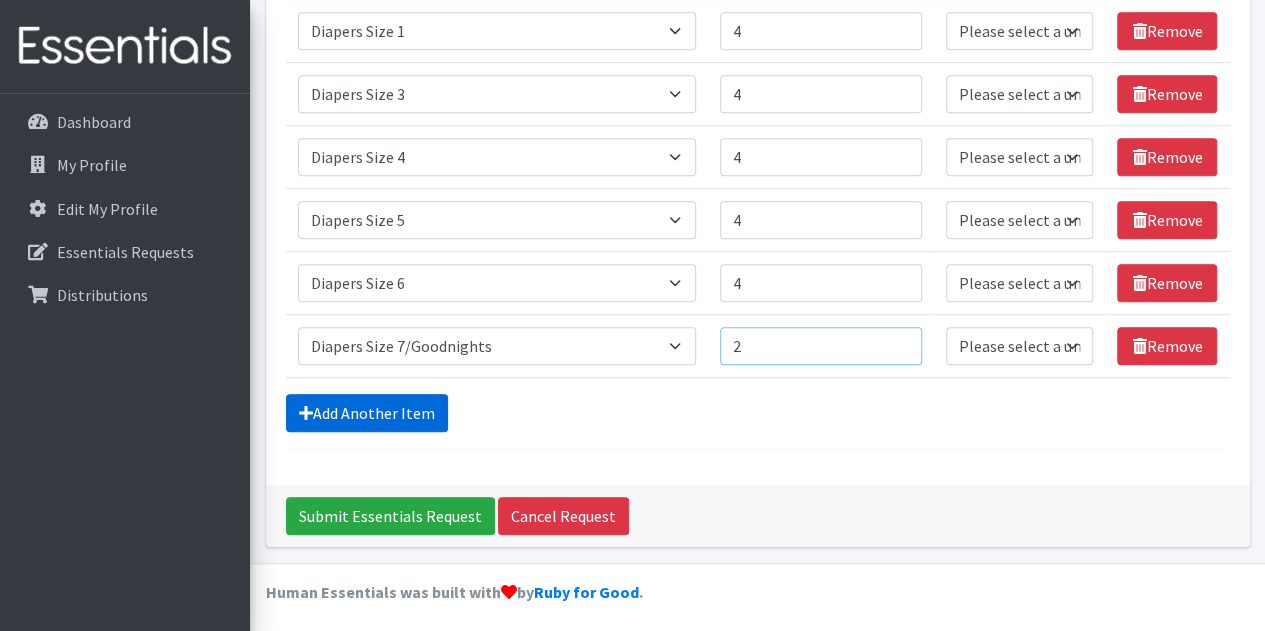 type on "2" 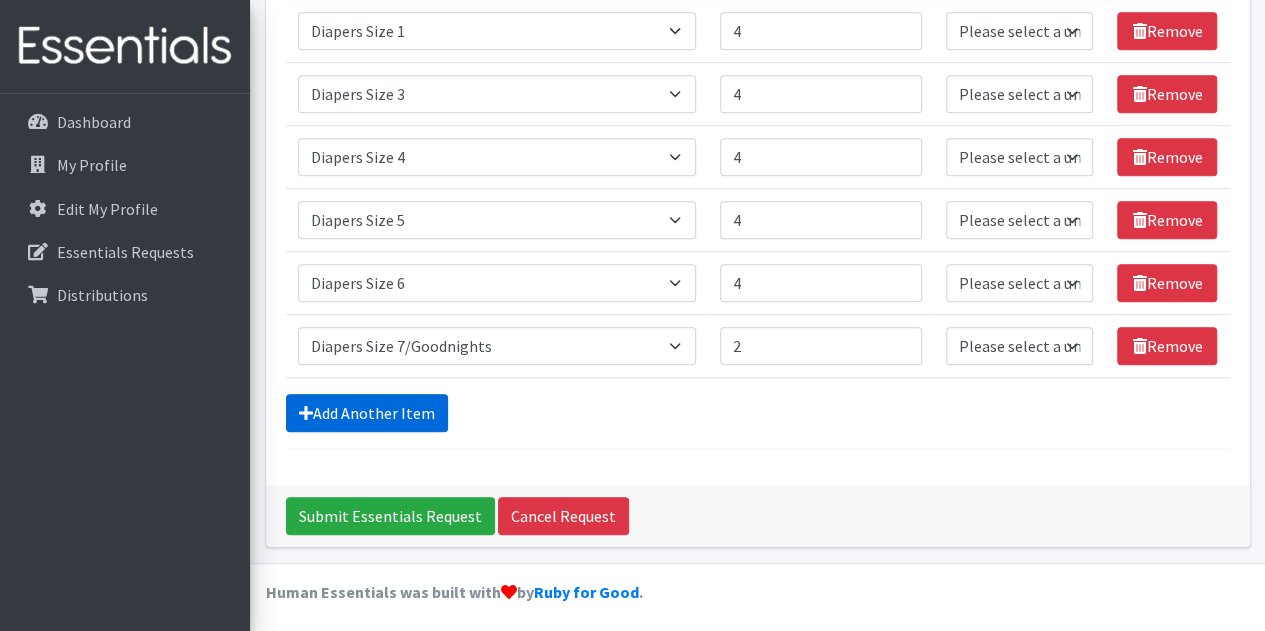 click on "Add Another Item" at bounding box center (367, 413) 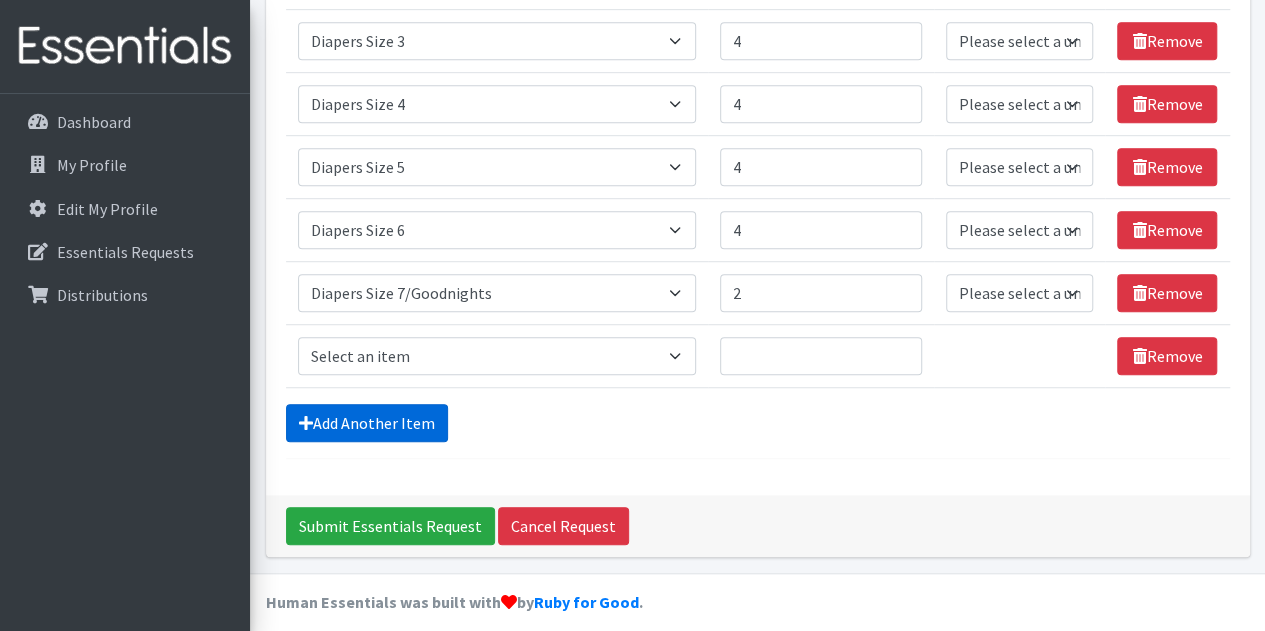 scroll, scrollTop: 563, scrollLeft: 0, axis: vertical 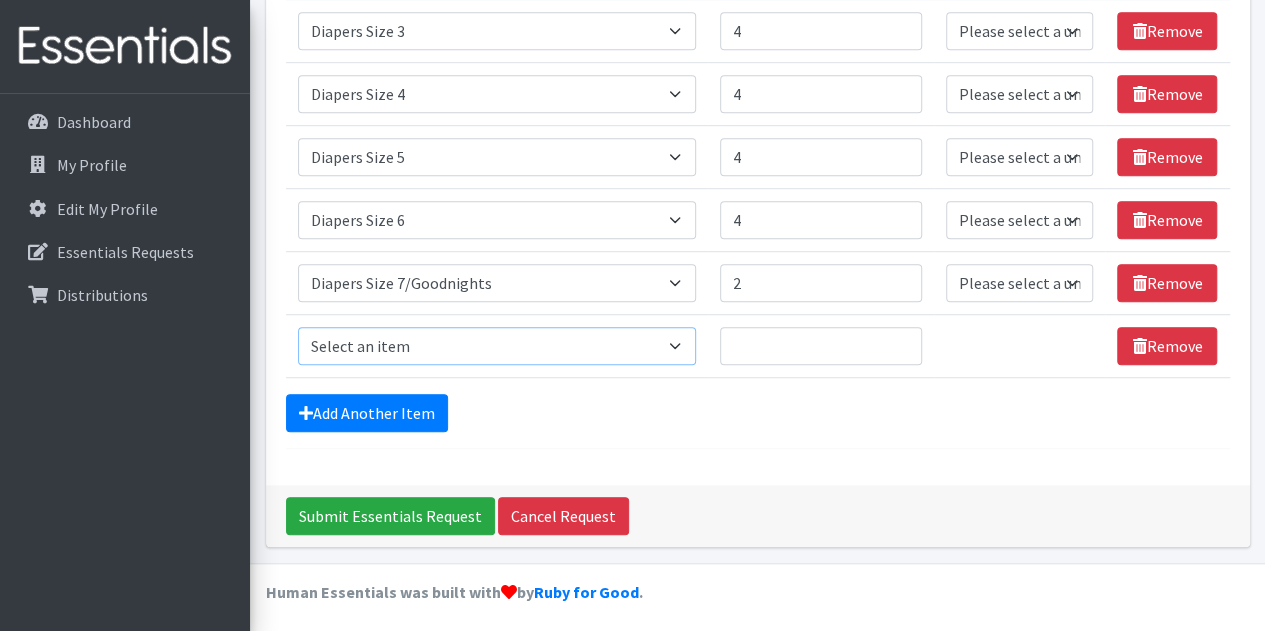 click on "Select an item
# of Children this order will serve
# of Individuals Living in Household
Activity Mat
Baby Carriers
Bath Tubs
Bed Pads
Bibs
Birthday Box - Boy
Birthday Box - Girl
Blankets/Swaddlers/Sleepsacks
Books
Bottles
Breast Pump
Bundle Me's
Car Seat - 3in1 up to 80 lbs.
Car Seat - Infant up to 22lbs. w/ handle
Clothing Boys Spring/Summer 0-6 Months
Clothing Boys Spring/Summer 12-18 Months
Clothing Boys Spring/Summer 18-24 Months
Clothing Boys Spring/Summer 2T
Clothing Boys Spring/Summer 3T
Clothing Boys Spring/Summer 4T
Clothing Boys Spring/Summer 5T
Clothing Boys Spring/Summer 6-12 Months
Clothing Boys Spring/Summer Premie/NB
Clothing Girls Fall/Winter 6-12 Months
Clothing Girls Spring/Summer 0-6 Months
Clothing Girls Spring/Summer 12-18 Months
Clothing Girls Spring/Summer 18-24 Months
Clothing Girls Spring/Summer 2T
Clothing Girls Spring/Summer 3T
Clothing Girls Spring/Summer 4T
Clothing Girls Spring/Summer 5T
Diaper Bags" at bounding box center (497, 346) 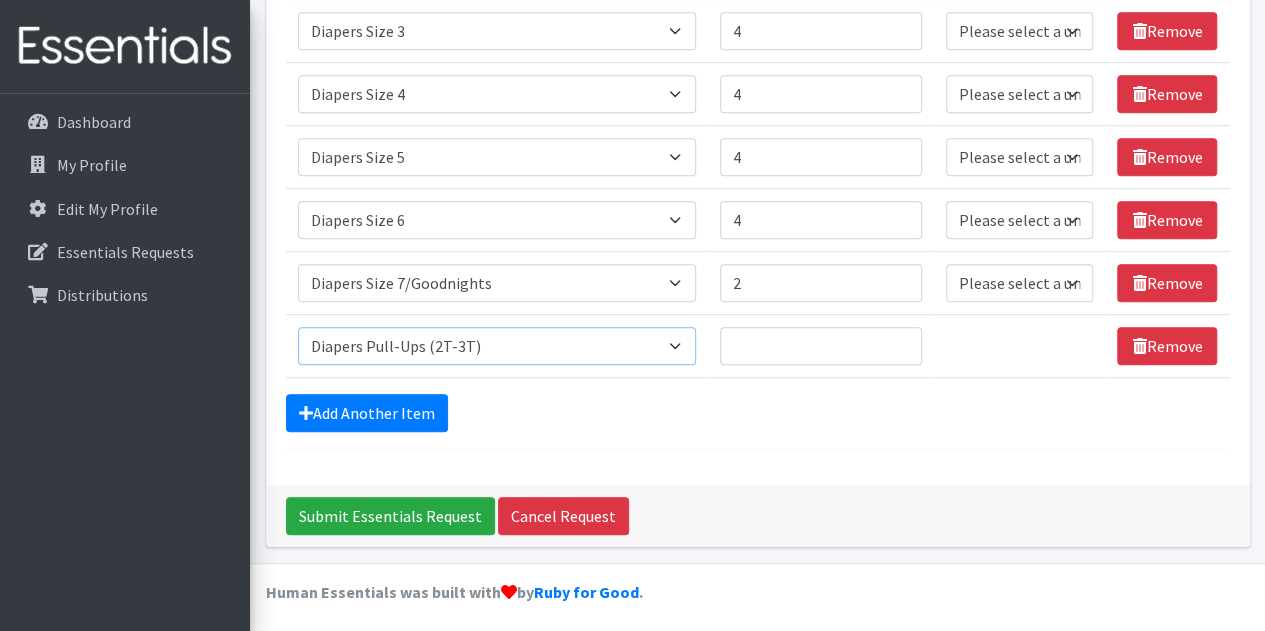 click on "Select an item
# of Children this order will serve
# of Individuals Living in Household
Activity Mat
Baby Carriers
Bath Tubs
Bed Pads
Bibs
Birthday Box - Boy
Birthday Box - Girl
Blankets/Swaddlers/Sleepsacks
Books
Bottles
Breast Pump
Bundle Me's
Car Seat - 3in1 up to 80 lbs.
Car Seat - Infant up to 22lbs. w/ handle
Clothing Boys Spring/Summer 0-6 Months
Clothing Boys Spring/Summer 12-18 Months
Clothing Boys Spring/Summer 18-24 Months
Clothing Boys Spring/Summer 2T
Clothing Boys Spring/Summer 3T
Clothing Boys Spring/Summer 4T
Clothing Boys Spring/Summer 5T
Clothing Boys Spring/Summer 6-12 Months
Clothing Boys Spring/Summer Premie/NB
Clothing Girls Fall/Winter 6-12 Months
Clothing Girls Spring/Summer 0-6 Months
Clothing Girls Spring/Summer 12-18 Months
Clothing Girls Spring/Summer 18-24 Months
Clothing Girls Spring/Summer 2T
Clothing Girls Spring/Summer 3T
Clothing Girls Spring/Summer 4T
Clothing Girls Spring/Summer 5T
Diaper Bags" at bounding box center (497, 346) 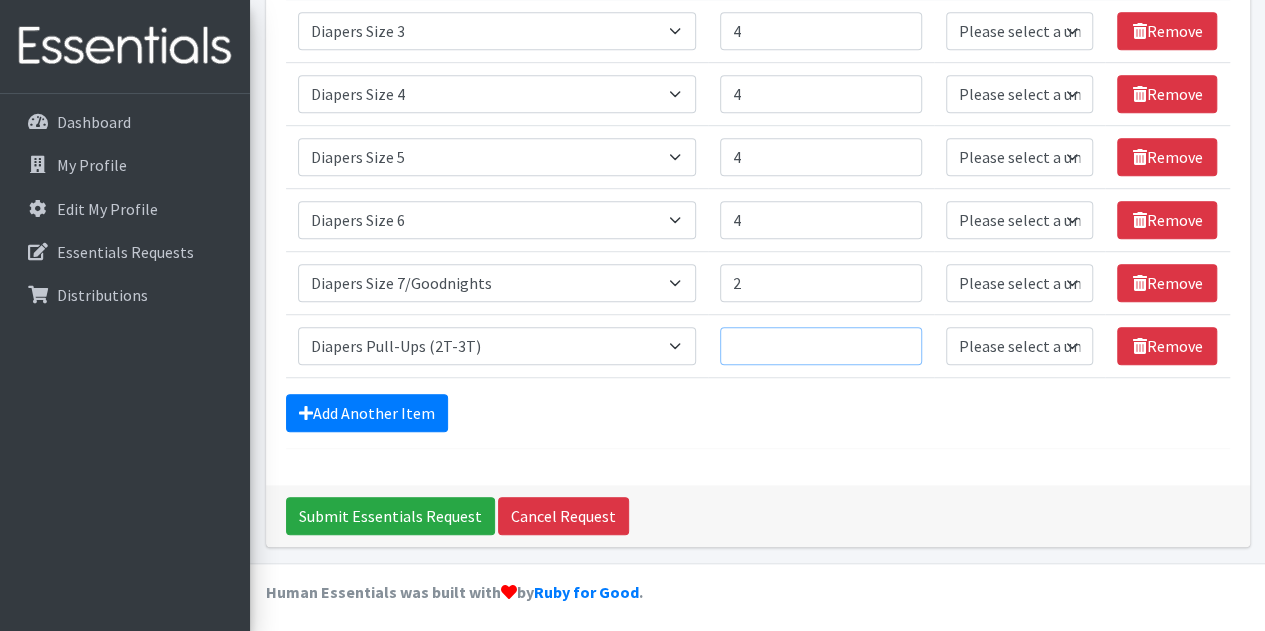 click on "Quantity" at bounding box center [821, 346] 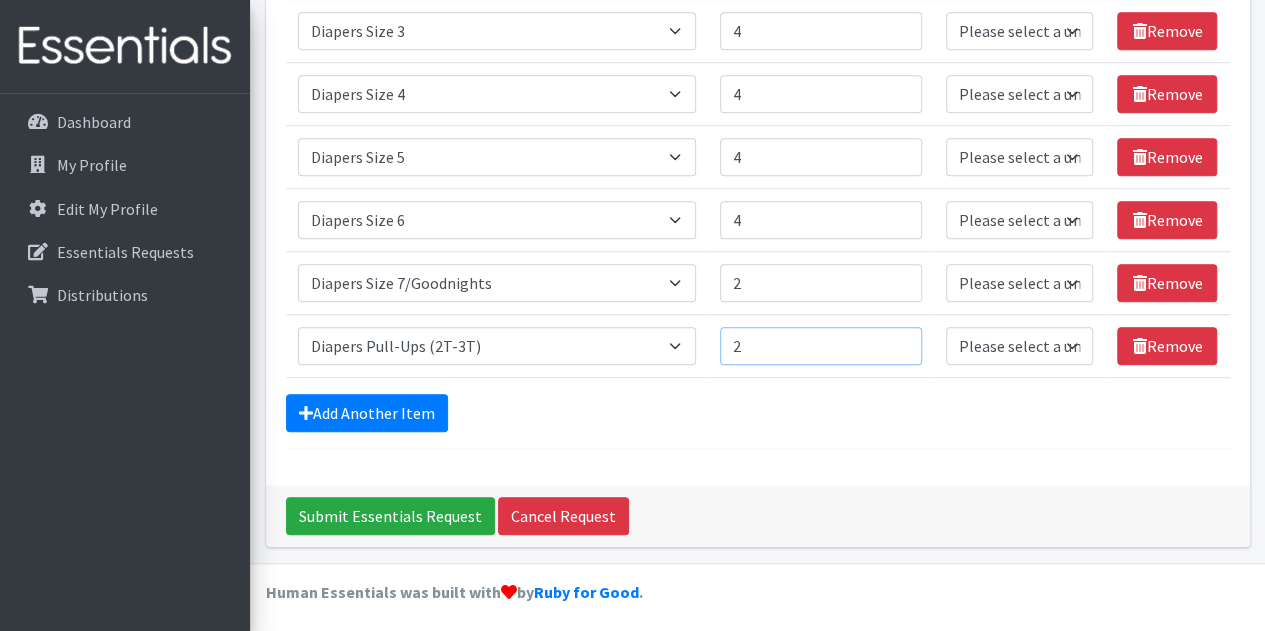 type on "2" 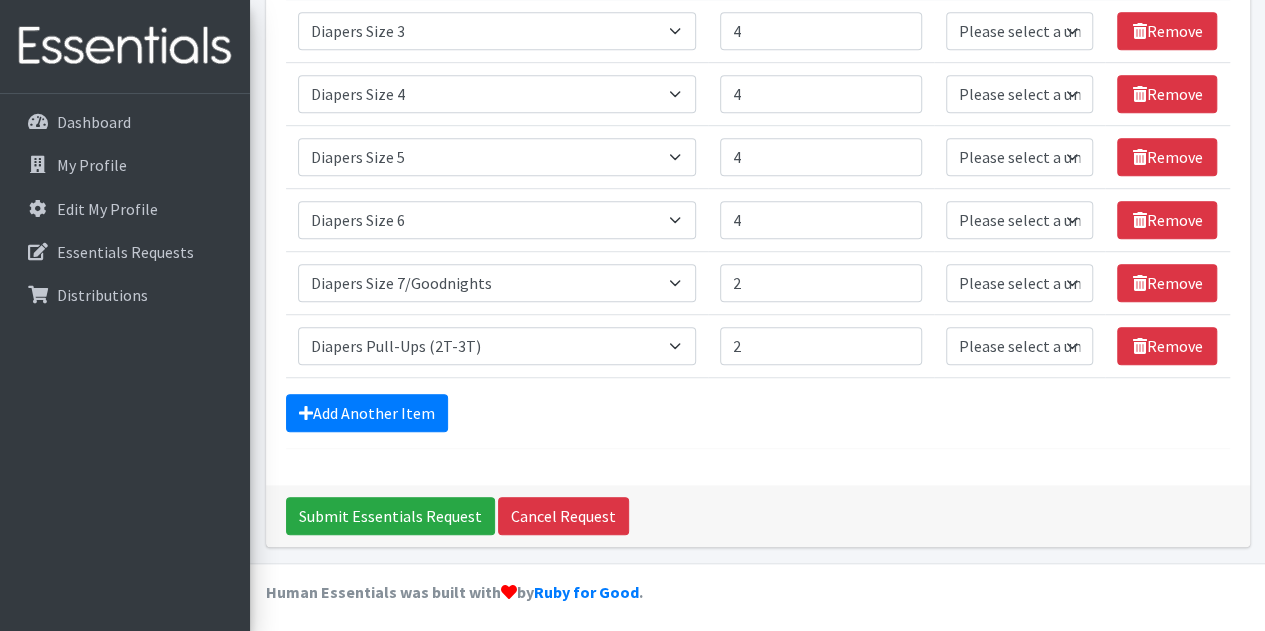 drag, startPoint x: 572, startPoint y: 440, endPoint x: 553, endPoint y: 433, distance: 20.248457 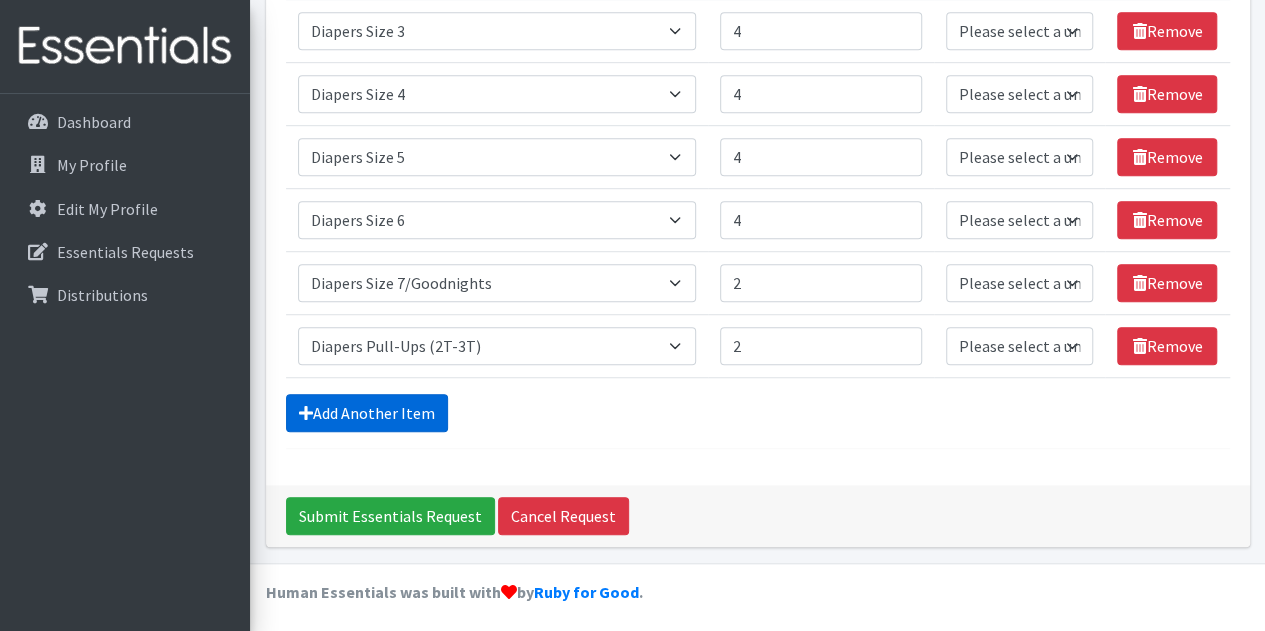 click on "Add Another Item" at bounding box center (367, 413) 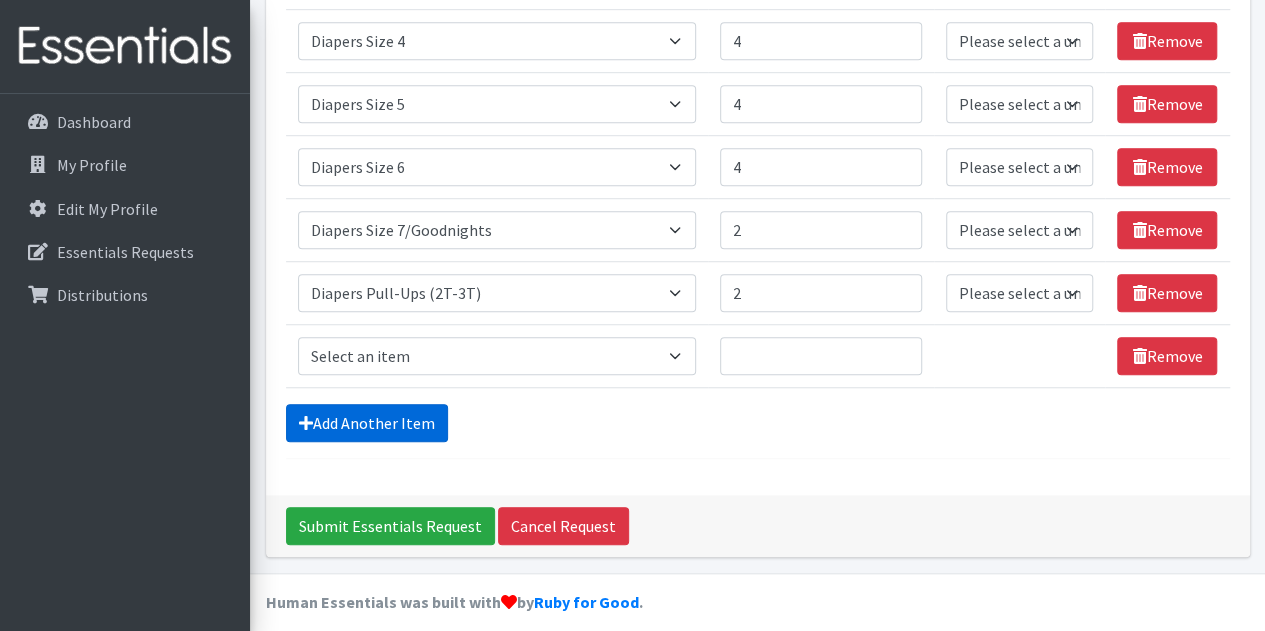 scroll, scrollTop: 626, scrollLeft: 0, axis: vertical 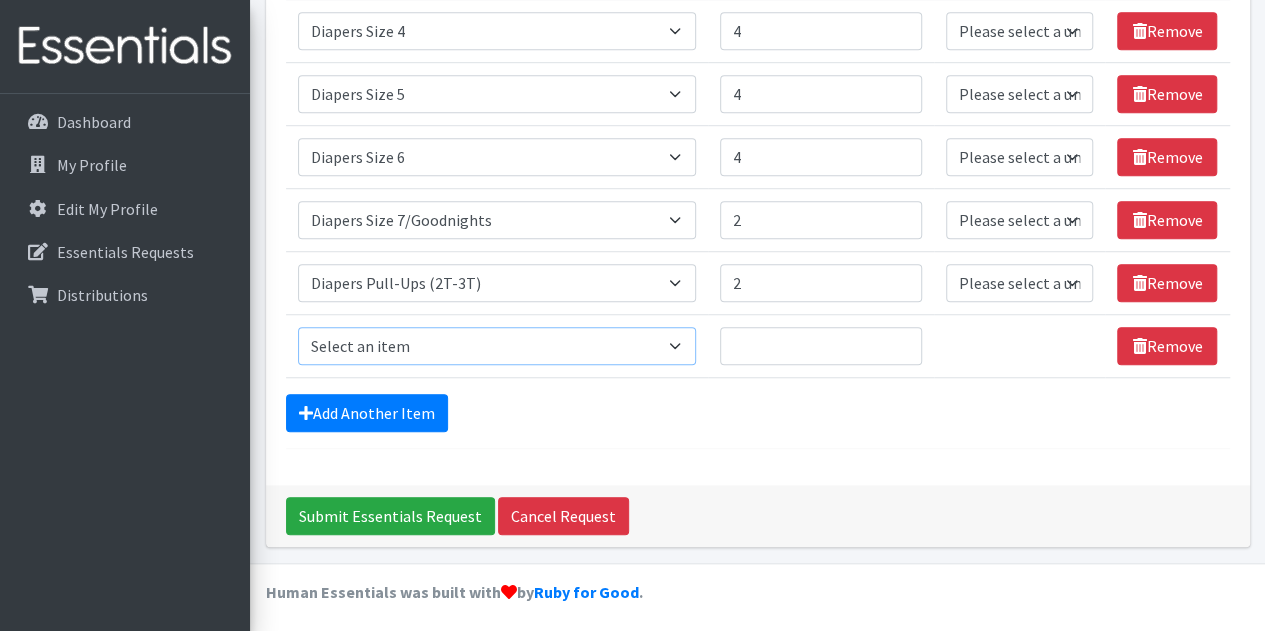 click on "Select an item
# of Children this order will serve
# of Individuals Living in Household
Activity Mat
Baby Carriers
Bath Tubs
Bed Pads
Bibs
Birthday Box - Boy
Birthday Box - Girl
Blankets/Swaddlers/Sleepsacks
Books
Bottles
Breast Pump
Bundle Me's
Car Seat - 3in1 up to 80 lbs.
Car Seat - Infant up to 22lbs. w/ handle
Clothing Boys Spring/Summer 0-6 Months
Clothing Boys Spring/Summer 12-18 Months
Clothing Boys Spring/Summer 18-24 Months
Clothing Boys Spring/Summer 2T
Clothing Boys Spring/Summer 3T
Clothing Boys Spring/Summer 4T
Clothing Boys Spring/Summer 5T
Clothing Boys Spring/Summer 6-12 Months
Clothing Boys Spring/Summer Premie/NB
Clothing Girls Fall/Winter 6-12 Months
Clothing Girls Spring/Summer 0-6 Months
Clothing Girls Spring/Summer 12-18 Months
Clothing Girls Spring/Summer 18-24 Months
Clothing Girls Spring/Summer 2T
Clothing Girls Spring/Summer 3T
Clothing Girls Spring/Summer 4T
Clothing Girls Spring/Summer 5T
Diaper Bags" at bounding box center [497, 346] 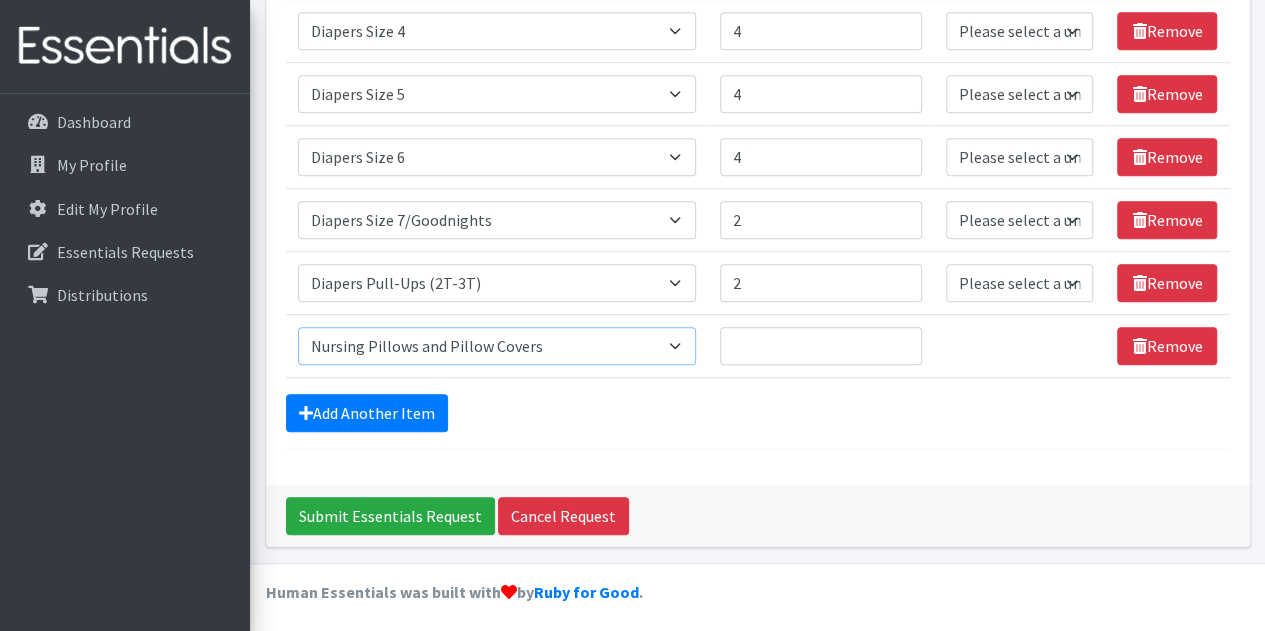 click on "Select an item
# of Children this order will serve
# of Individuals Living in Household
Activity Mat
Baby Carriers
Bath Tubs
Bed Pads
Bibs
Birthday Box - Boy
Birthday Box - Girl
Blankets/Swaddlers/Sleepsacks
Books
Bottles
Breast Pump
Bundle Me's
Car Seat - 3in1 up to 80 lbs.
Car Seat - Infant up to 22lbs. w/ handle
Clothing Boys Spring/Summer 0-6 Months
Clothing Boys Spring/Summer 12-18 Months
Clothing Boys Spring/Summer 18-24 Months
Clothing Boys Spring/Summer 2T
Clothing Boys Spring/Summer 3T
Clothing Boys Spring/Summer 4T
Clothing Boys Spring/Summer 5T
Clothing Boys Spring/Summer 6-12 Months
Clothing Boys Spring/Summer Premie/NB
Clothing Girls Fall/Winter 6-12 Months
Clothing Girls Spring/Summer 0-6 Months
Clothing Girls Spring/Summer 12-18 Months
Clothing Girls Spring/Summer 18-24 Months
Clothing Girls Spring/Summer 2T
Clothing Girls Spring/Summer 3T
Clothing Girls Spring/Summer 4T
Clothing Girls Spring/Summer 5T
Diaper Bags" at bounding box center (497, 346) 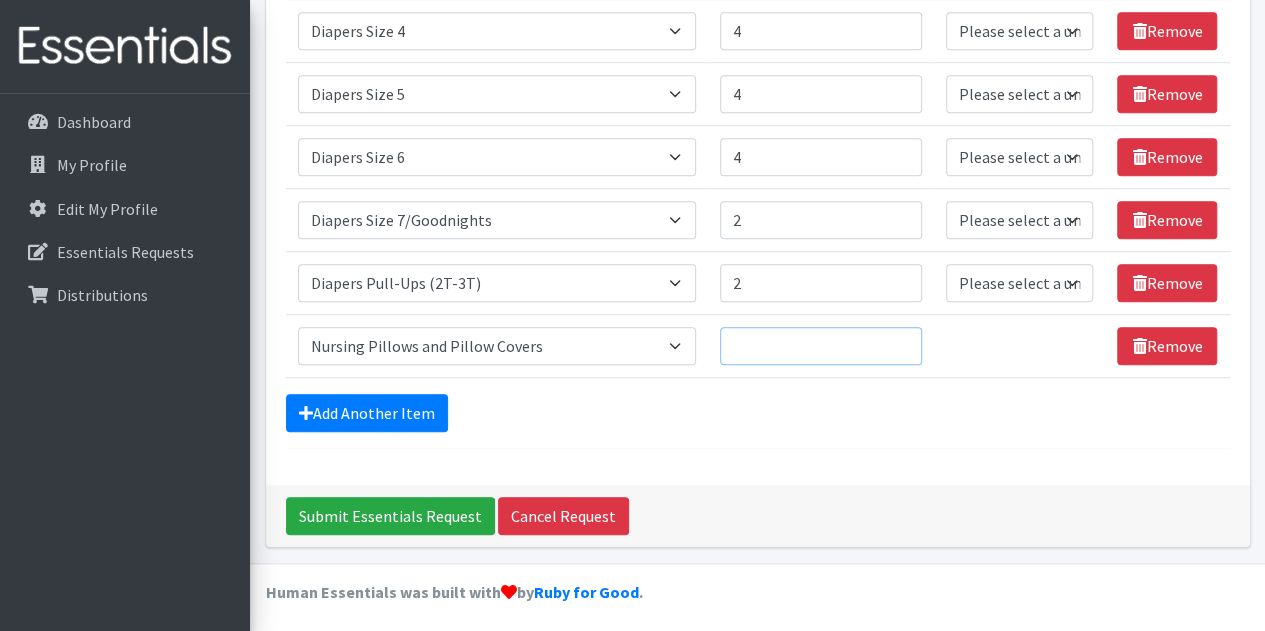 click on "Quantity" at bounding box center (821, 346) 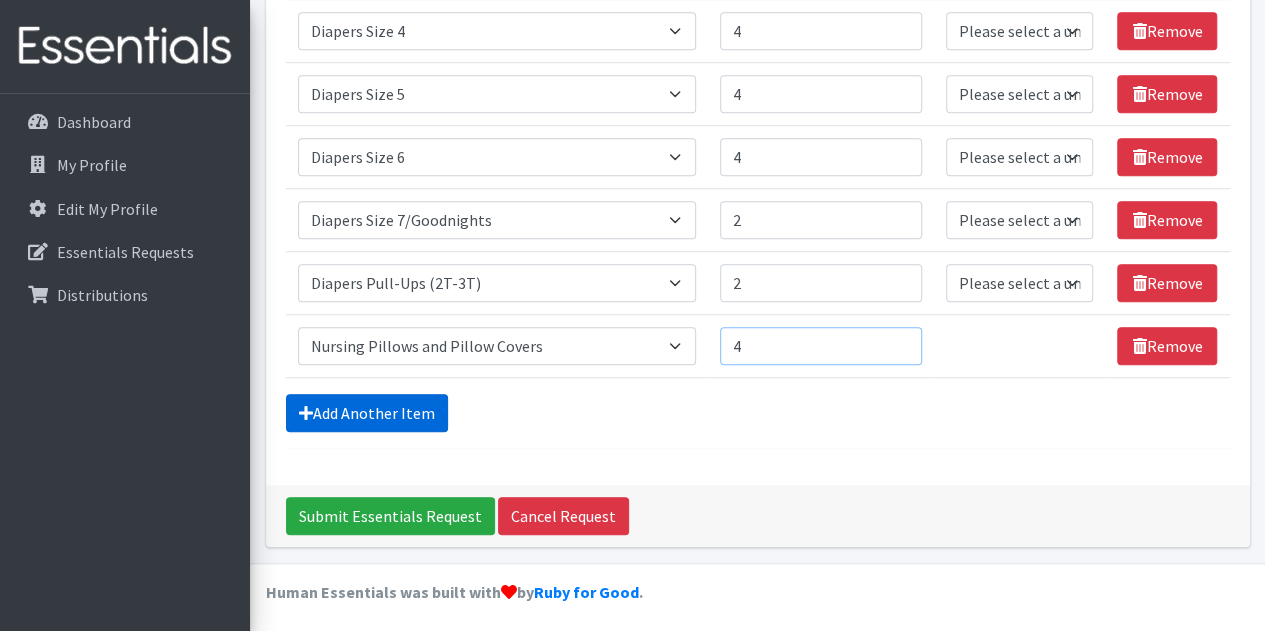 type on "4" 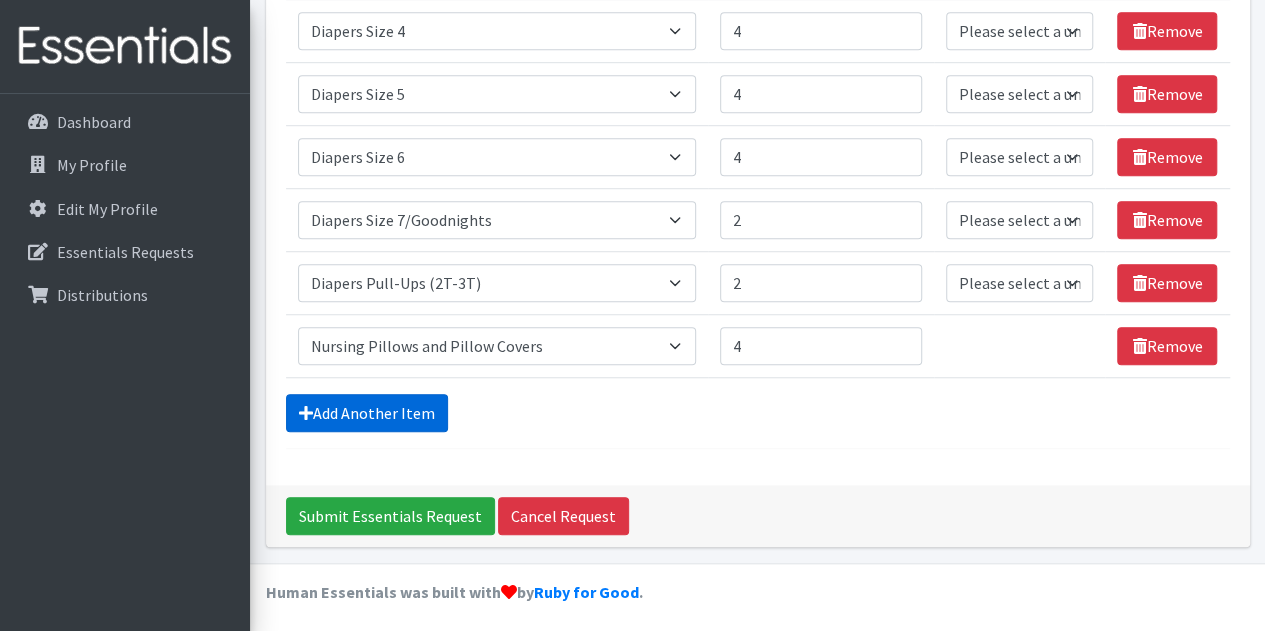 click on "Add Another Item" at bounding box center [367, 413] 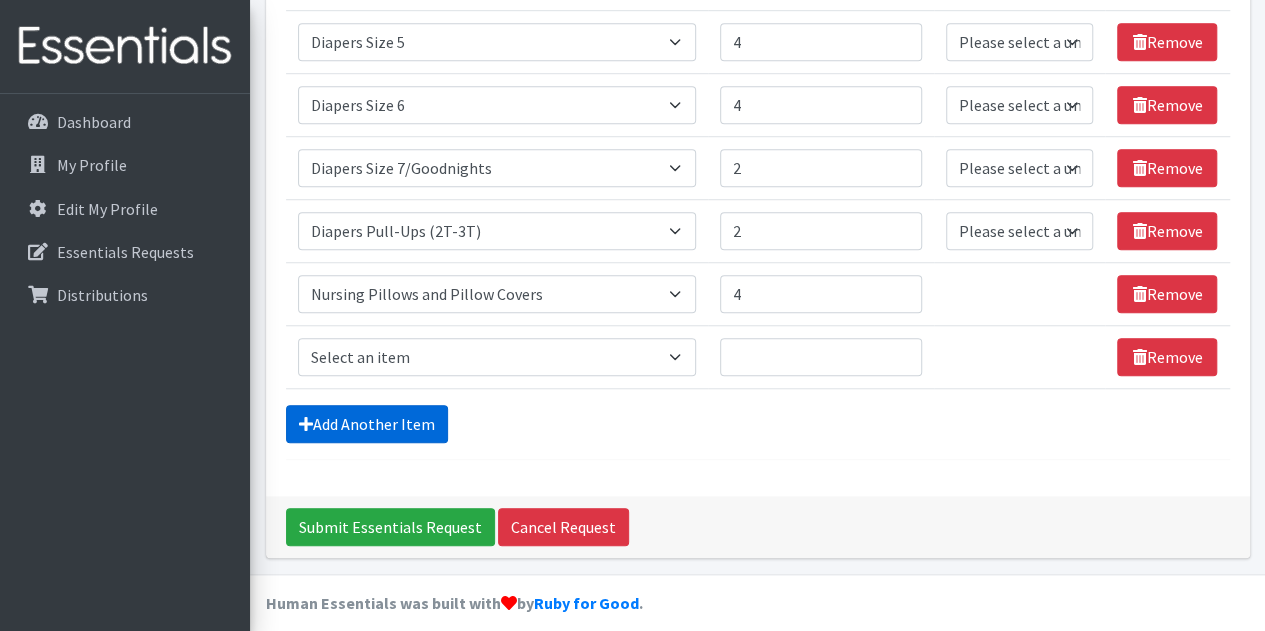 scroll, scrollTop: 688, scrollLeft: 0, axis: vertical 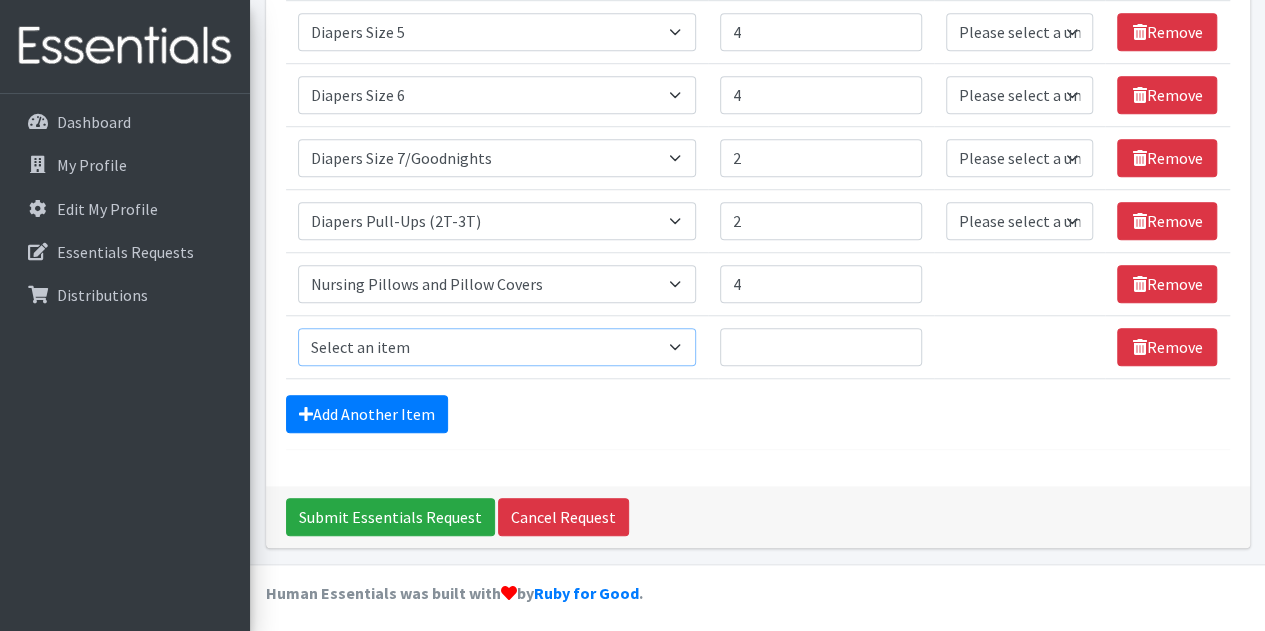 click on "Select an item
# of Children this order will serve
# of Individuals Living in Household
Activity Mat
Baby Carriers
Bath Tubs
Bed Pads
Bibs
Birthday Box - Boy
Birthday Box - Girl
Blankets/Swaddlers/Sleepsacks
Books
Bottles
Breast Pump
Bundle Me's
Car Seat - 3in1 up to 80 lbs.
Car Seat - Infant up to 22lbs. w/ handle
Clothing Boys Spring/Summer 0-6 Months
Clothing Boys Spring/Summer 12-18 Months
Clothing Boys Spring/Summer 18-24 Months
Clothing Boys Spring/Summer 2T
Clothing Boys Spring/Summer 3T
Clothing Boys Spring/Summer 4T
Clothing Boys Spring/Summer 5T
Clothing Boys Spring/Summer 6-12 Months
Clothing Boys Spring/Summer Premie/NB
Clothing Girls Fall/Winter 6-12 Months
Clothing Girls Spring/Summer 0-6 Months
Clothing Girls Spring/Summer 12-18 Months
Clothing Girls Spring/Summer 18-24 Months
Clothing Girls Spring/Summer 2T
Clothing Girls Spring/Summer 3T
Clothing Girls Spring/Summer 4T
Clothing Girls Spring/Summer 5T
Diaper Bags" at bounding box center [497, 347] 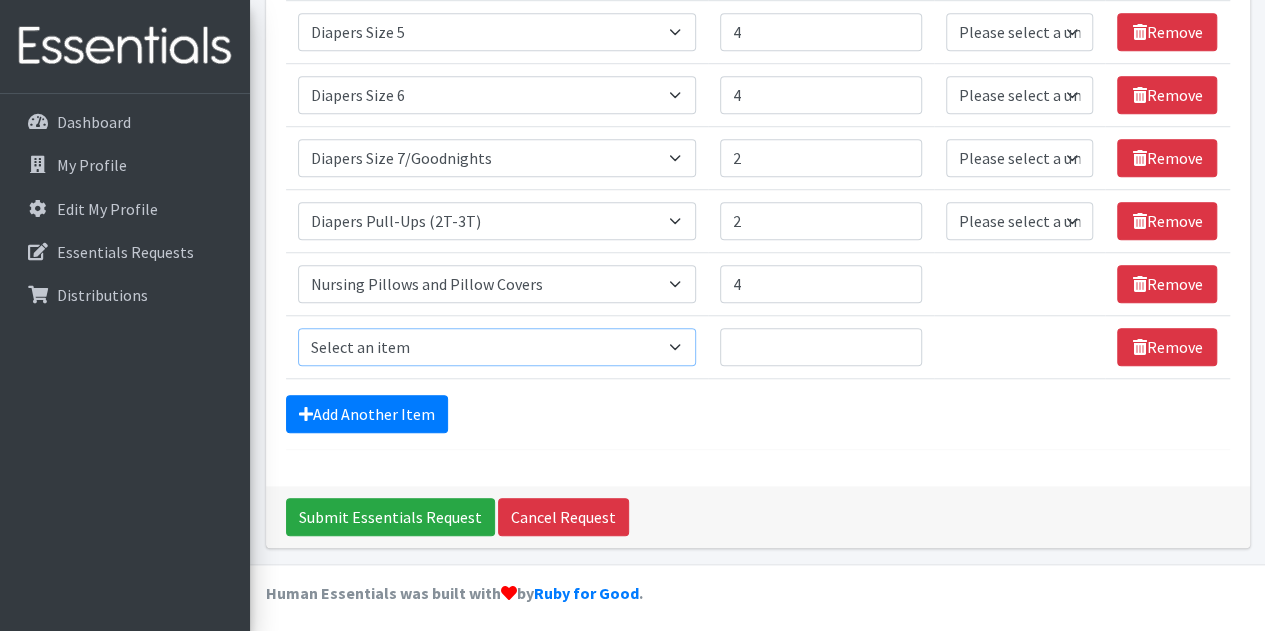select on "1936" 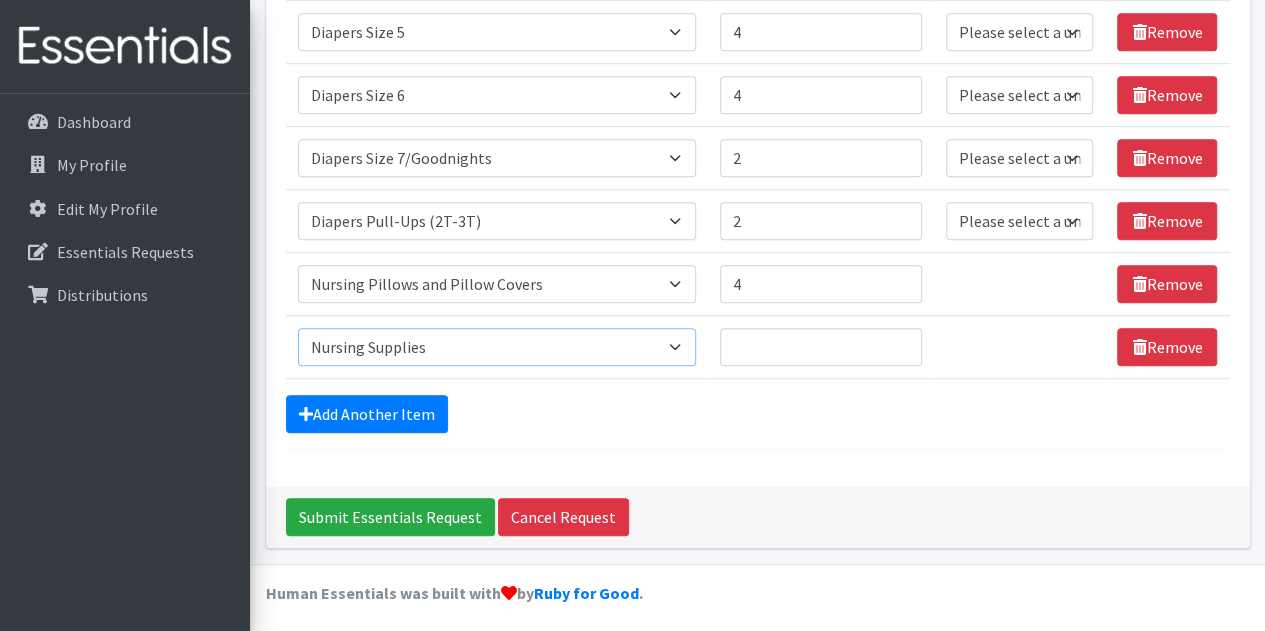 click on "Select an item
# of Children this order will serve
# of Individuals Living in Household
Activity Mat
Baby Carriers
Bath Tubs
Bed Pads
Bibs
Birthday Box - Boy
Birthday Box - Girl
Blankets/Swaddlers/Sleepsacks
Books
Bottles
Breast Pump
Bundle Me's
Car Seat - 3in1 up to 80 lbs.
Car Seat - Infant up to 22lbs. w/ handle
Clothing Boys Spring/Summer 0-6 Months
Clothing Boys Spring/Summer 12-18 Months
Clothing Boys Spring/Summer 18-24 Months
Clothing Boys Spring/Summer 2T
Clothing Boys Spring/Summer 3T
Clothing Boys Spring/Summer 4T
Clothing Boys Spring/Summer 5T
Clothing Boys Spring/Summer 6-12 Months
Clothing Boys Spring/Summer Premie/NB
Clothing Girls Fall/Winter 6-12 Months
Clothing Girls Spring/Summer 0-6 Months
Clothing Girls Spring/Summer 12-18 Months
Clothing Girls Spring/Summer 18-24 Months
Clothing Girls Spring/Summer 2T
Clothing Girls Spring/Summer 3T
Clothing Girls Spring/Summer 4T
Clothing Girls Spring/Summer 5T
Diaper Bags" at bounding box center (497, 347) 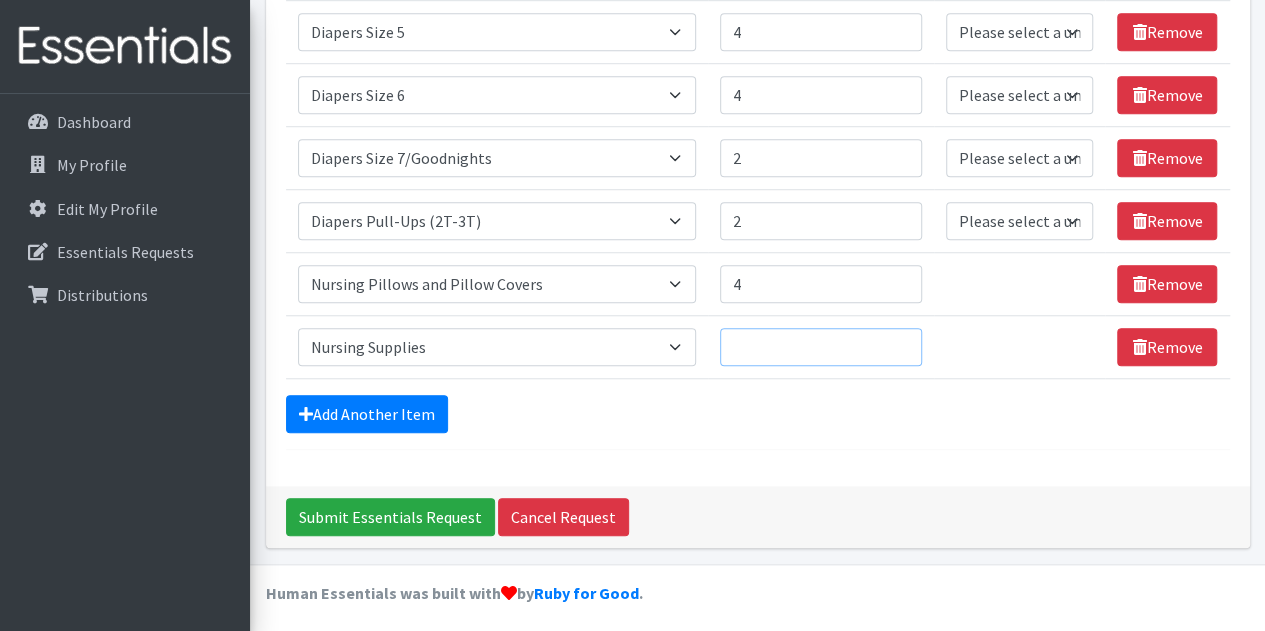 click on "Quantity" at bounding box center (821, 347) 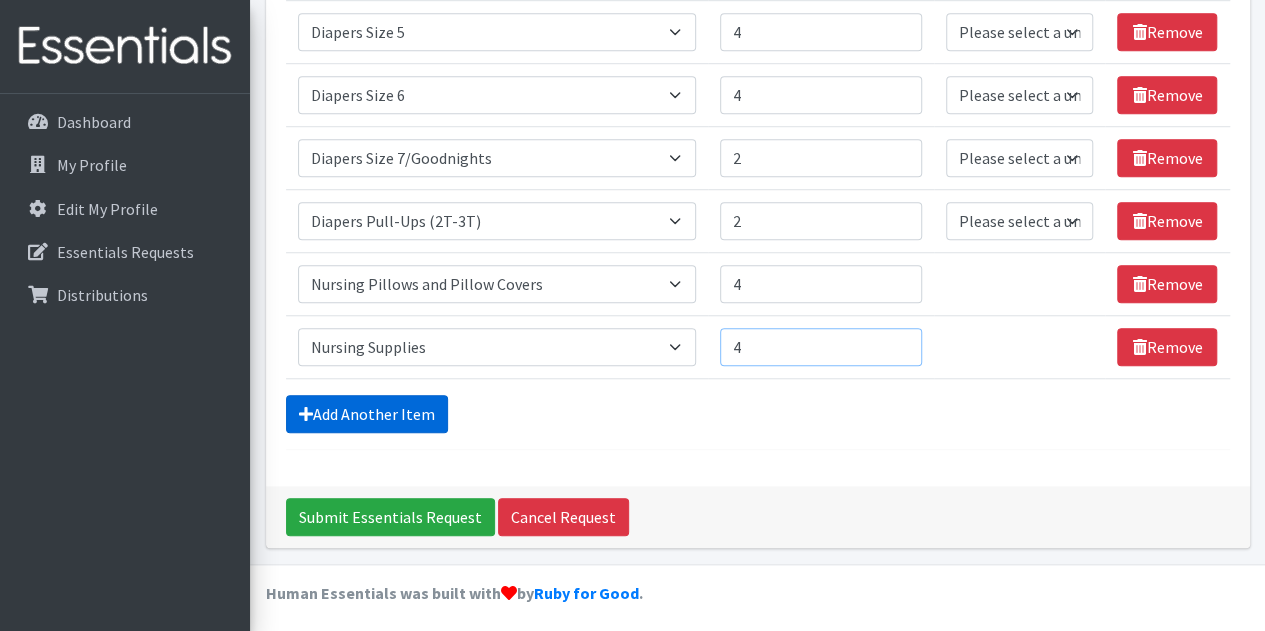 type on "4" 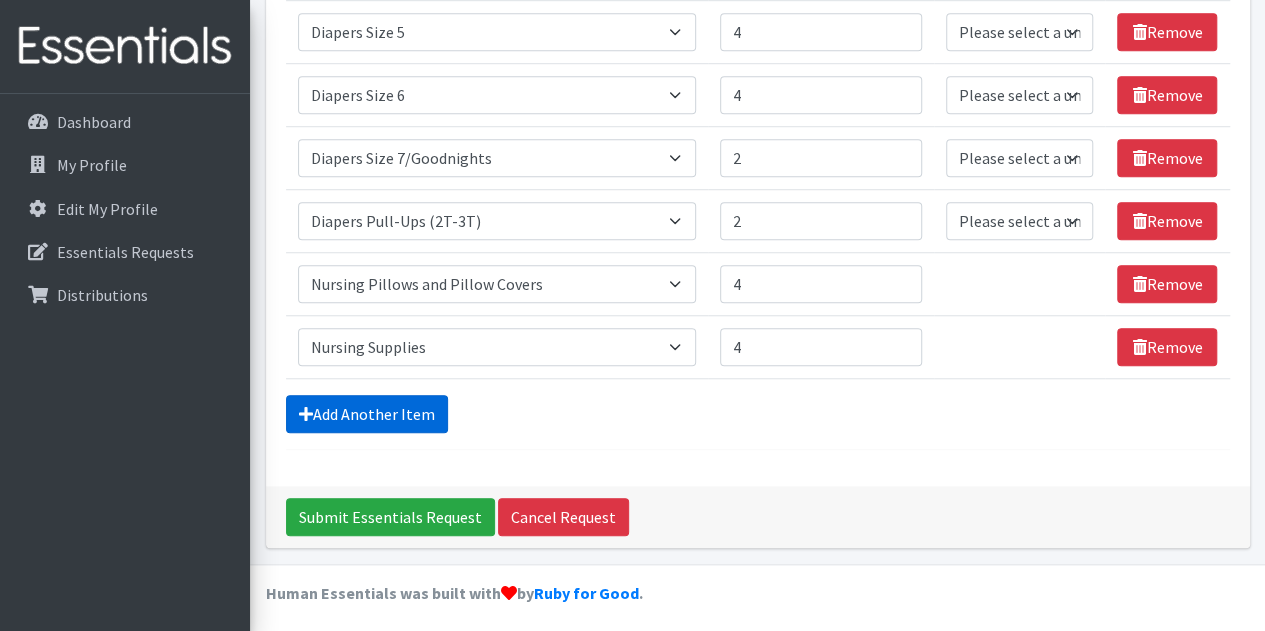 click on "Add Another Item" at bounding box center (367, 414) 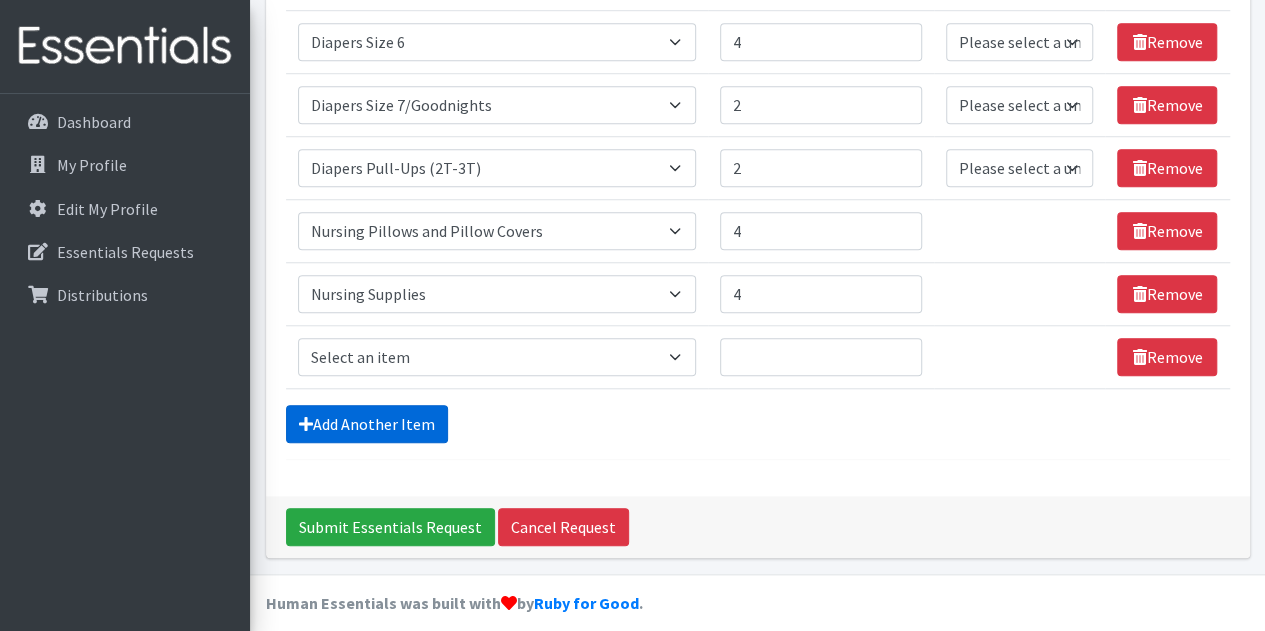 scroll, scrollTop: 751, scrollLeft: 0, axis: vertical 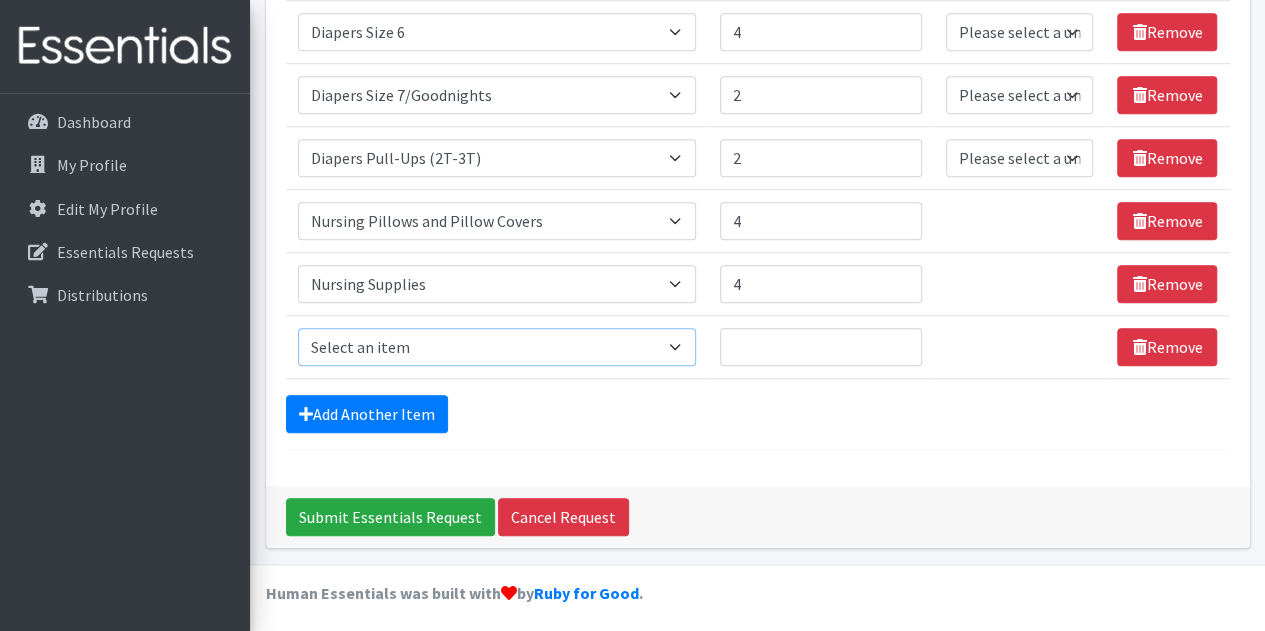 click on "Select an item
# of Children this order will serve
# of Individuals Living in Household
Activity Mat
Baby Carriers
Bath Tubs
Bed Pads
Bibs
Birthday Box - Boy
Birthday Box - Girl
Blankets/Swaddlers/Sleepsacks
Books
Bottles
Breast Pump
Bundle Me's
Car Seat - 3in1 up to 80 lbs.
Car Seat - Infant up to 22lbs. w/ handle
Clothing Boys Spring/Summer 0-6 Months
Clothing Boys Spring/Summer 12-18 Months
Clothing Boys Spring/Summer 18-24 Months
Clothing Boys Spring/Summer 2T
Clothing Boys Spring/Summer 3T
Clothing Boys Spring/Summer 4T
Clothing Boys Spring/Summer 5T
Clothing Boys Spring/Summer 6-12 Months
Clothing Boys Spring/Summer Premie/NB
Clothing Girls Fall/Winter 6-12 Months
Clothing Girls Spring/Summer 0-6 Months
Clothing Girls Spring/Summer 12-18 Months
Clothing Girls Spring/Summer 18-24 Months
Clothing Girls Spring/Summer 2T
Clothing Girls Spring/Summer 3T
Clothing Girls Spring/Summer 4T
Clothing Girls Spring/Summer 5T
Diaper Bags" at bounding box center (497, 347) 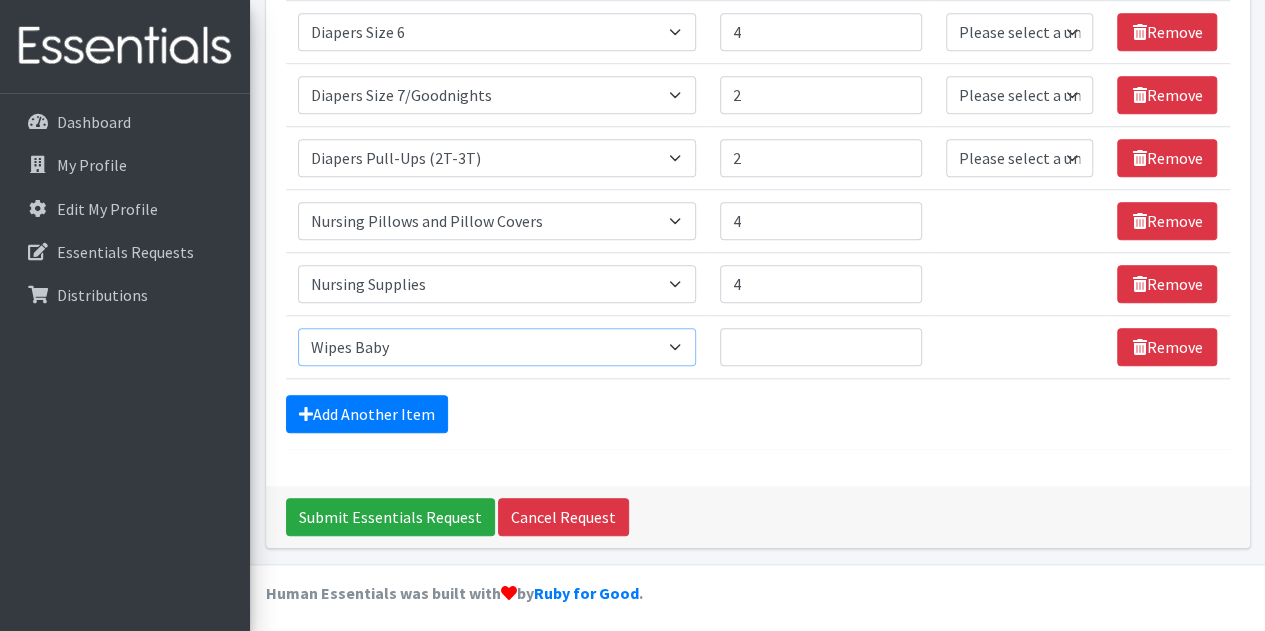click on "Select an item
# of Children this order will serve
# of Individuals Living in Household
Activity Mat
Baby Carriers
Bath Tubs
Bed Pads
Bibs
Birthday Box - Boy
Birthday Box - Girl
Blankets/Swaddlers/Sleepsacks
Books
Bottles
Breast Pump
Bundle Me's
Car Seat - 3in1 up to 80 lbs.
Car Seat - Infant up to 22lbs. w/ handle
Clothing Boys Spring/Summer 0-6 Months
Clothing Boys Spring/Summer 12-18 Months
Clothing Boys Spring/Summer 18-24 Months
Clothing Boys Spring/Summer 2T
Clothing Boys Spring/Summer 3T
Clothing Boys Spring/Summer 4T
Clothing Boys Spring/Summer 5T
Clothing Boys Spring/Summer 6-12 Months
Clothing Boys Spring/Summer Premie/NB
Clothing Girls Fall/Winter 6-12 Months
Clothing Girls Spring/Summer 0-6 Months
Clothing Girls Spring/Summer 12-18 Months
Clothing Girls Spring/Summer 18-24 Months
Clothing Girls Spring/Summer 2T
Clothing Girls Spring/Summer 3T
Clothing Girls Spring/Summer 4T
Clothing Girls Spring/Summer 5T
Diaper Bags" at bounding box center [497, 347] 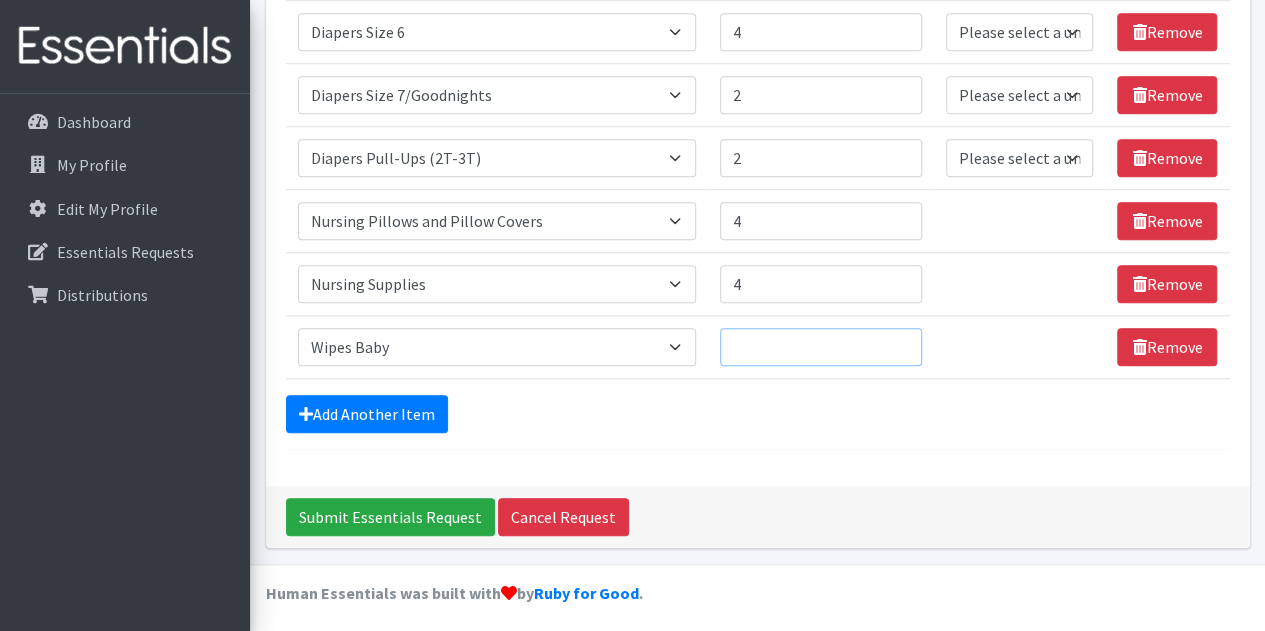 click on "Quantity" at bounding box center (821, 347) 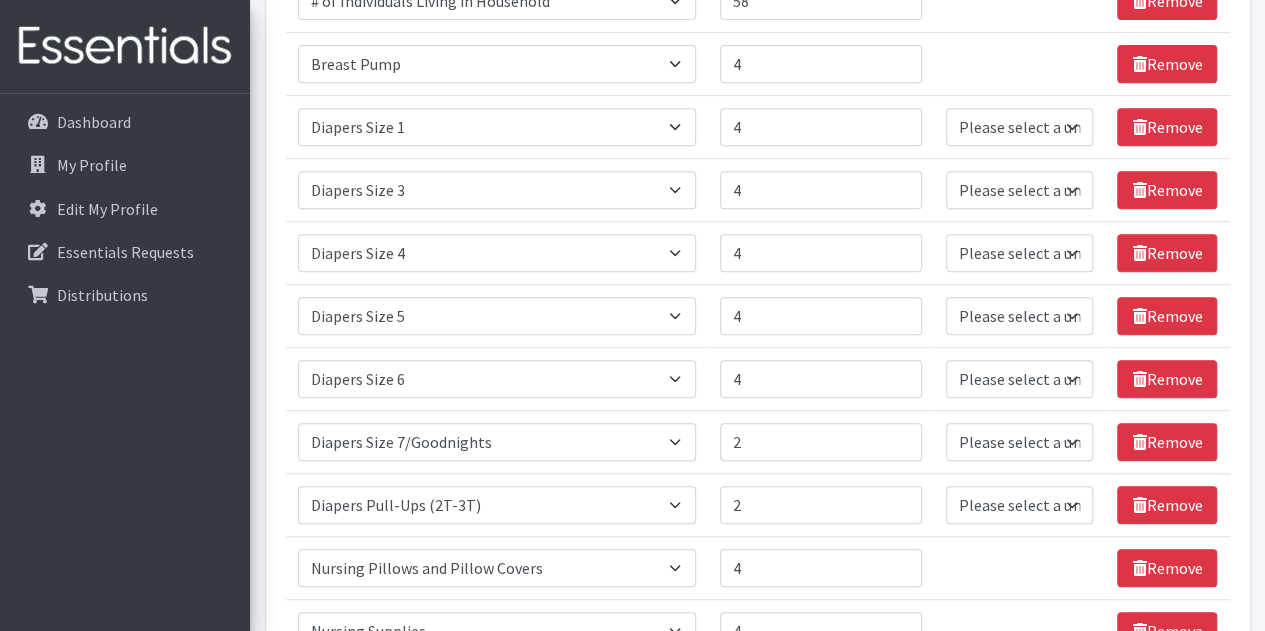 scroll, scrollTop: 751, scrollLeft: 0, axis: vertical 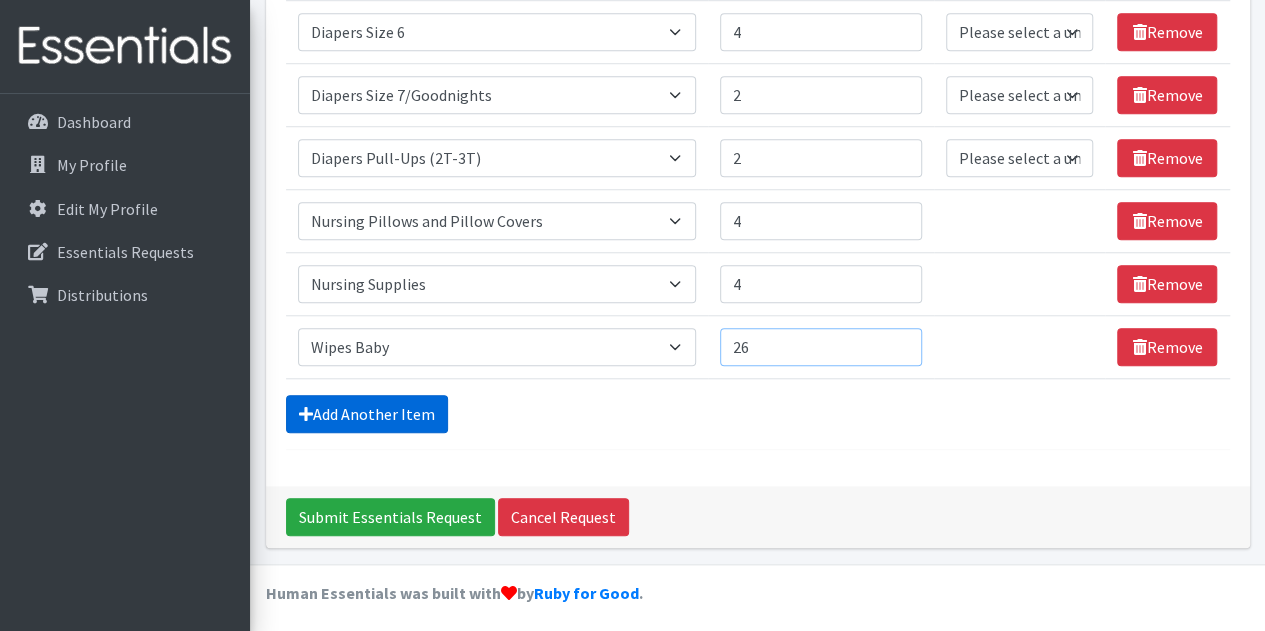 type on "26" 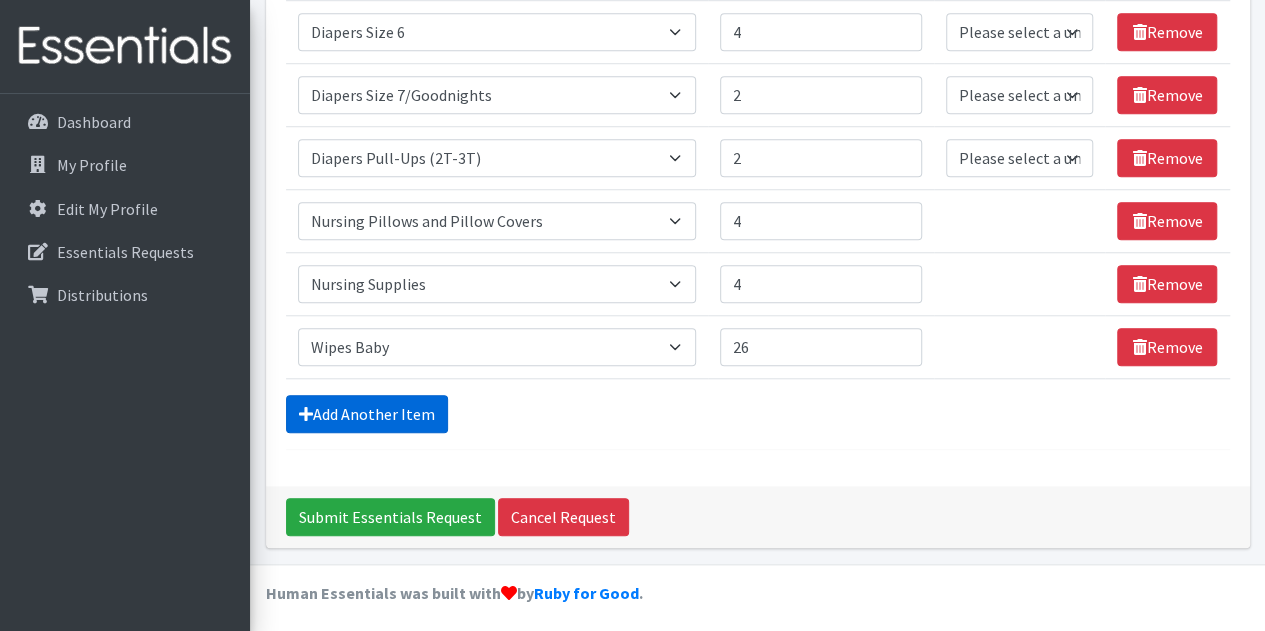 click on "Add Another Item" at bounding box center (367, 414) 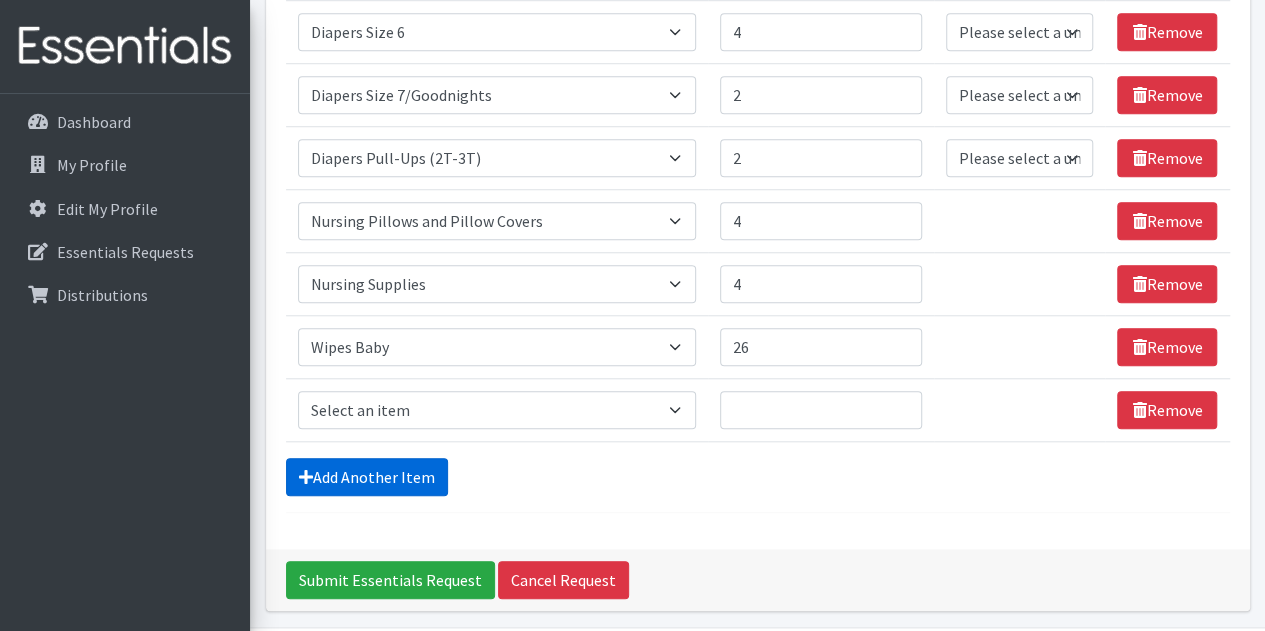 scroll, scrollTop: 814, scrollLeft: 0, axis: vertical 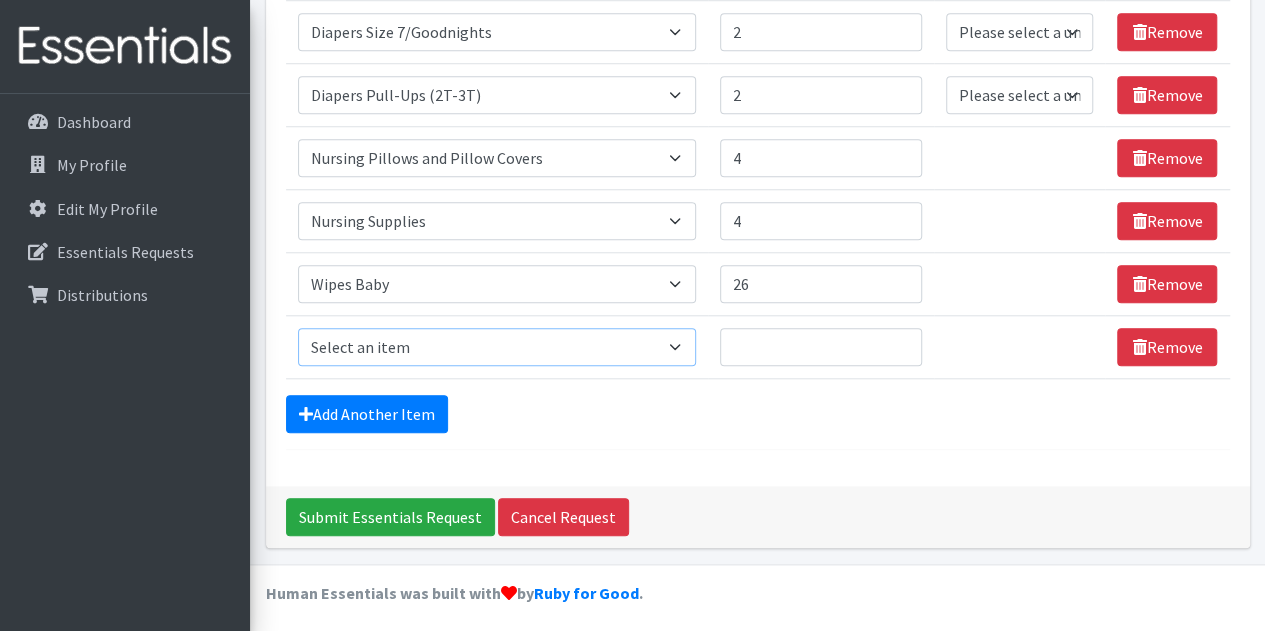 click on "Select an item
# of Children this order will serve
# of Individuals Living in Household
Activity Mat
Baby Carriers
Bath Tubs
Bed Pads
Bibs
Birthday Box - Boy
Birthday Box - Girl
Blankets/Swaddlers/Sleepsacks
Books
Bottles
Breast Pump
Bundle Me's
Car Seat - 3in1 up to 80 lbs.
Car Seat - Infant up to 22lbs. w/ handle
Clothing Boys Spring/Summer 0-6 Months
Clothing Boys Spring/Summer 12-18 Months
Clothing Boys Spring/Summer 18-24 Months
Clothing Boys Spring/Summer 2T
Clothing Boys Spring/Summer 3T
Clothing Boys Spring/Summer 4T
Clothing Boys Spring/Summer 5T
Clothing Boys Spring/Summer 6-12 Months
Clothing Boys Spring/Summer Premie/NB
Clothing Girls Fall/Winter 6-12 Months
Clothing Girls Spring/Summer 0-6 Months
Clothing Girls Spring/Summer 12-18 Months
Clothing Girls Spring/Summer 18-24 Months
Clothing Girls Spring/Summer 2T
Clothing Girls Spring/Summer 3T
Clothing Girls Spring/Summer 4T
Clothing Girls Spring/Summer 5T
Diaper Bags" at bounding box center [497, 347] 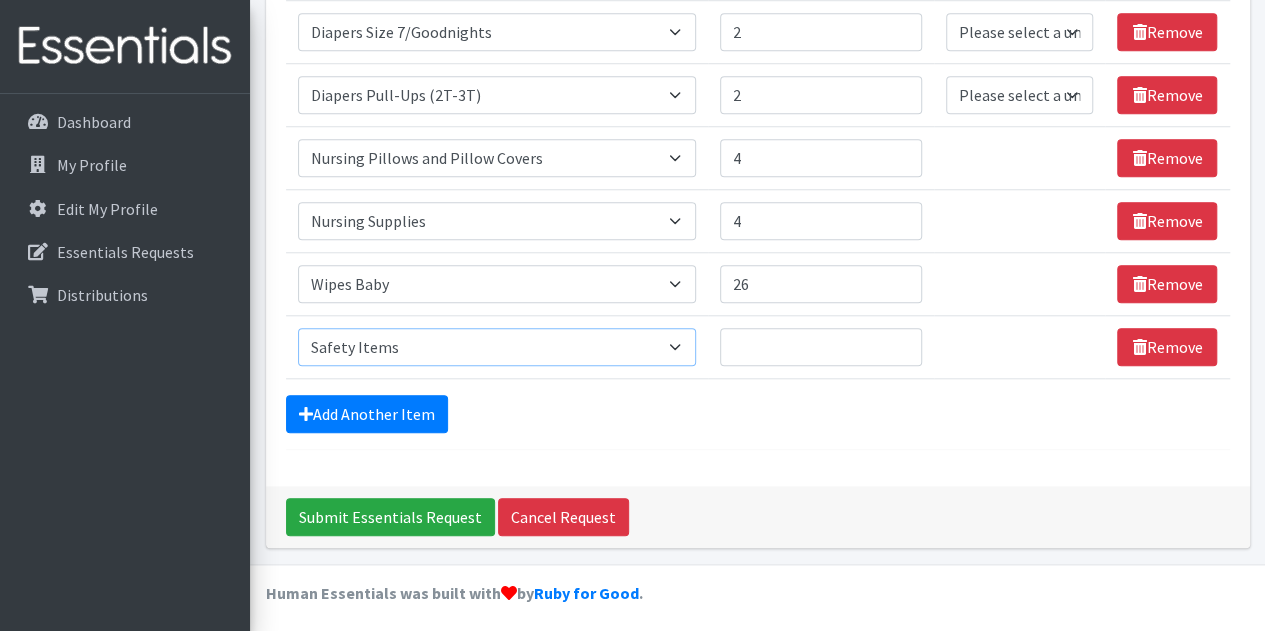 click on "Select an item
# of Children this order will serve
# of Individuals Living in Household
Activity Mat
Baby Carriers
Bath Tubs
Bed Pads
Bibs
Birthday Box - Boy
Birthday Box - Girl
Blankets/Swaddlers/Sleepsacks
Books
Bottles
Breast Pump
Bundle Me's
Car Seat - 3in1 up to 80 lbs.
Car Seat - Infant up to 22lbs. w/ handle
Clothing Boys Spring/Summer 0-6 Months
Clothing Boys Spring/Summer 12-18 Months
Clothing Boys Spring/Summer 18-24 Months
Clothing Boys Spring/Summer 2T
Clothing Boys Spring/Summer 3T
Clothing Boys Spring/Summer 4T
Clothing Boys Spring/Summer 5T
Clothing Boys Spring/Summer 6-12 Months
Clothing Boys Spring/Summer Premie/NB
Clothing Girls Fall/Winter 6-12 Months
Clothing Girls Spring/Summer 0-6 Months
Clothing Girls Spring/Summer 12-18 Months
Clothing Girls Spring/Summer 18-24 Months
Clothing Girls Spring/Summer 2T
Clothing Girls Spring/Summer 3T
Clothing Girls Spring/Summer 4T
Clothing Girls Spring/Summer 5T
Diaper Bags" at bounding box center (497, 347) 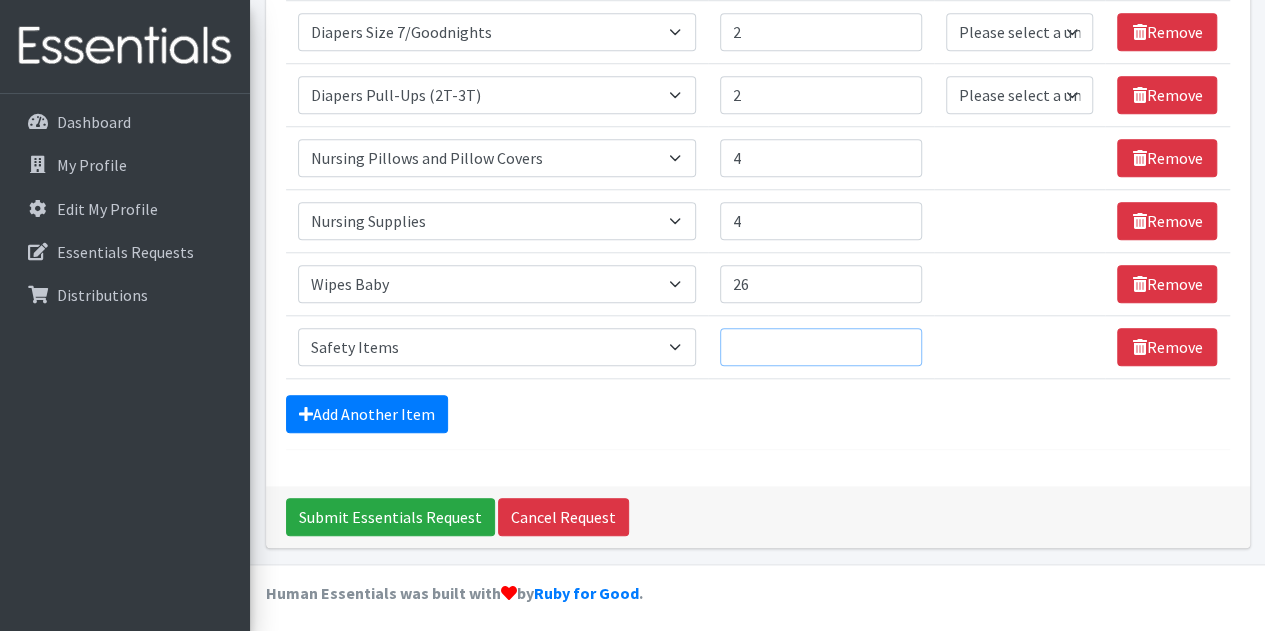 click on "Quantity" at bounding box center [821, 347] 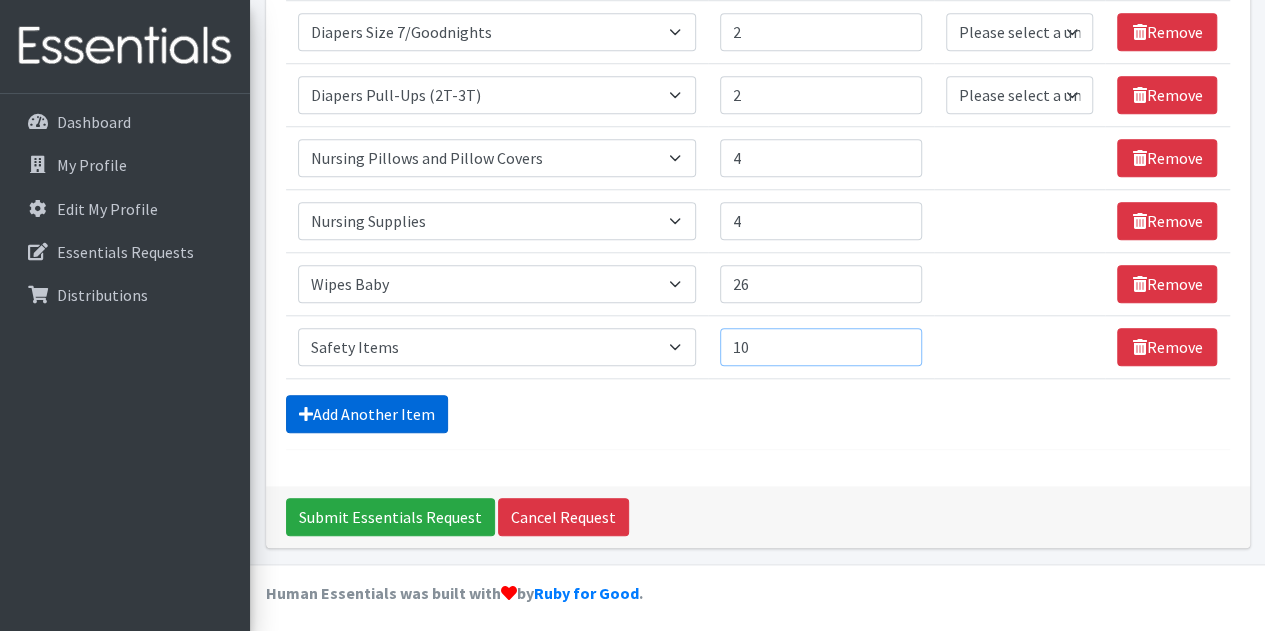 type on "10" 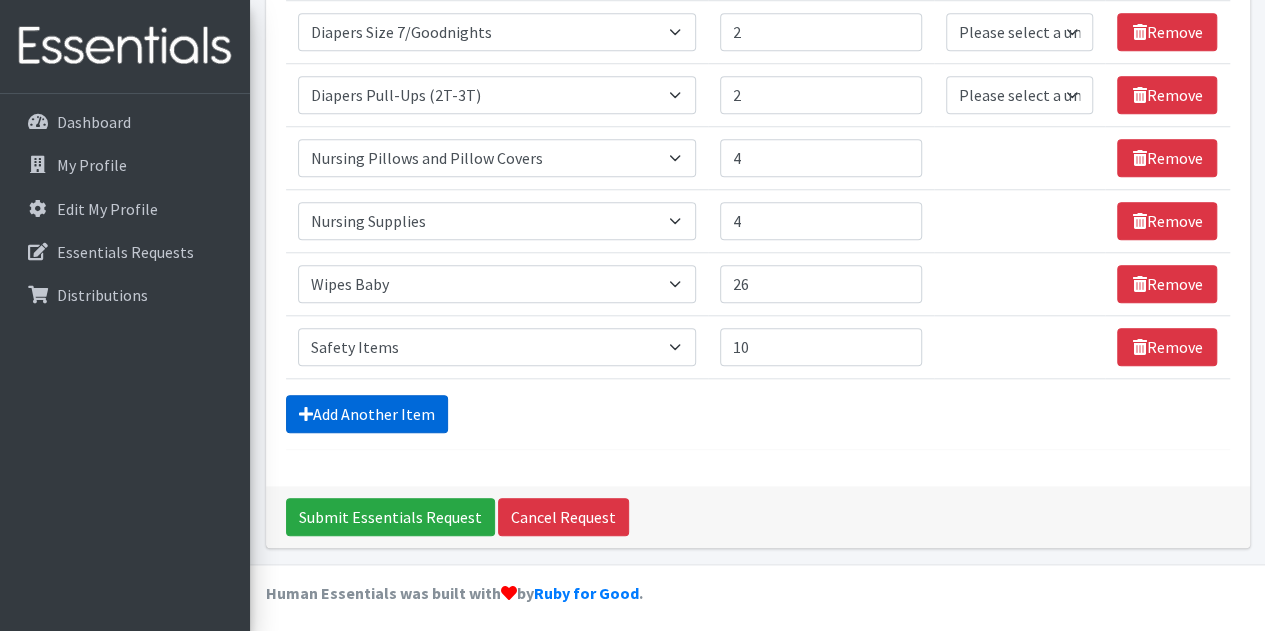 click on "Add Another Item" at bounding box center [367, 414] 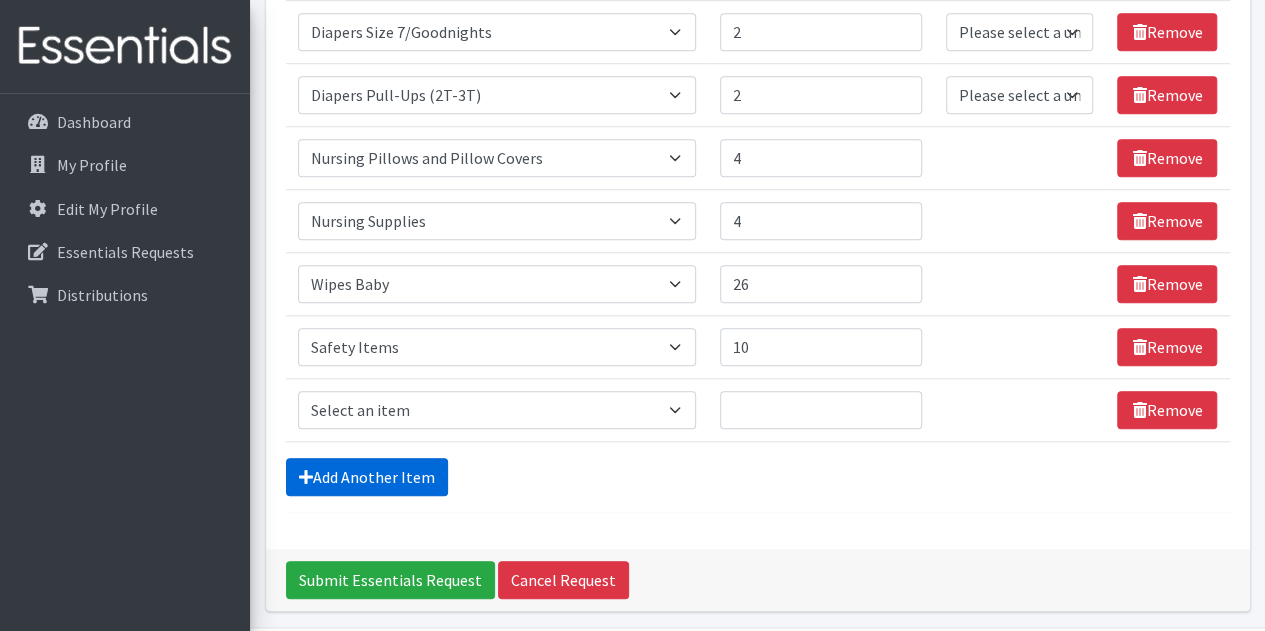 scroll, scrollTop: 876, scrollLeft: 0, axis: vertical 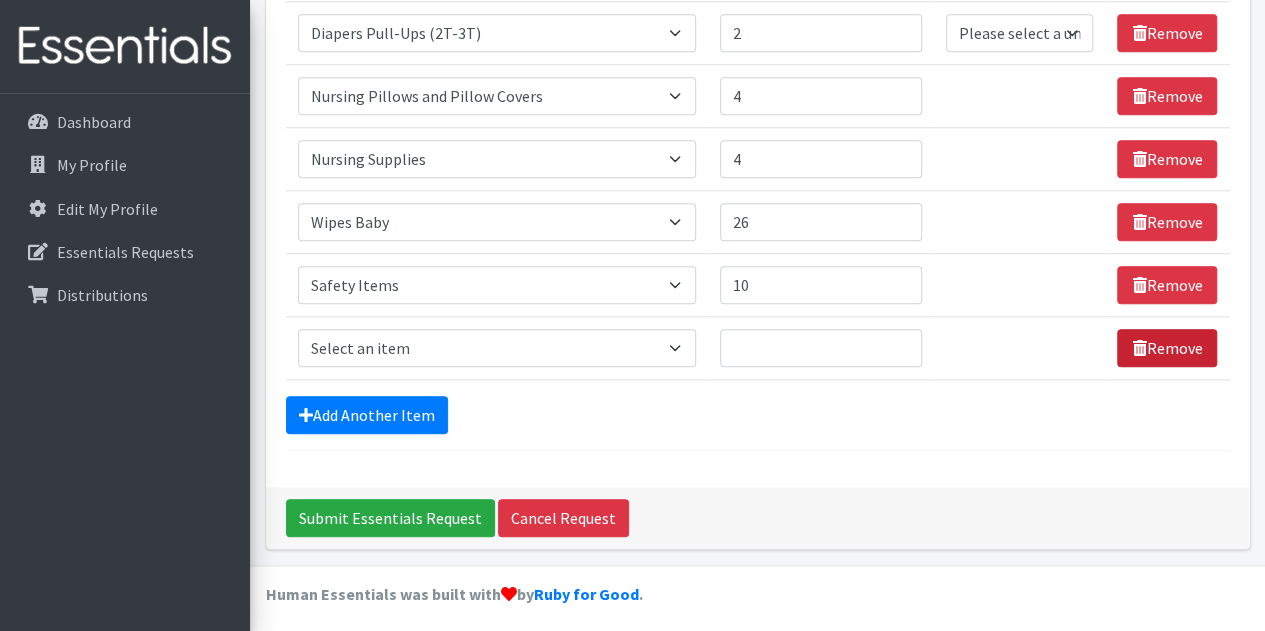 click on "Remove" at bounding box center (1167, 348) 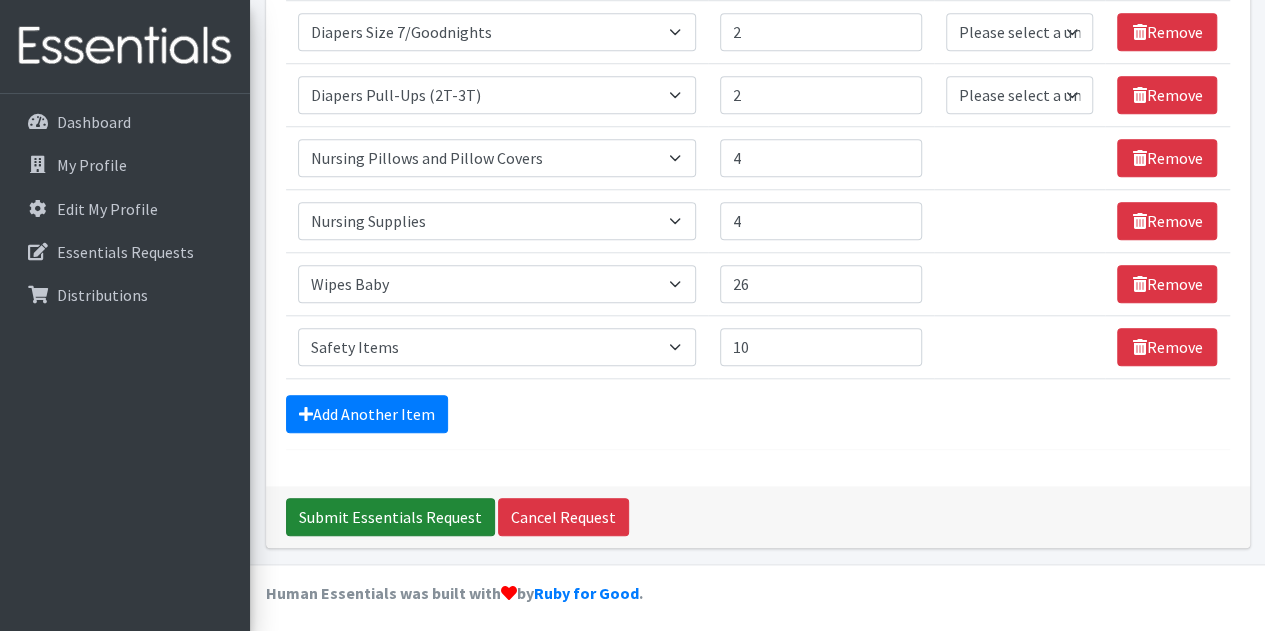 click on "Submit Essentials Request" at bounding box center [390, 517] 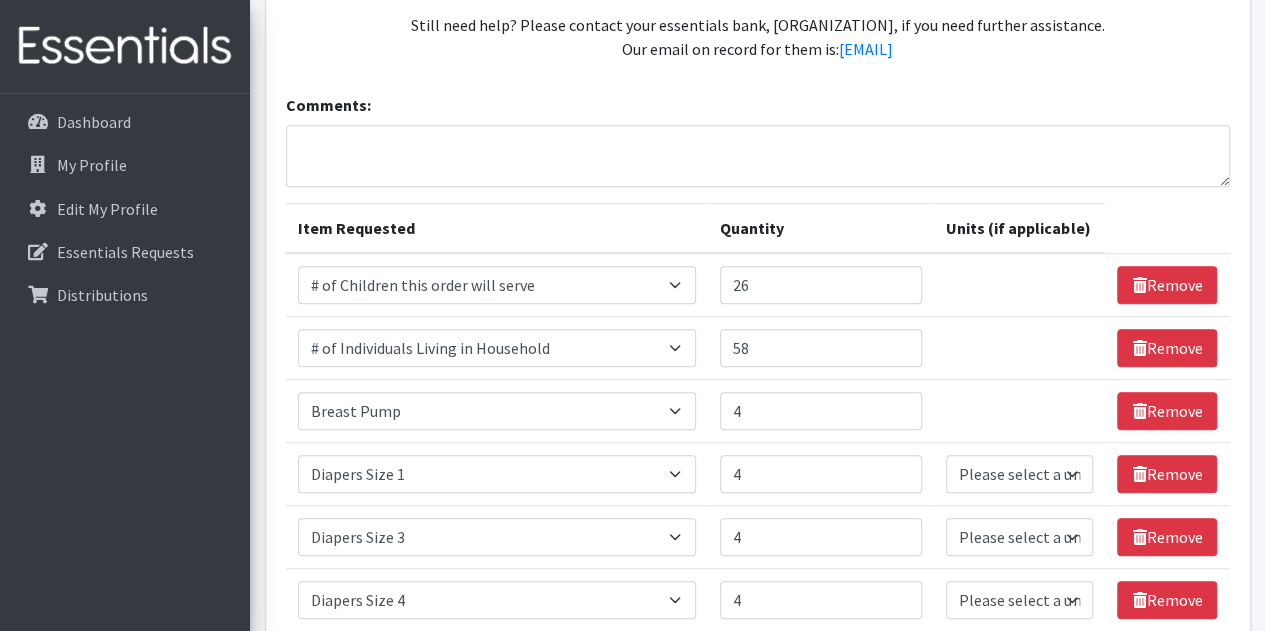 scroll, scrollTop: 500, scrollLeft: 0, axis: vertical 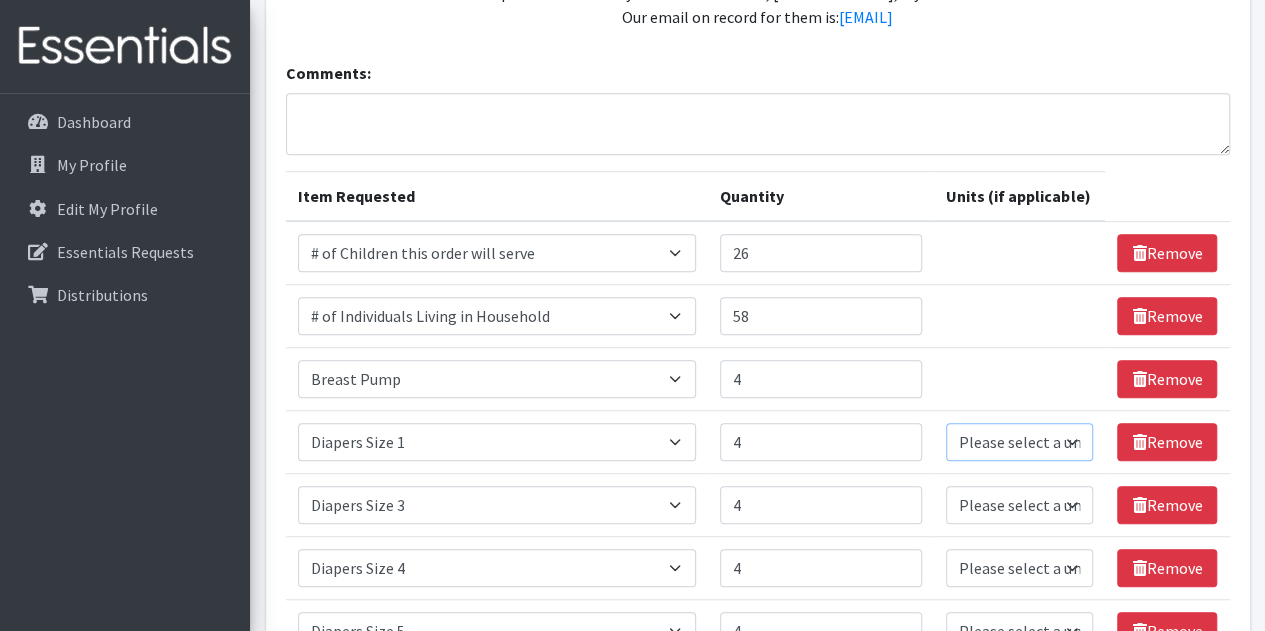 click on "Please select a unit units Packs" at bounding box center (1019, 442) 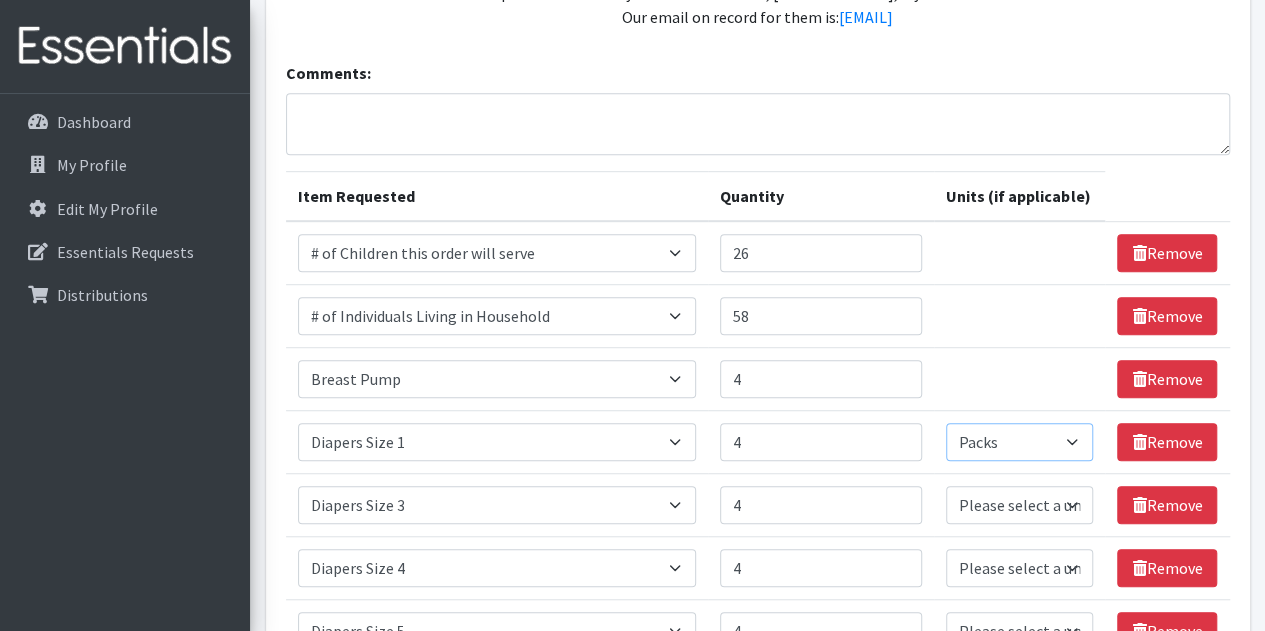 click on "Please select a unit units Packs" at bounding box center (1019, 442) 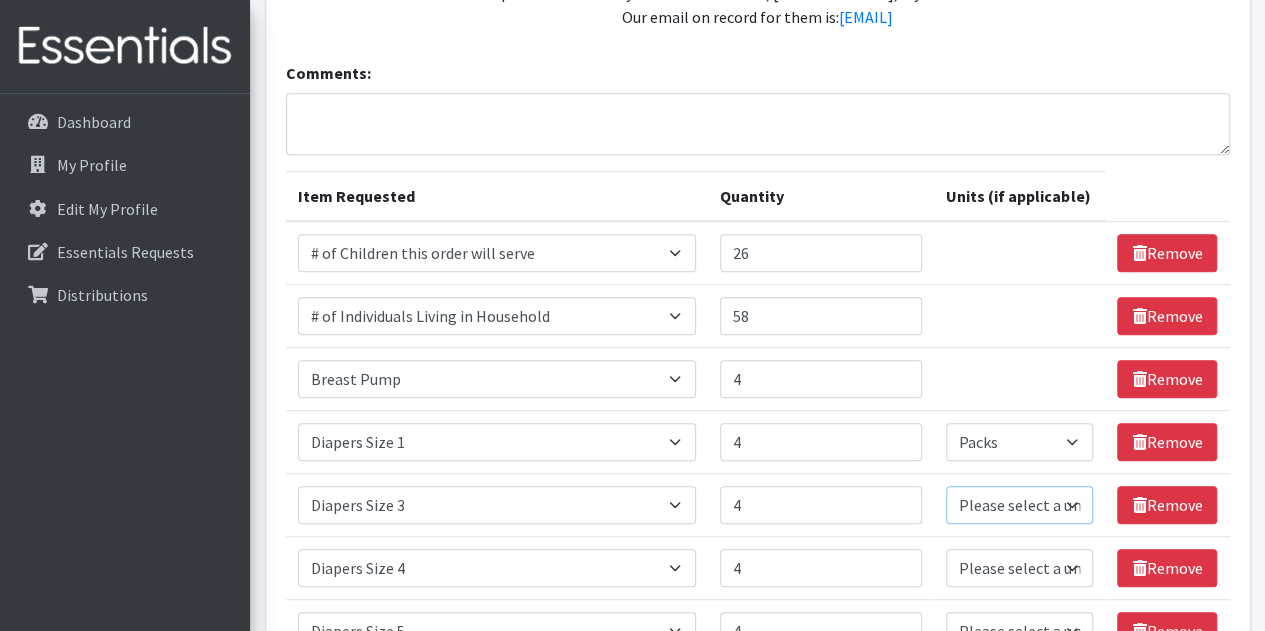 click on "Please select a unit units Packs" at bounding box center (1019, 505) 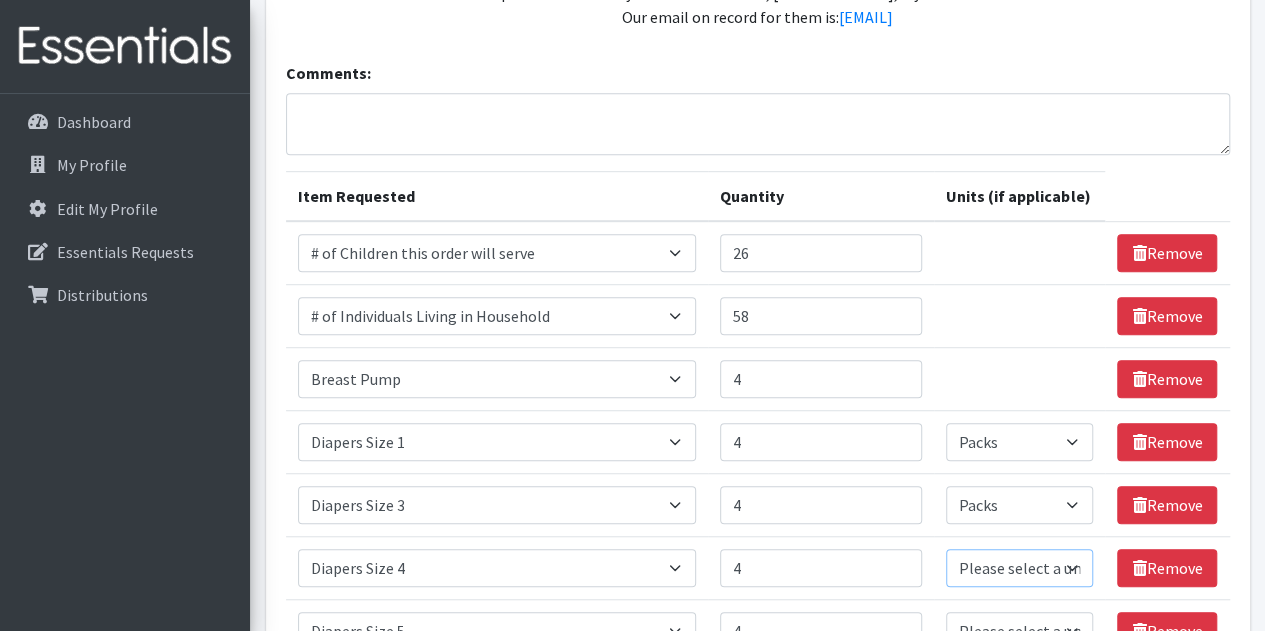 click on "Please select a unit units Packs" at bounding box center (1019, 568) 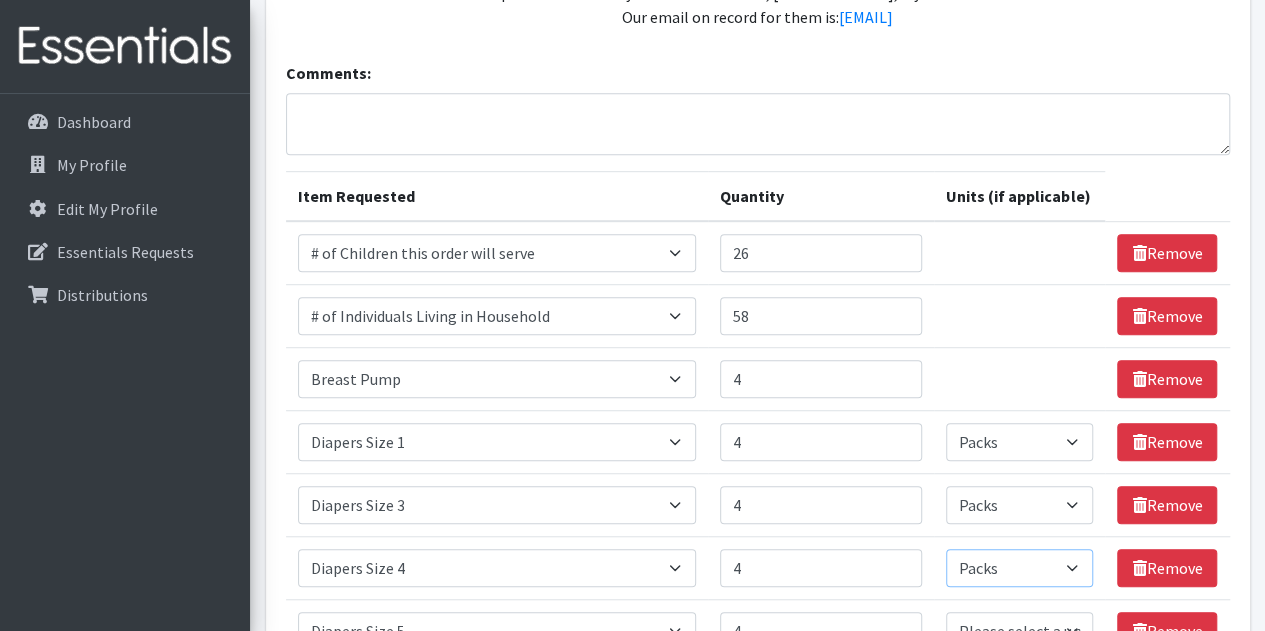 click on "Please select a unit units Packs" at bounding box center [1019, 568] 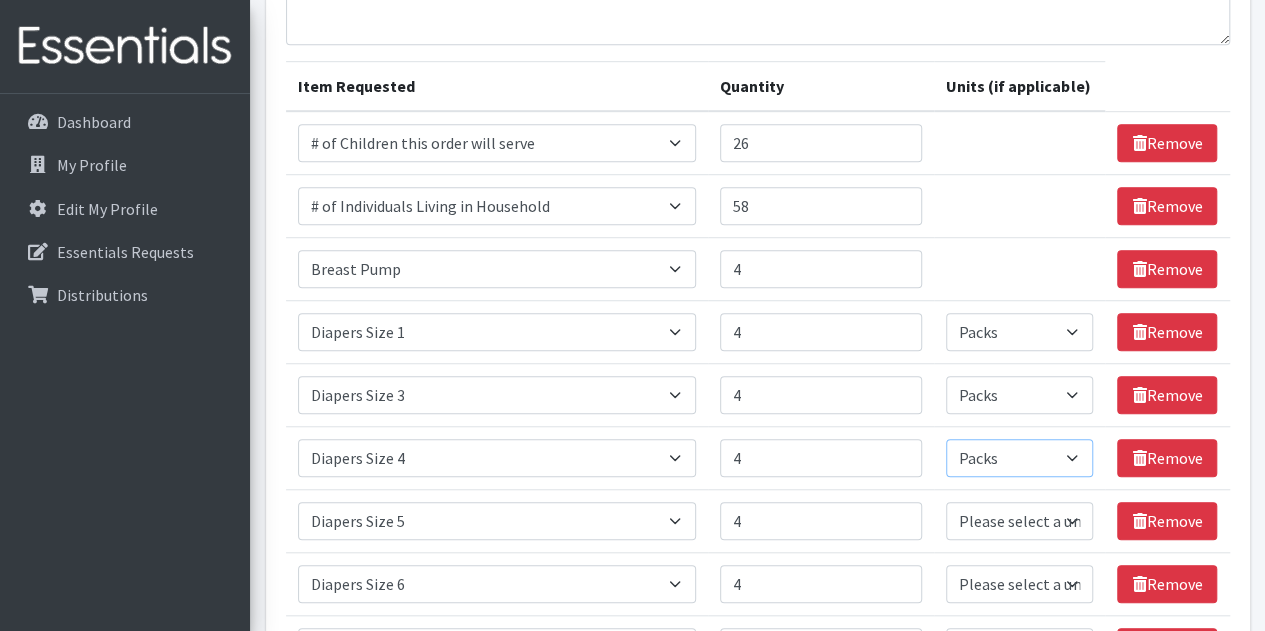 scroll, scrollTop: 700, scrollLeft: 0, axis: vertical 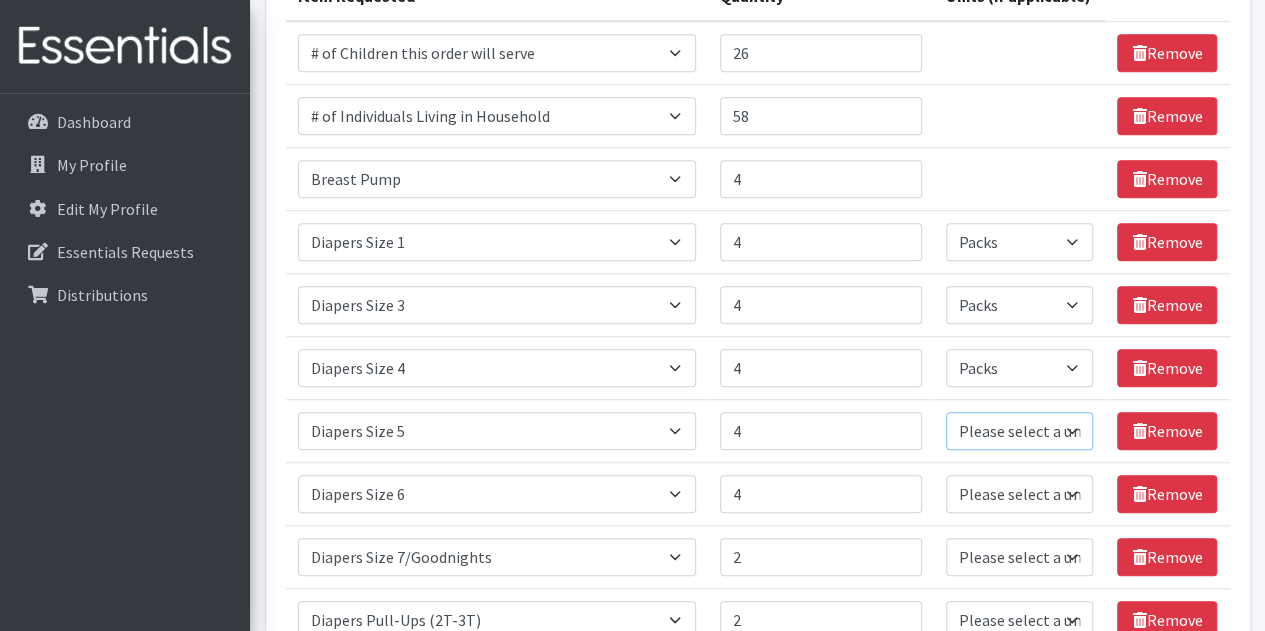 click on "Please select a unit units Packs" at bounding box center [1019, 431] 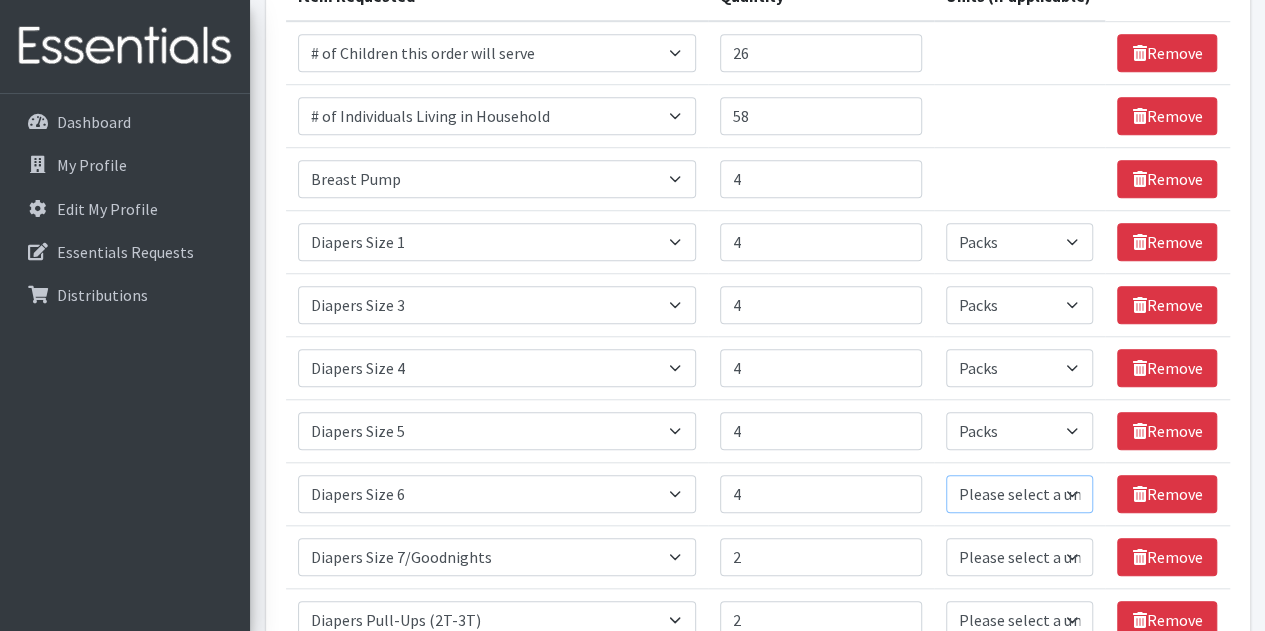drag, startPoint x: 985, startPoint y: 486, endPoint x: 988, endPoint y: 506, distance: 20.22375 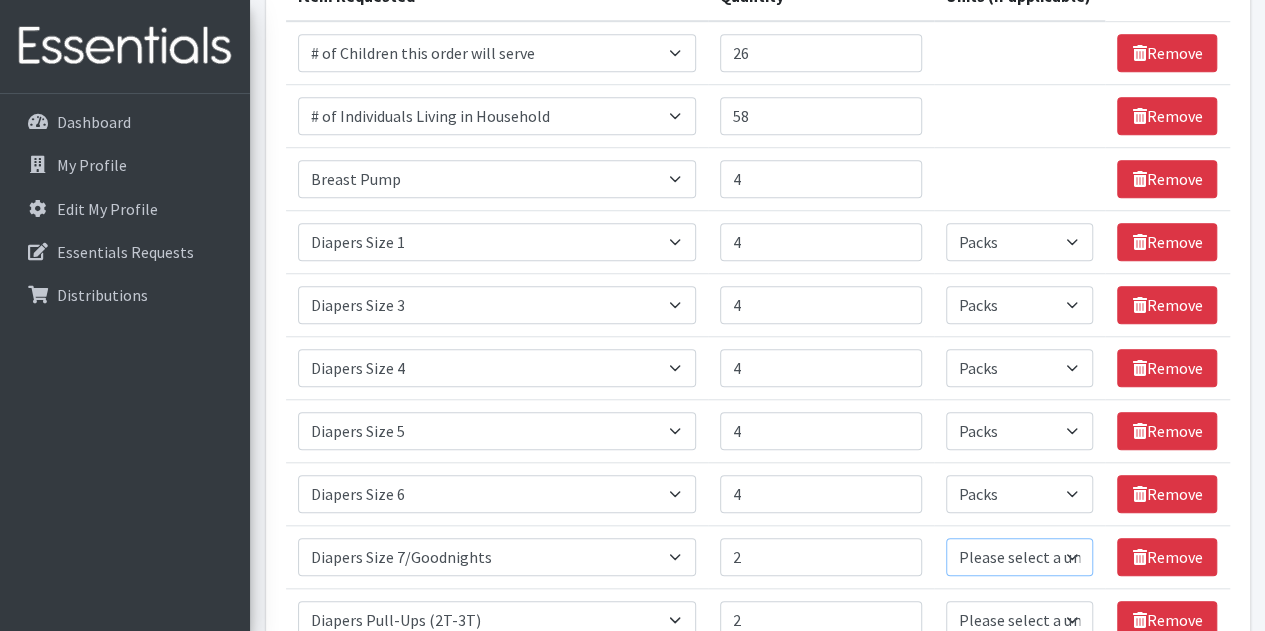 click on "Please select a unit units Packs" at bounding box center [1019, 557] 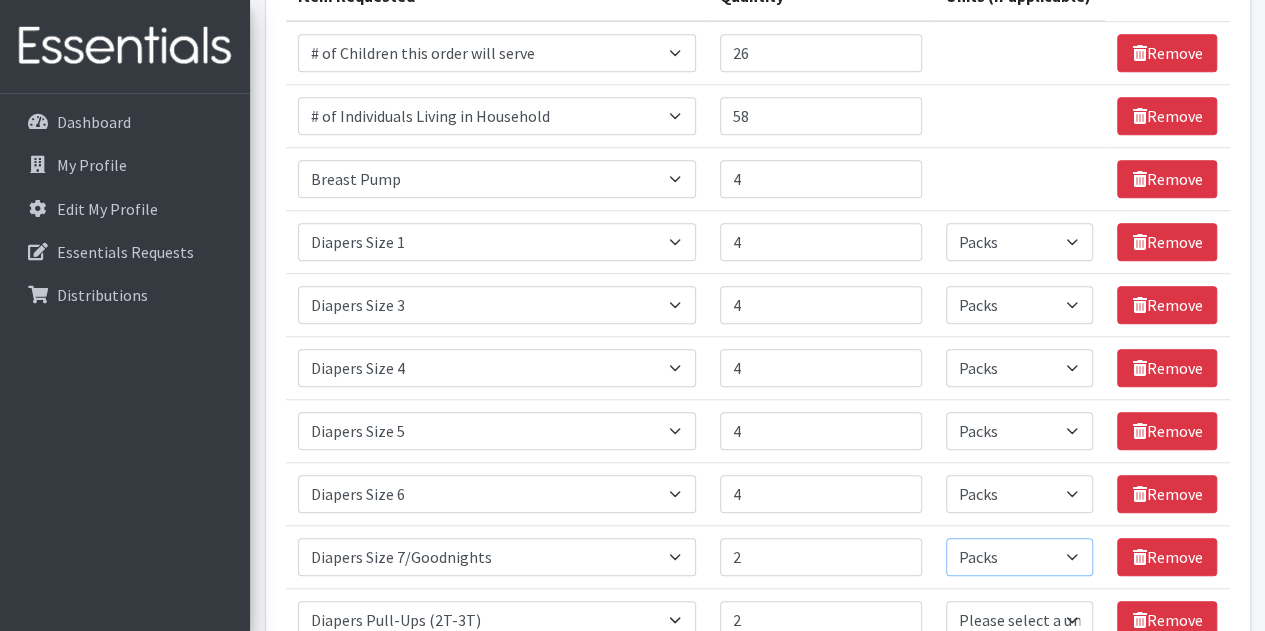 click on "Please select a unit units Packs" at bounding box center [1019, 557] 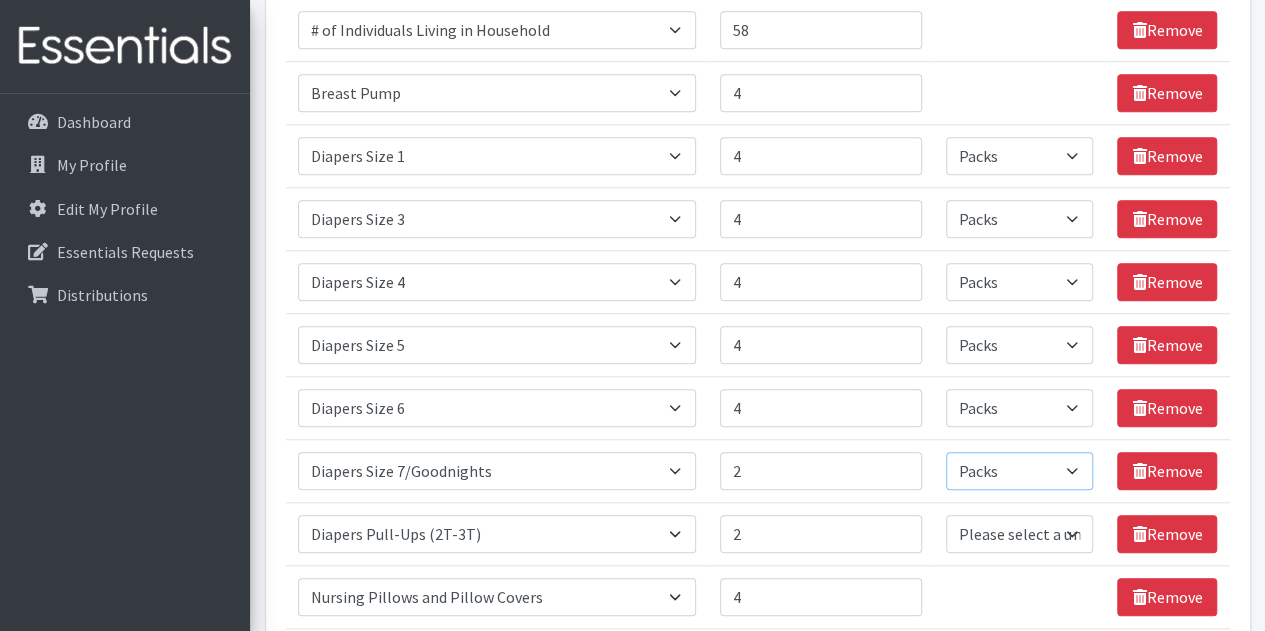 scroll, scrollTop: 900, scrollLeft: 0, axis: vertical 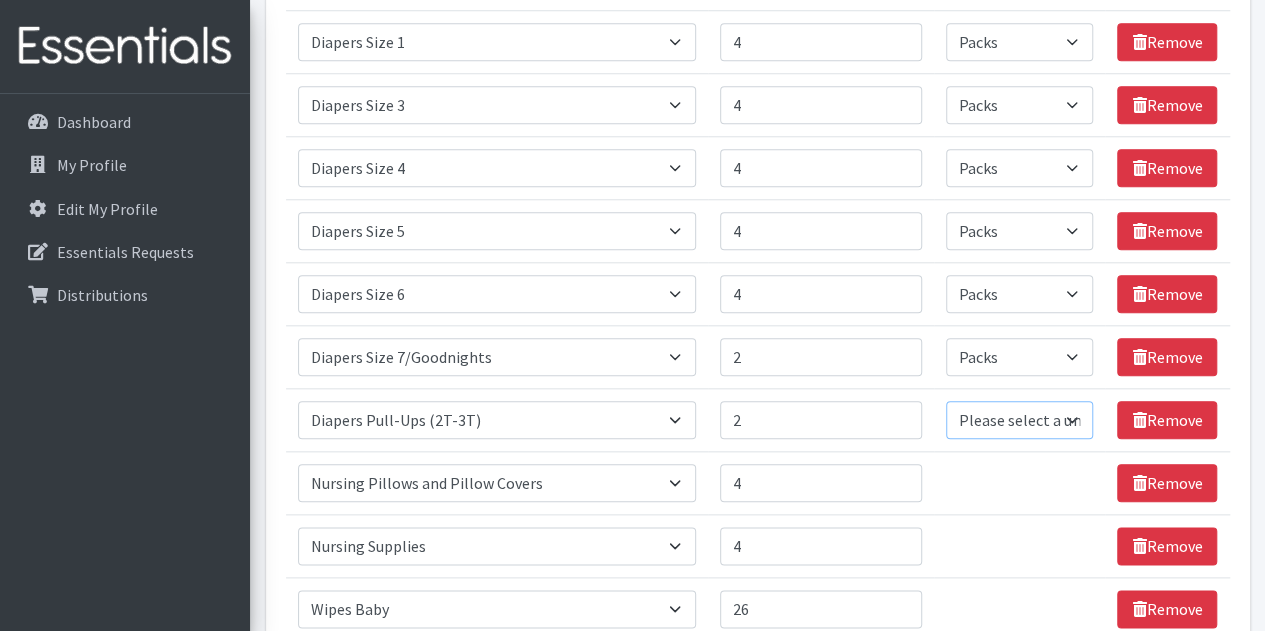click on "Please select a unit units Packs" at bounding box center [1019, 420] 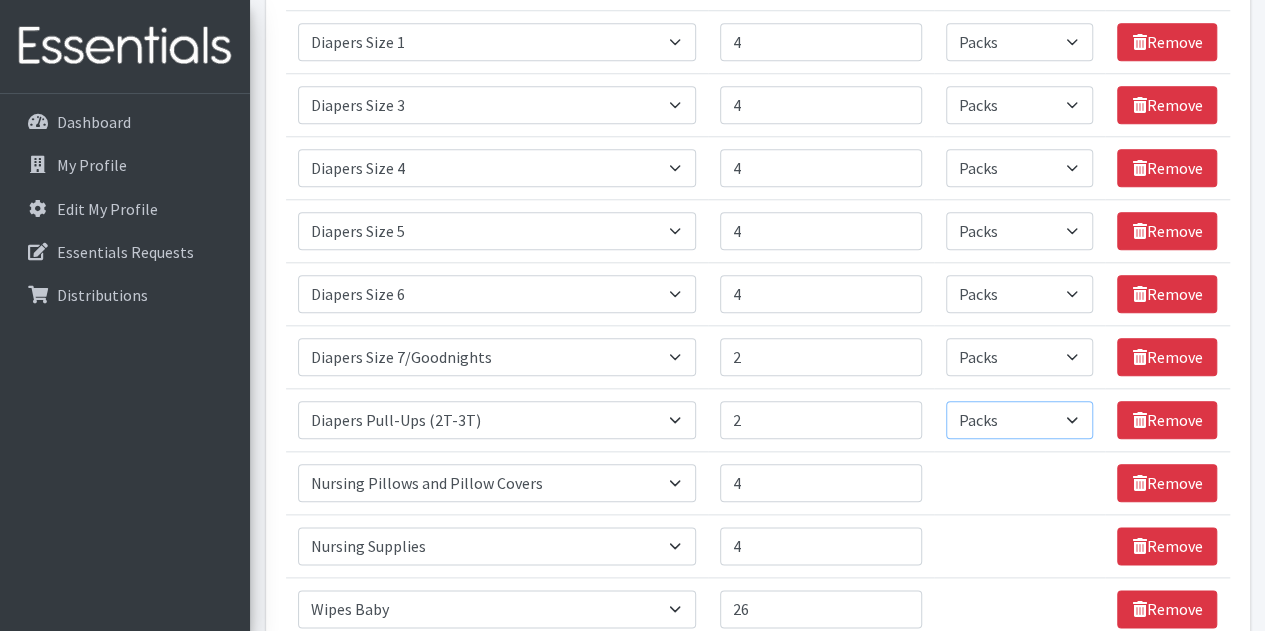 click on "Please select a unit units Packs" at bounding box center (1019, 420) 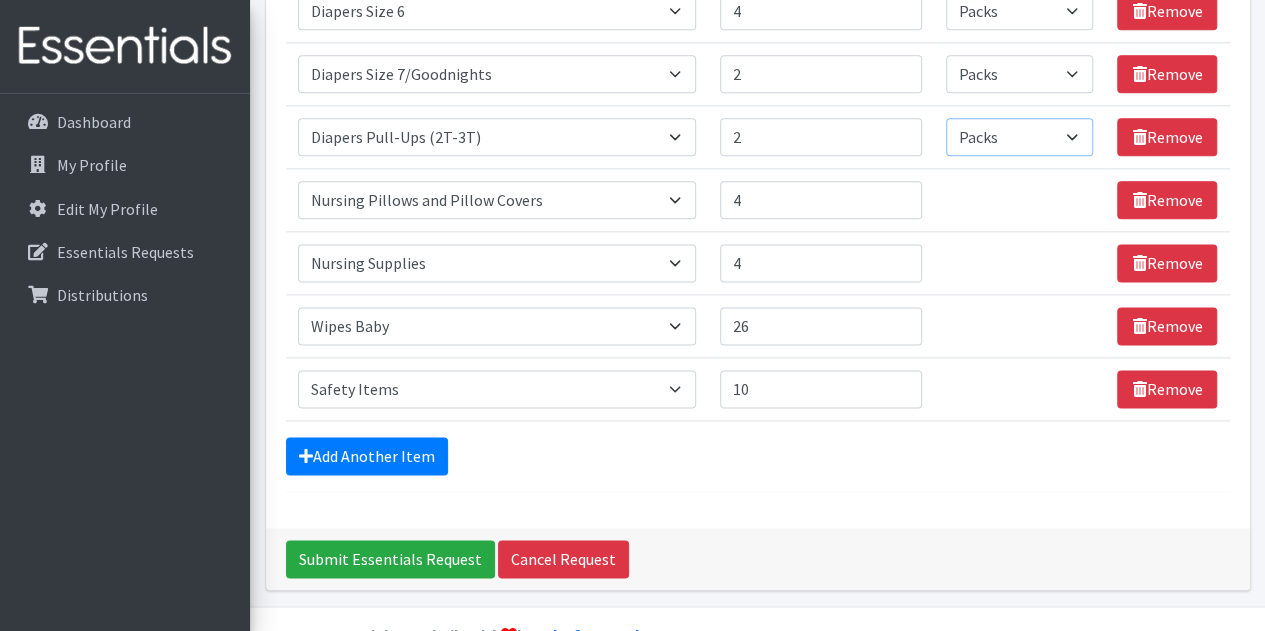 scroll, scrollTop: 1200, scrollLeft: 0, axis: vertical 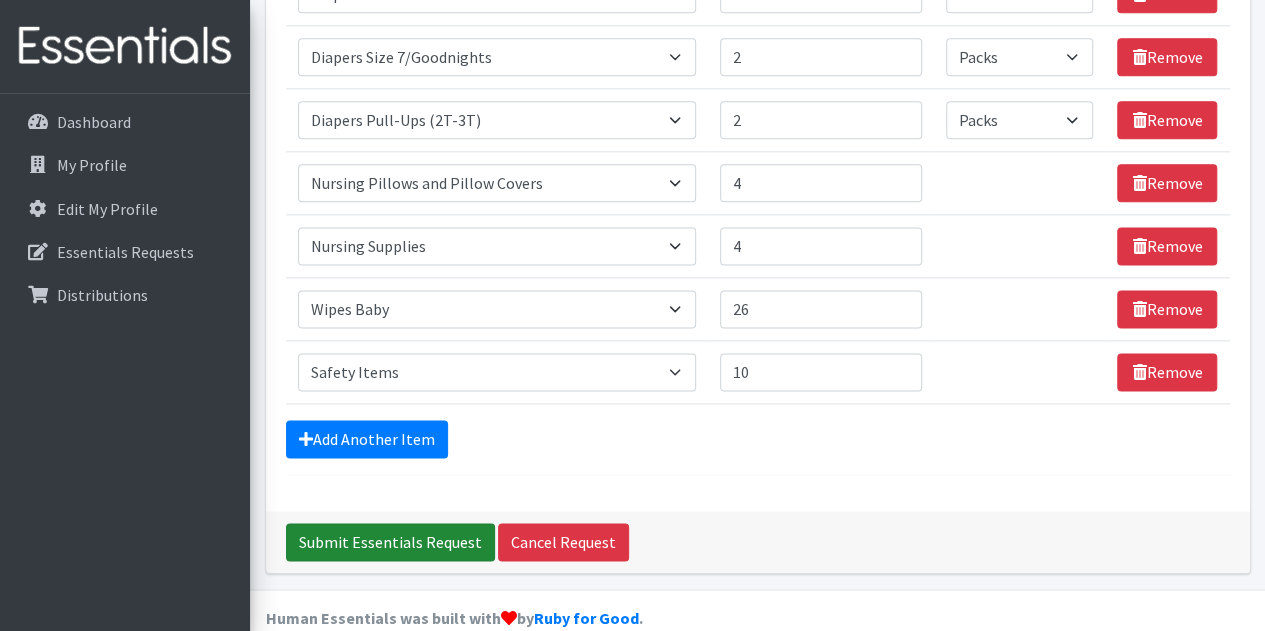 click on "Submit Essentials Request" at bounding box center (390, 542) 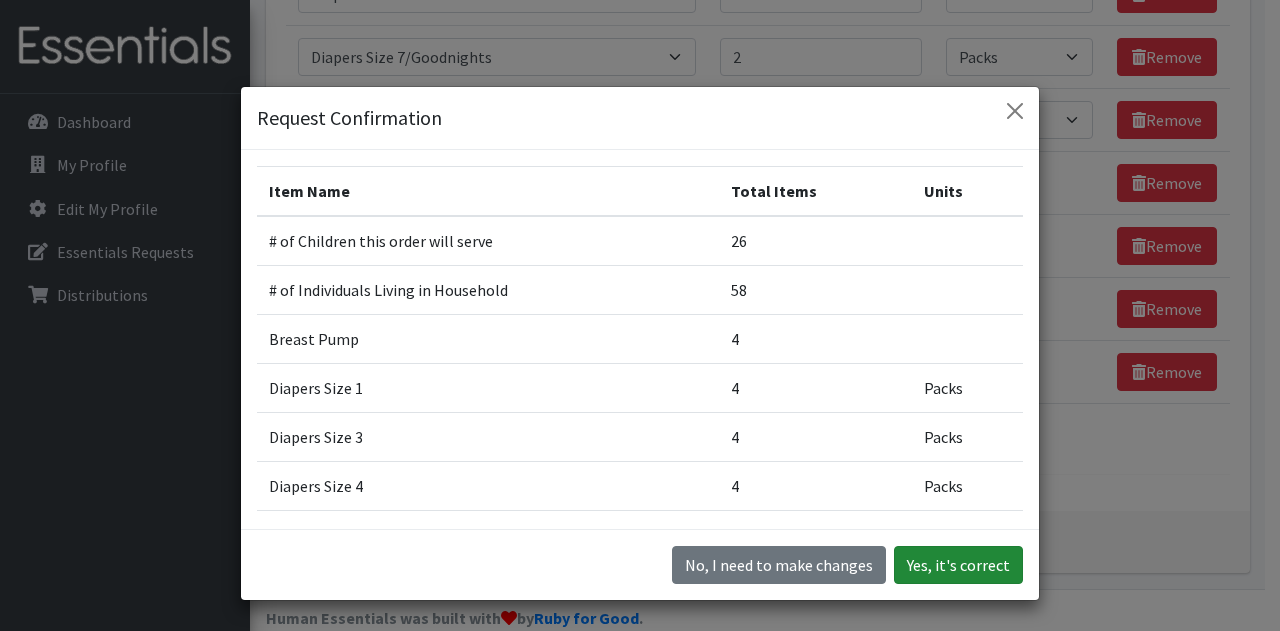 click on "Yes, it's correct" at bounding box center (958, 565) 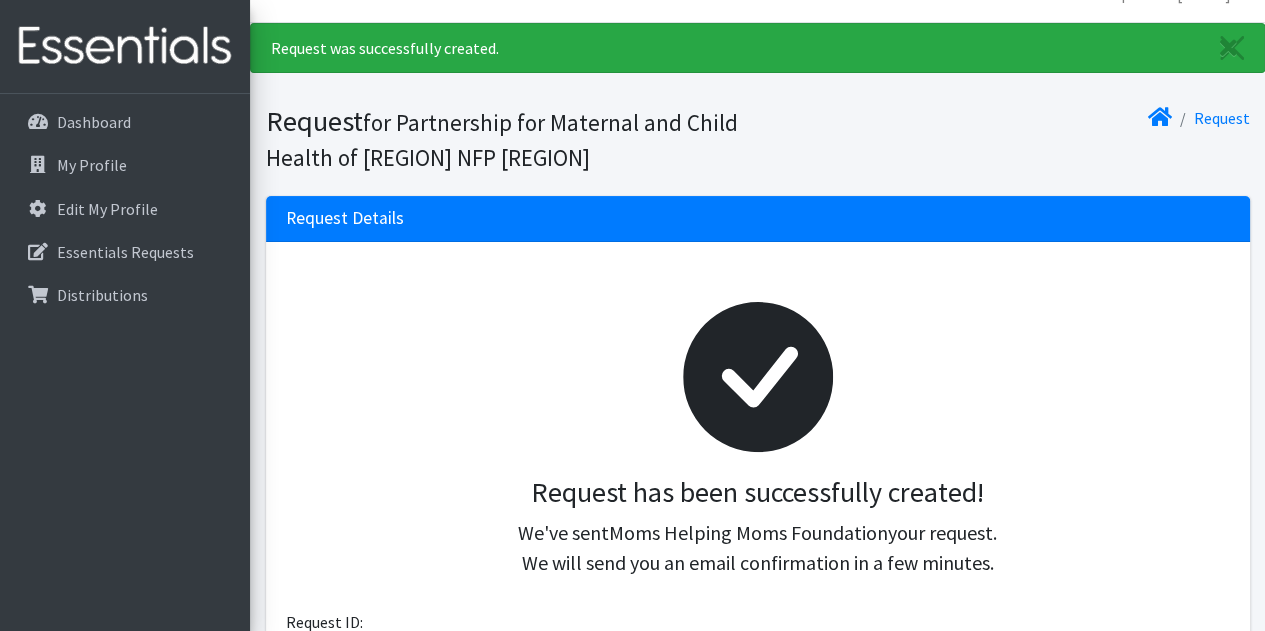 scroll, scrollTop: 0, scrollLeft: 0, axis: both 